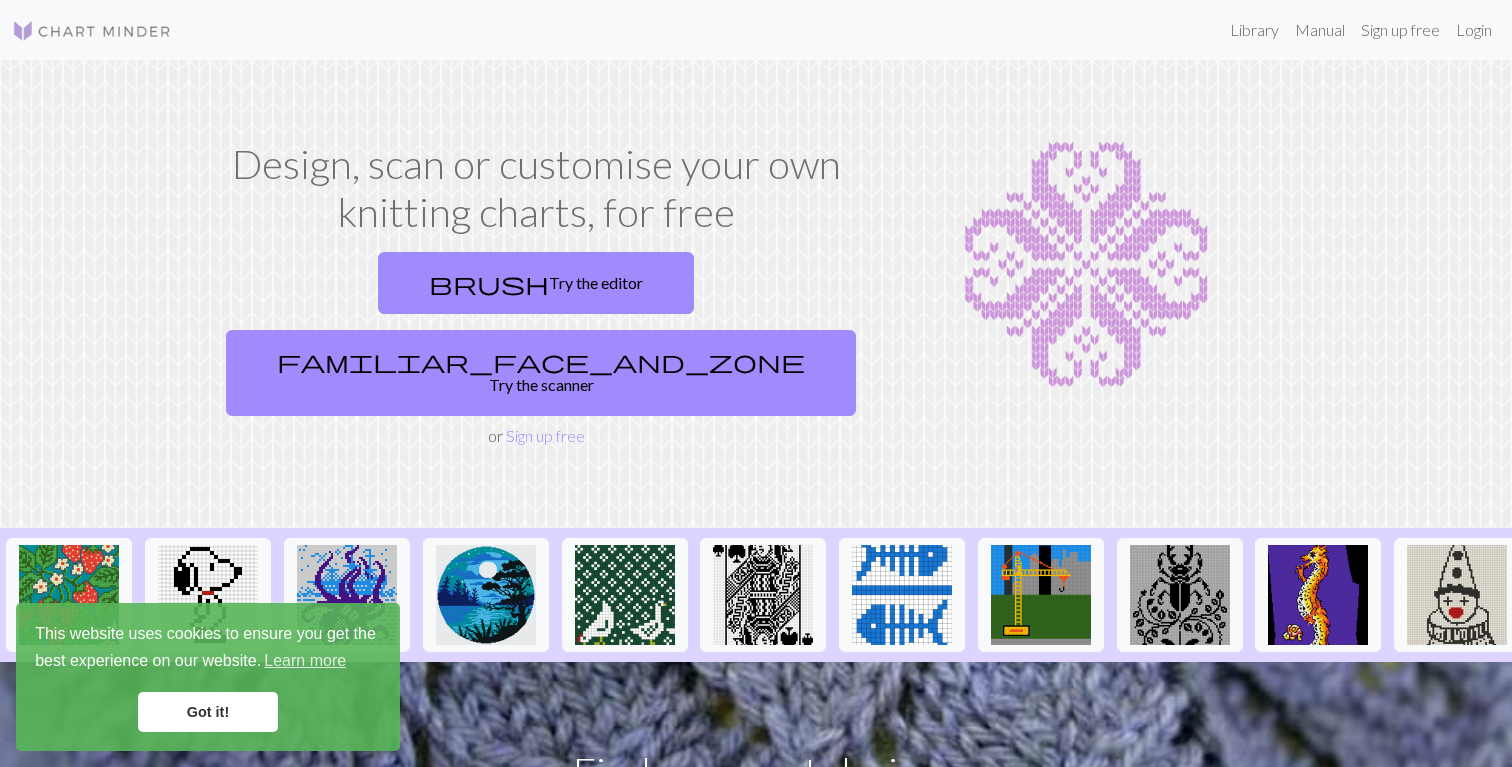 scroll, scrollTop: 0, scrollLeft: 0, axis: both 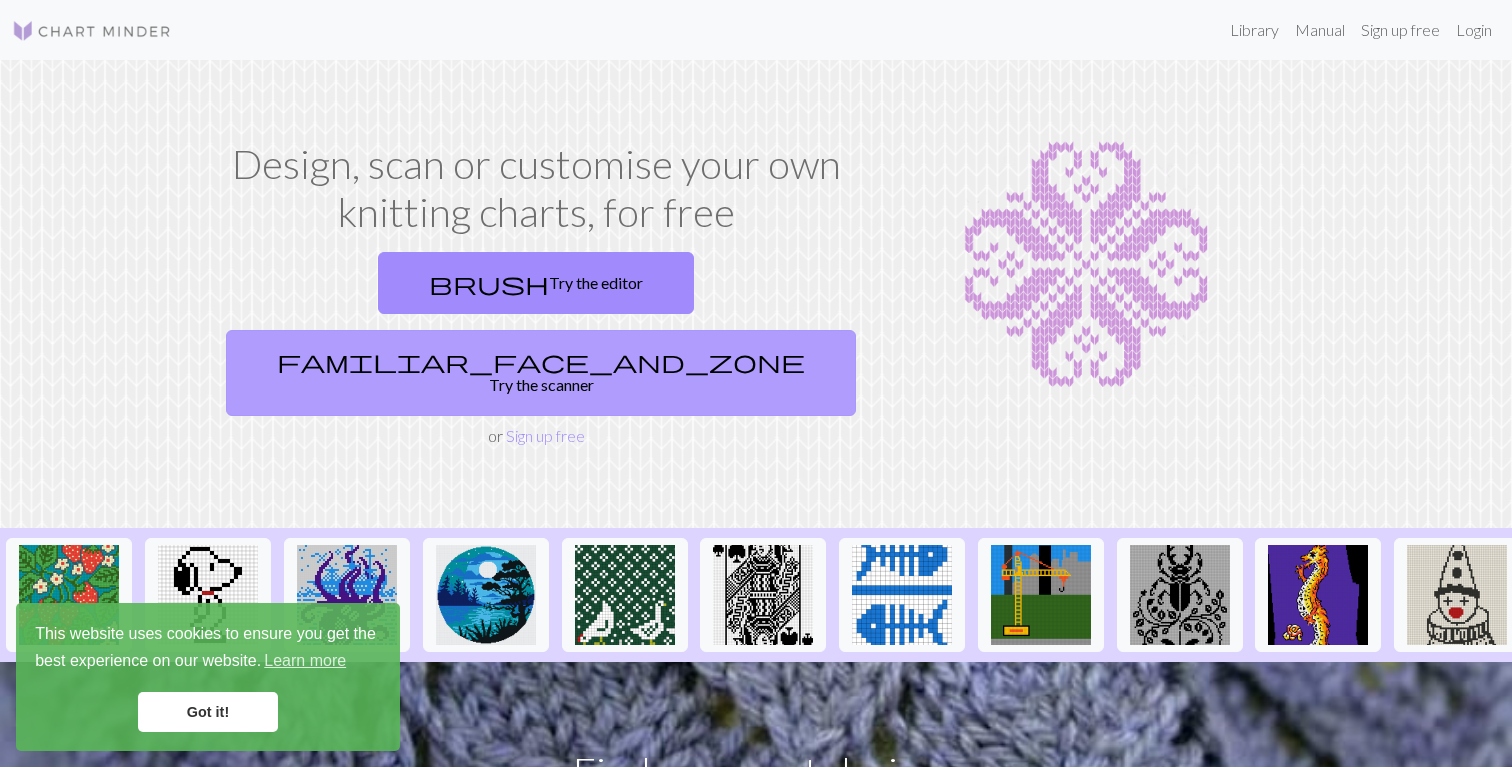 click on "familiar_face_and_zone" at bounding box center (541, 361) 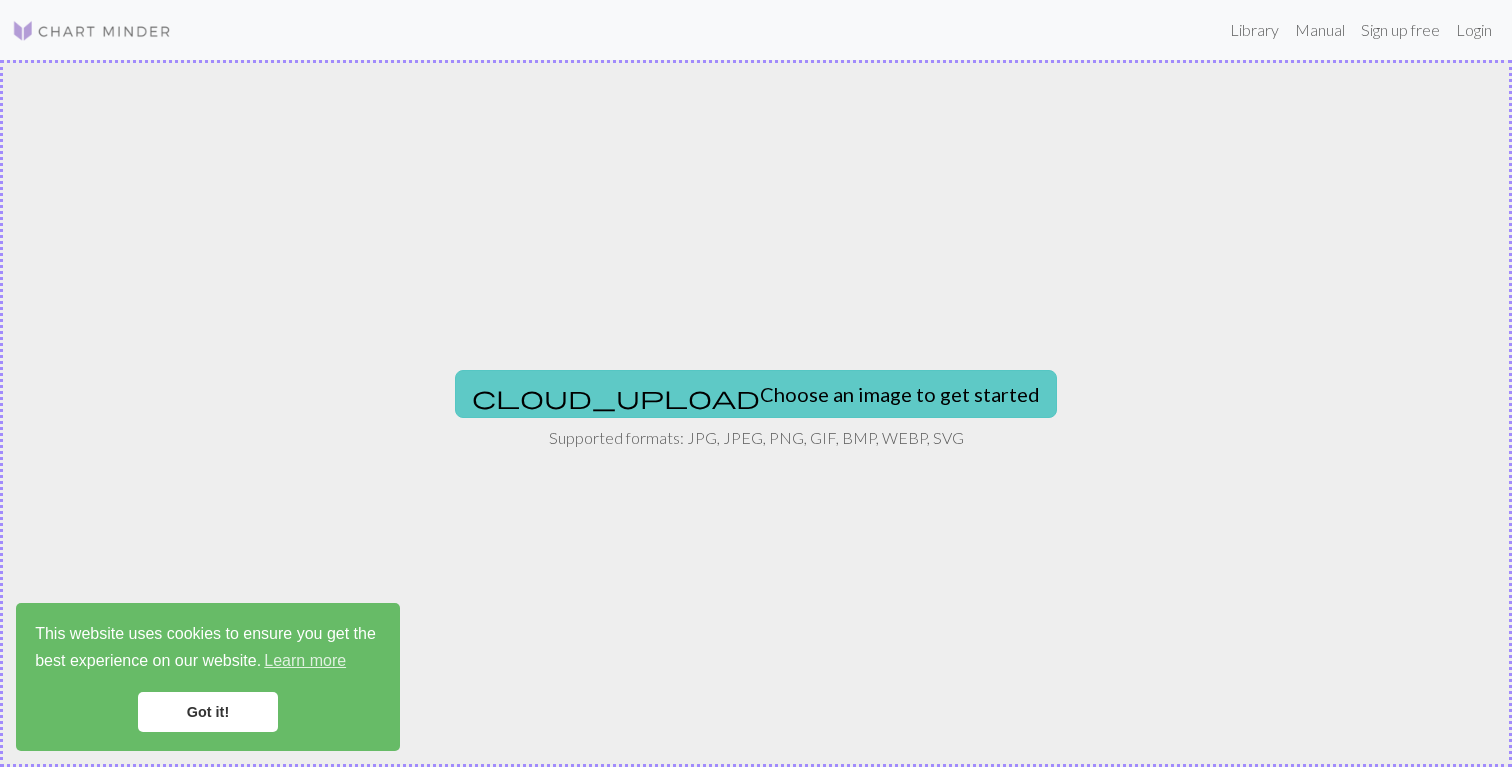 click on "cloud_upload  Choose an image to get started" at bounding box center [756, 394] 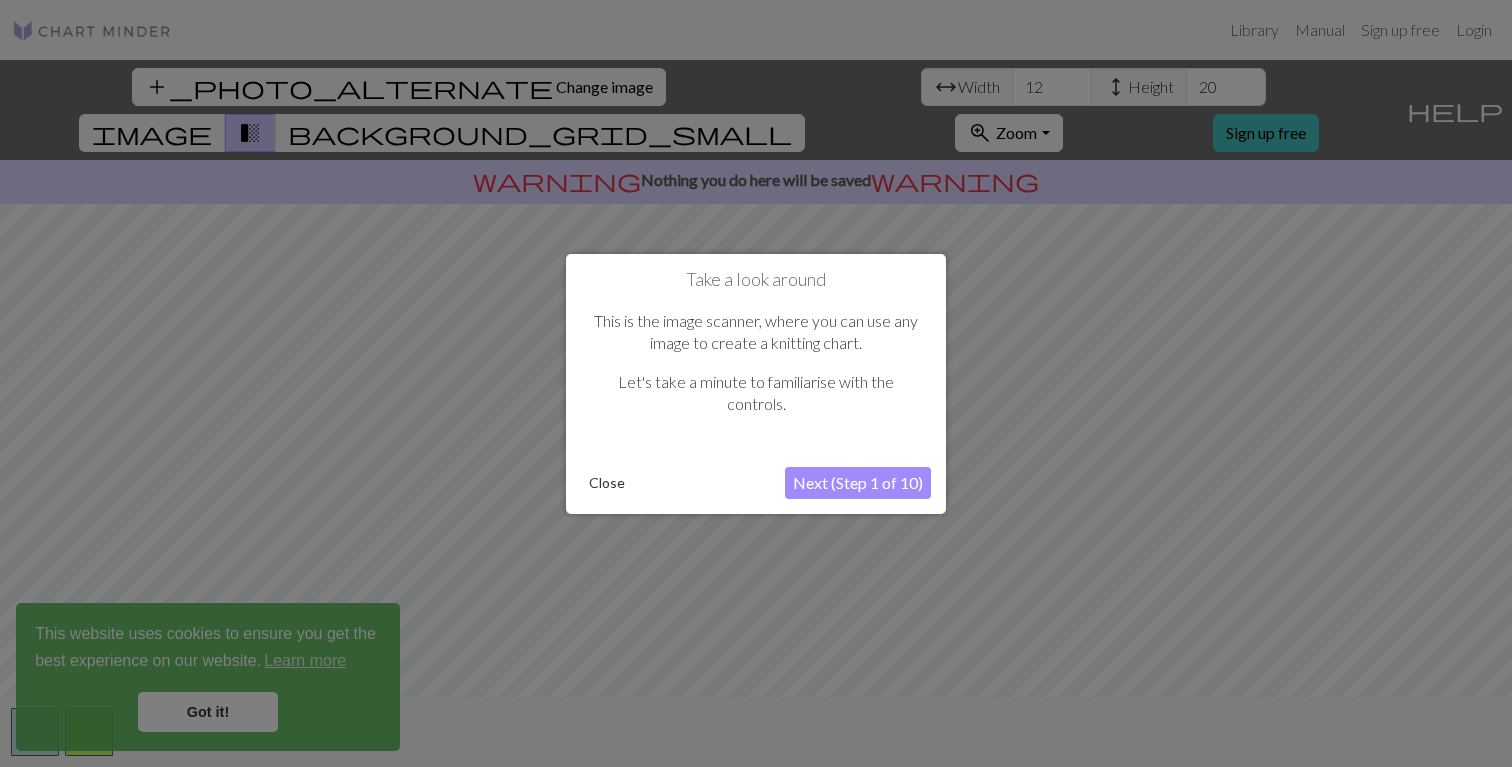 click on "Next (Step 1 of 10)" at bounding box center (858, 483) 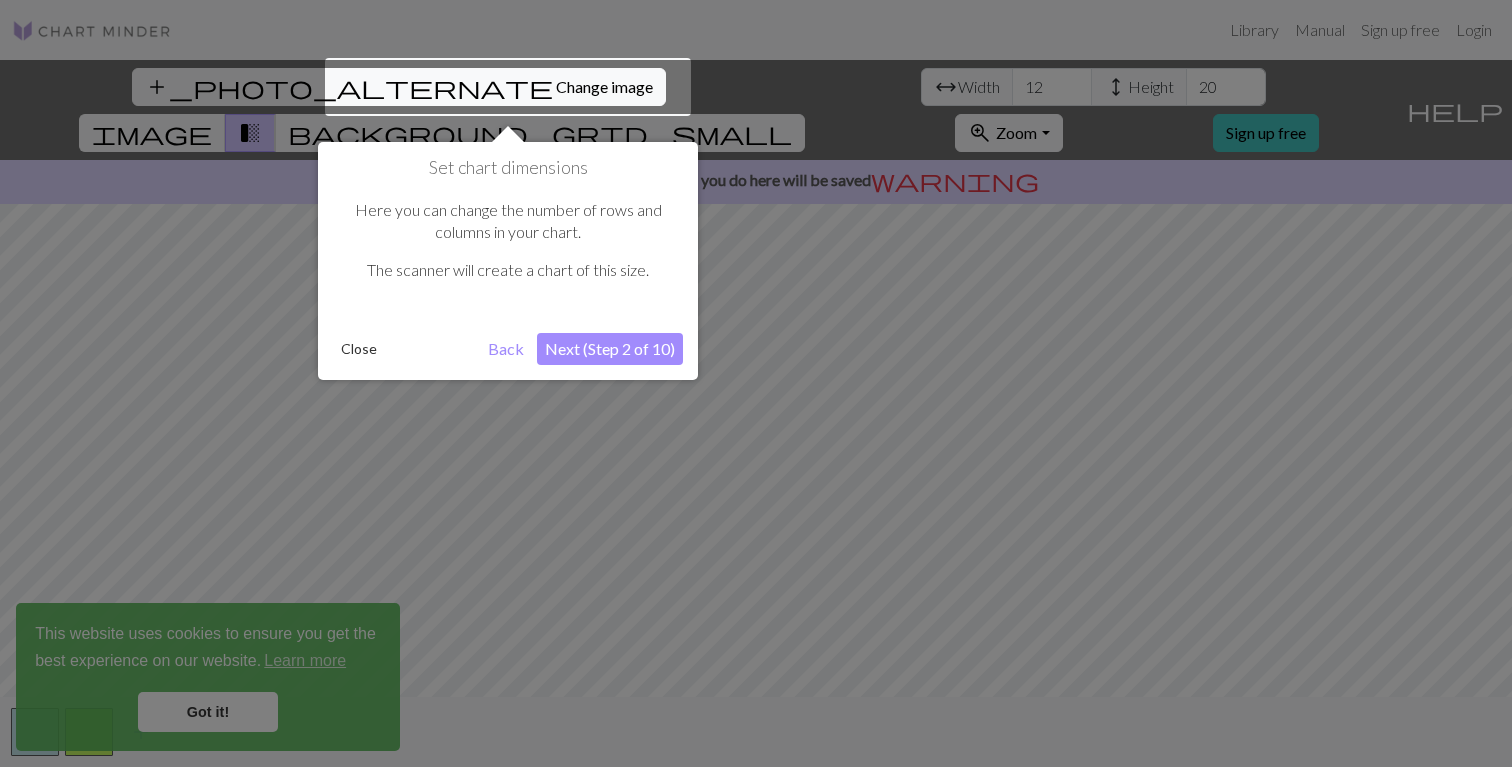 click on "Next (Step 2 of 10)" at bounding box center (610, 349) 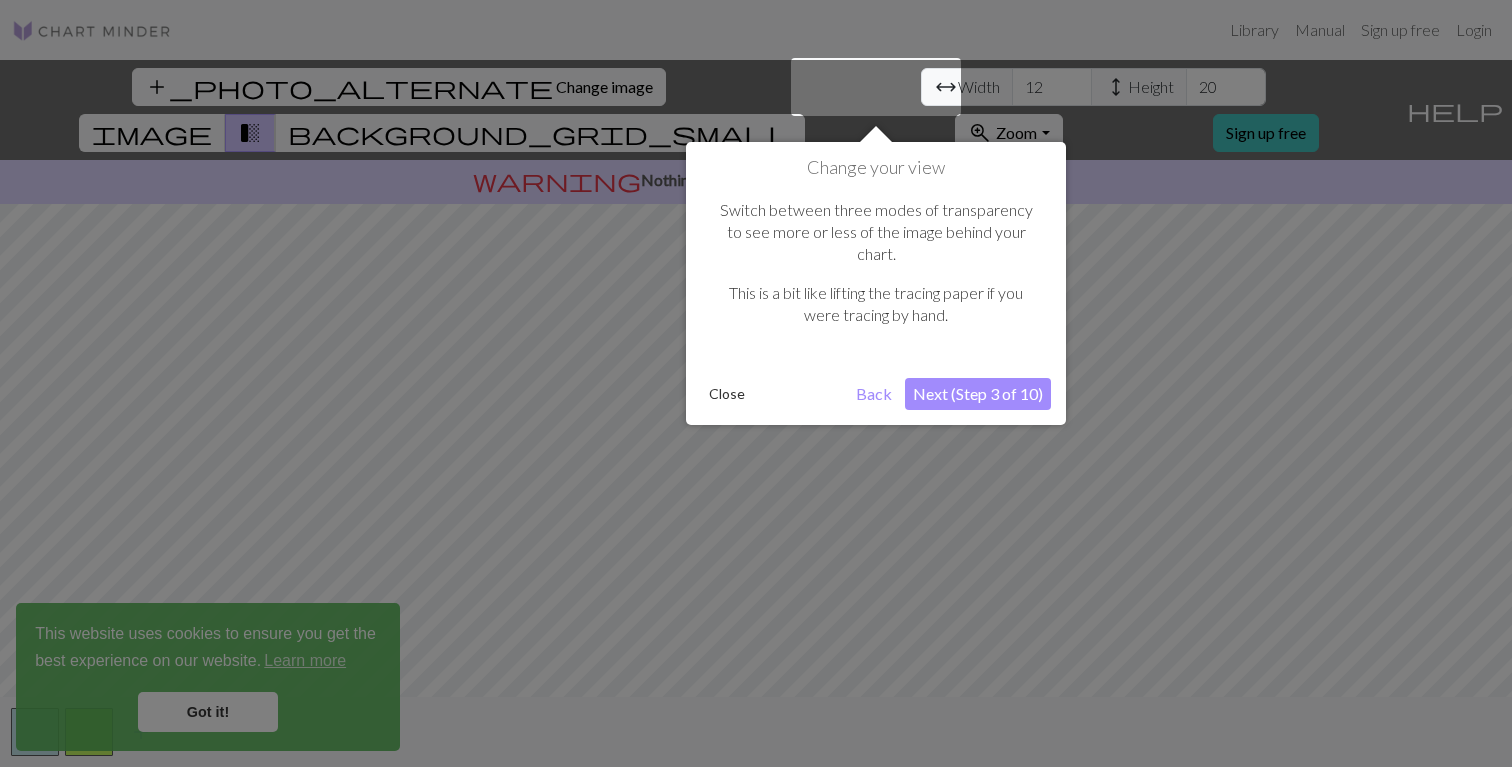 click on "Next (Step 3 of 10)" at bounding box center (978, 394) 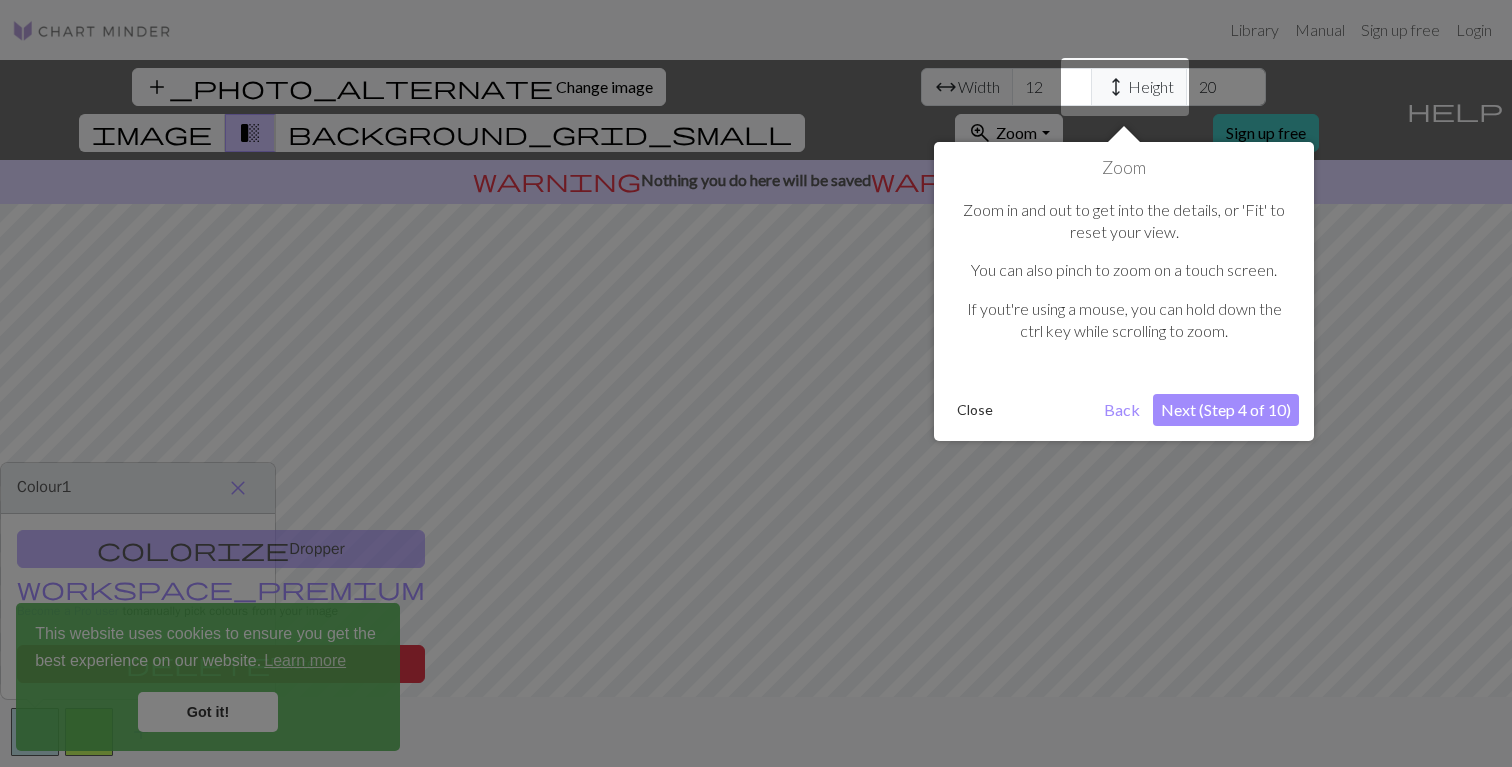 click on "Next (Step 4 of 10)" at bounding box center [1226, 410] 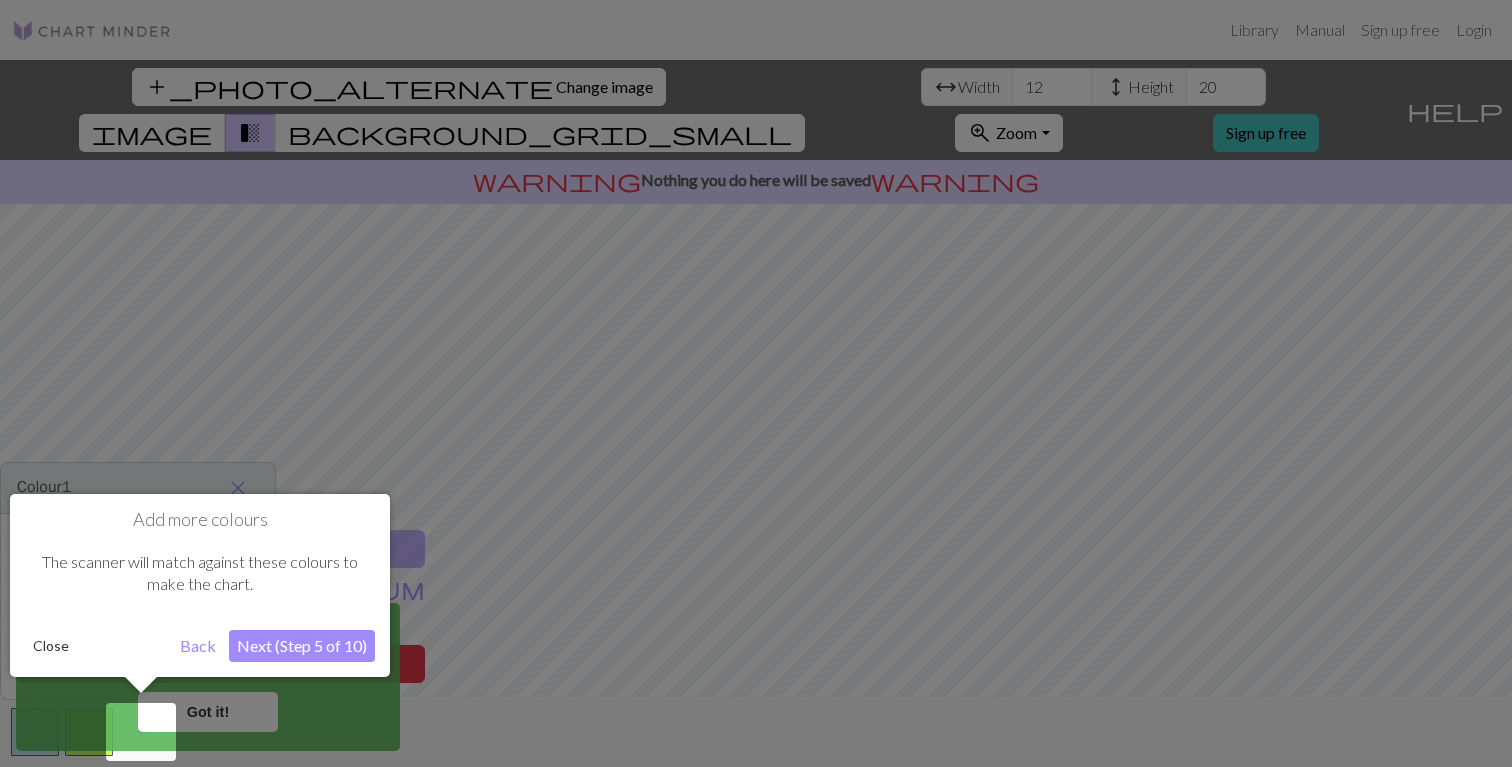 click on "Next (Step 5 of 10)" at bounding box center [302, 646] 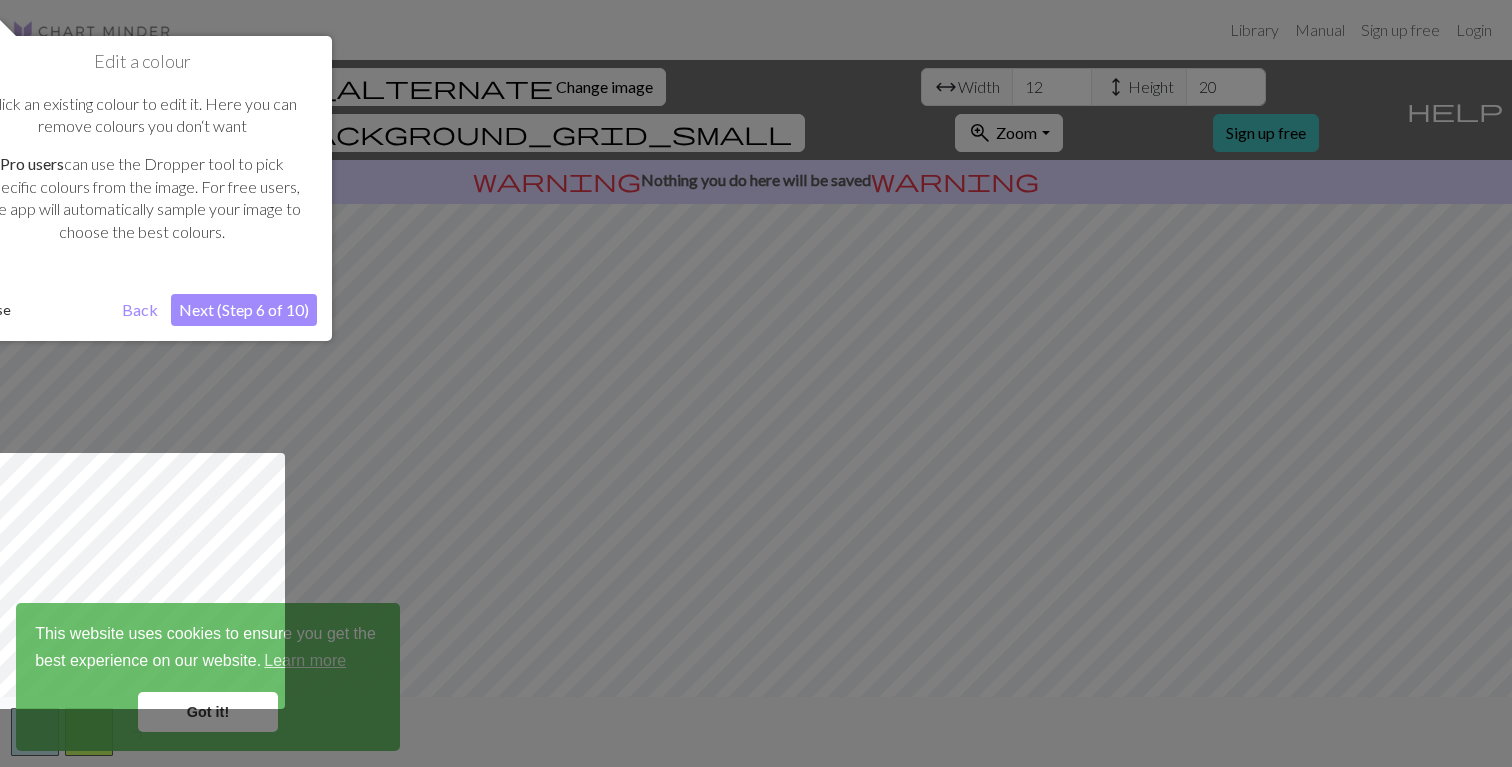 click on "Next (Step 6 of 10)" at bounding box center [244, 310] 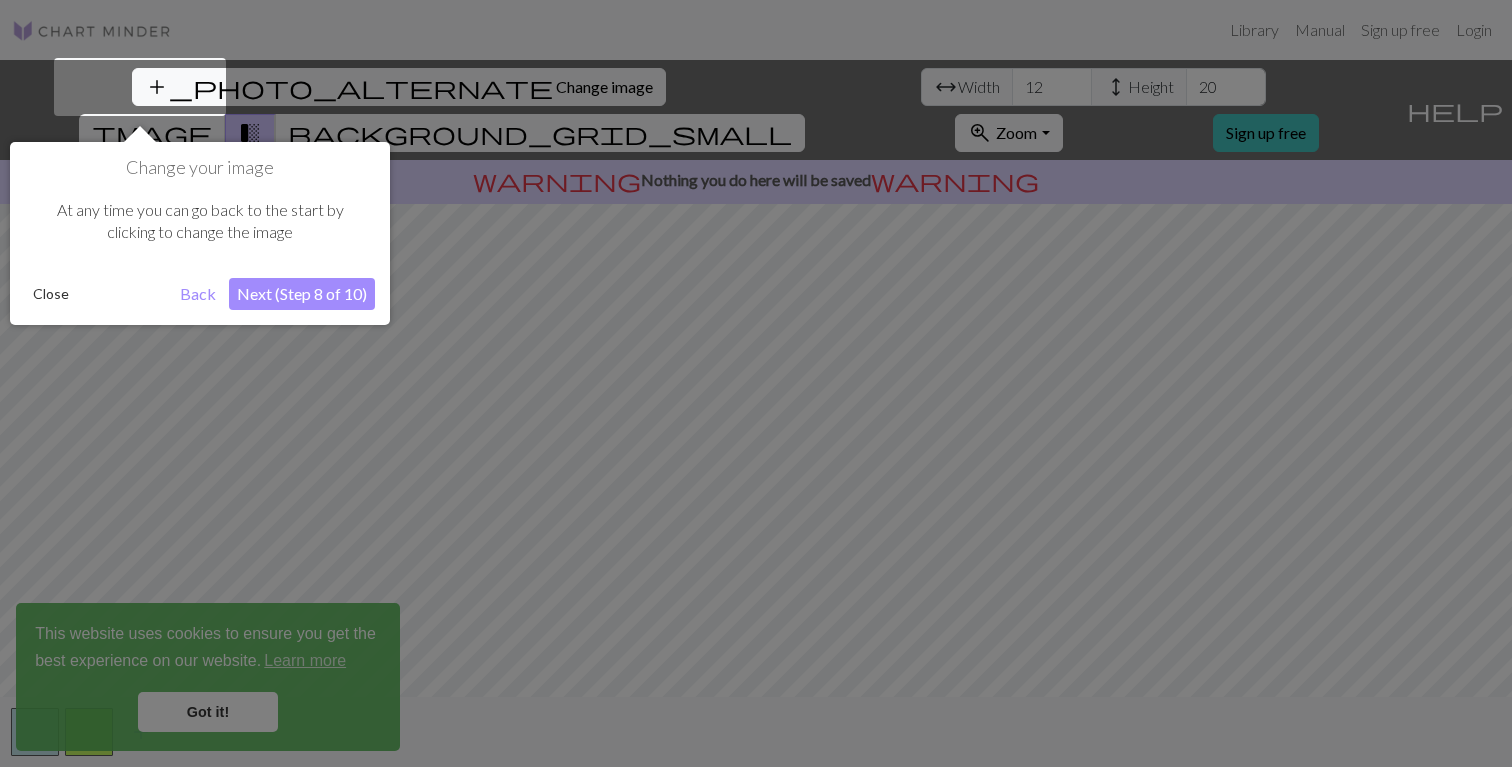 click on "Next (Step 8 of 10)" at bounding box center (302, 294) 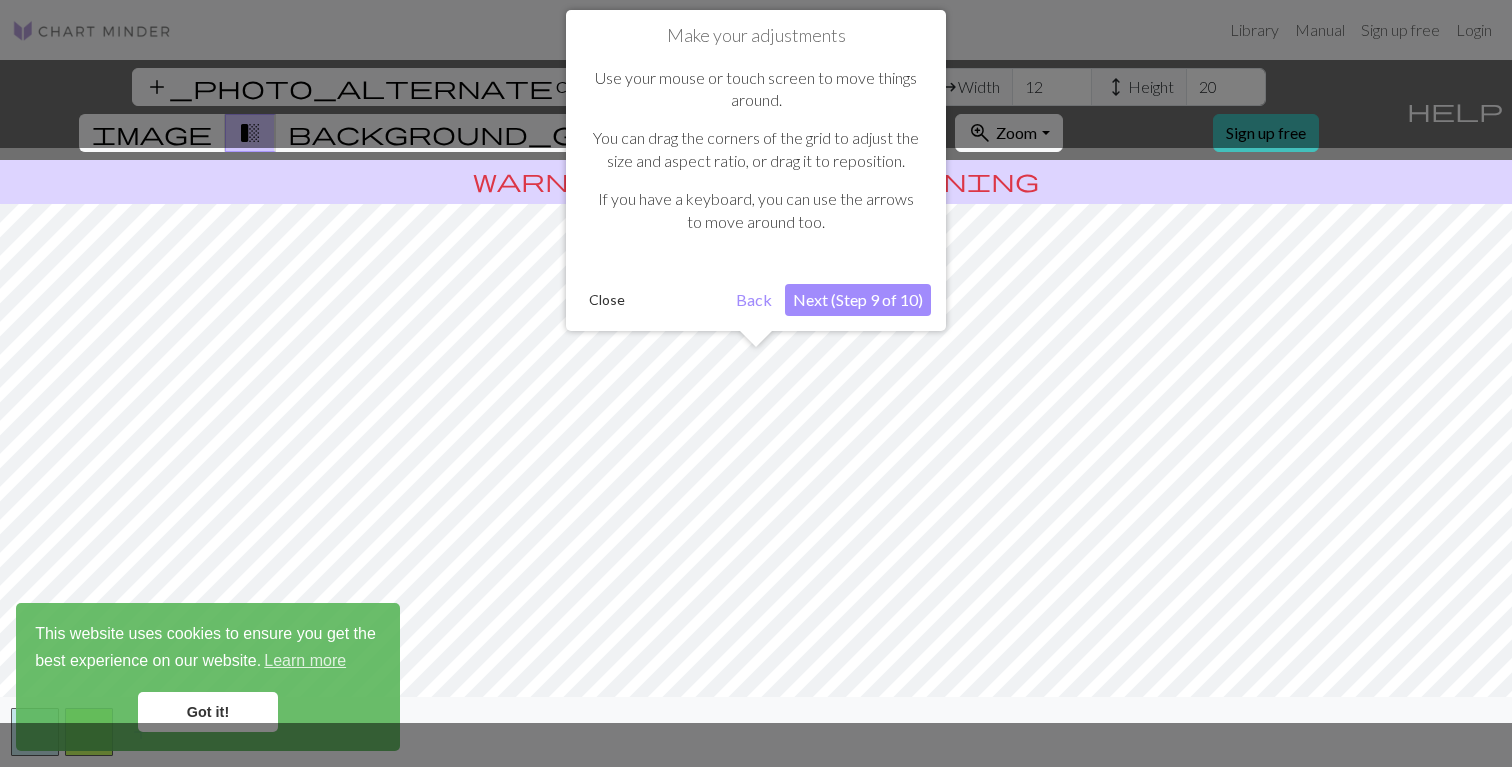 click on "Next (Step 9 of 10)" at bounding box center (858, 300) 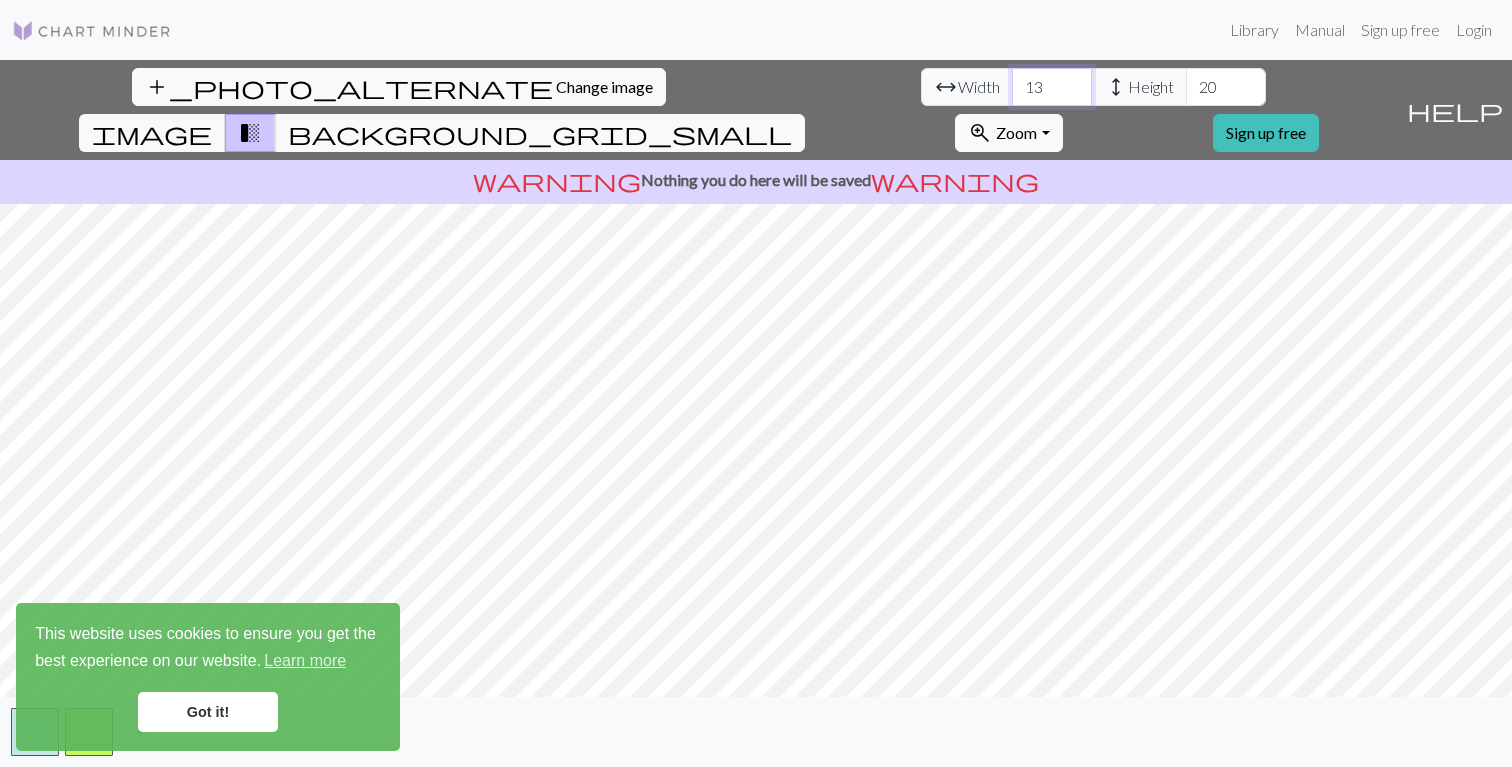 click on "13" at bounding box center (1052, 87) 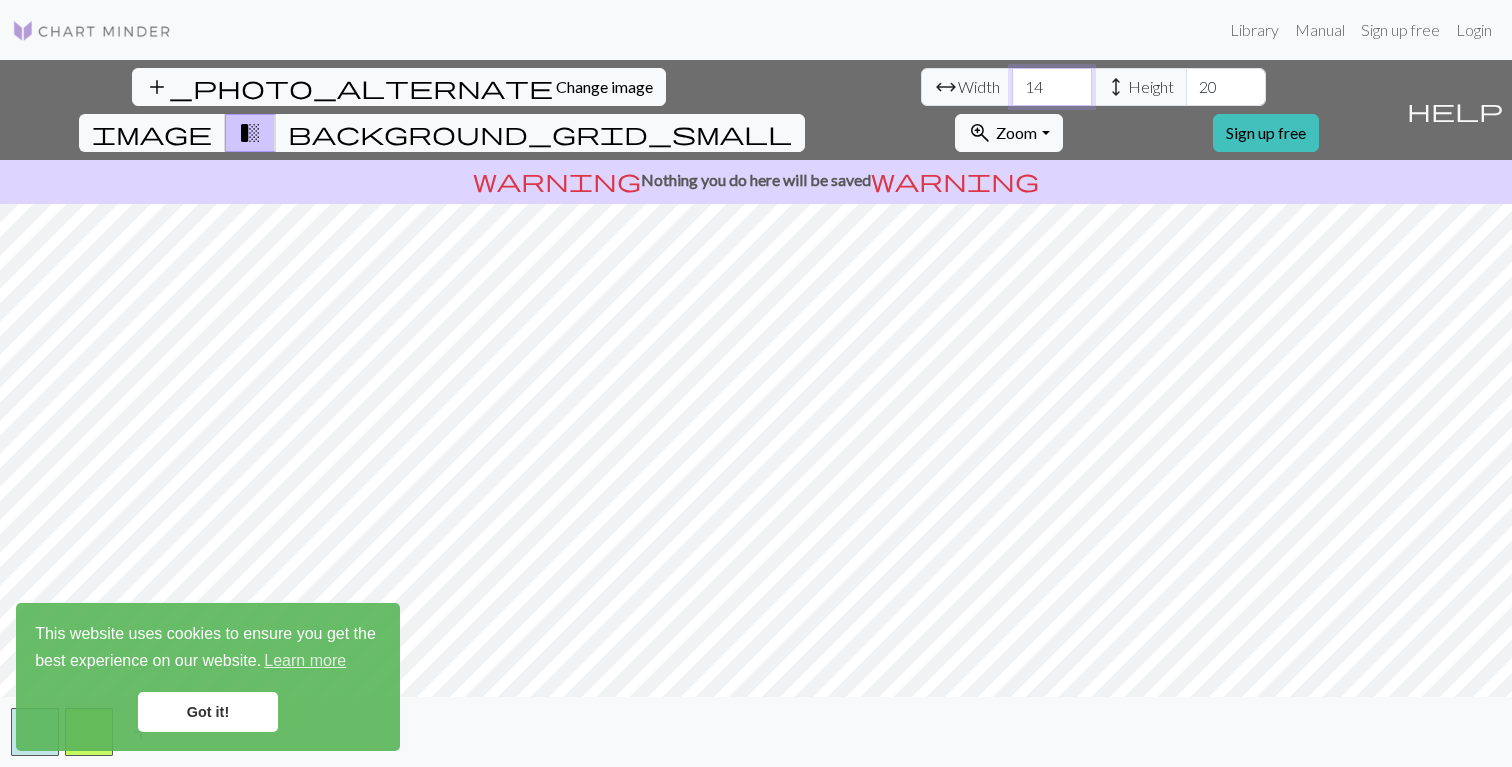 click on "14" at bounding box center [1052, 87] 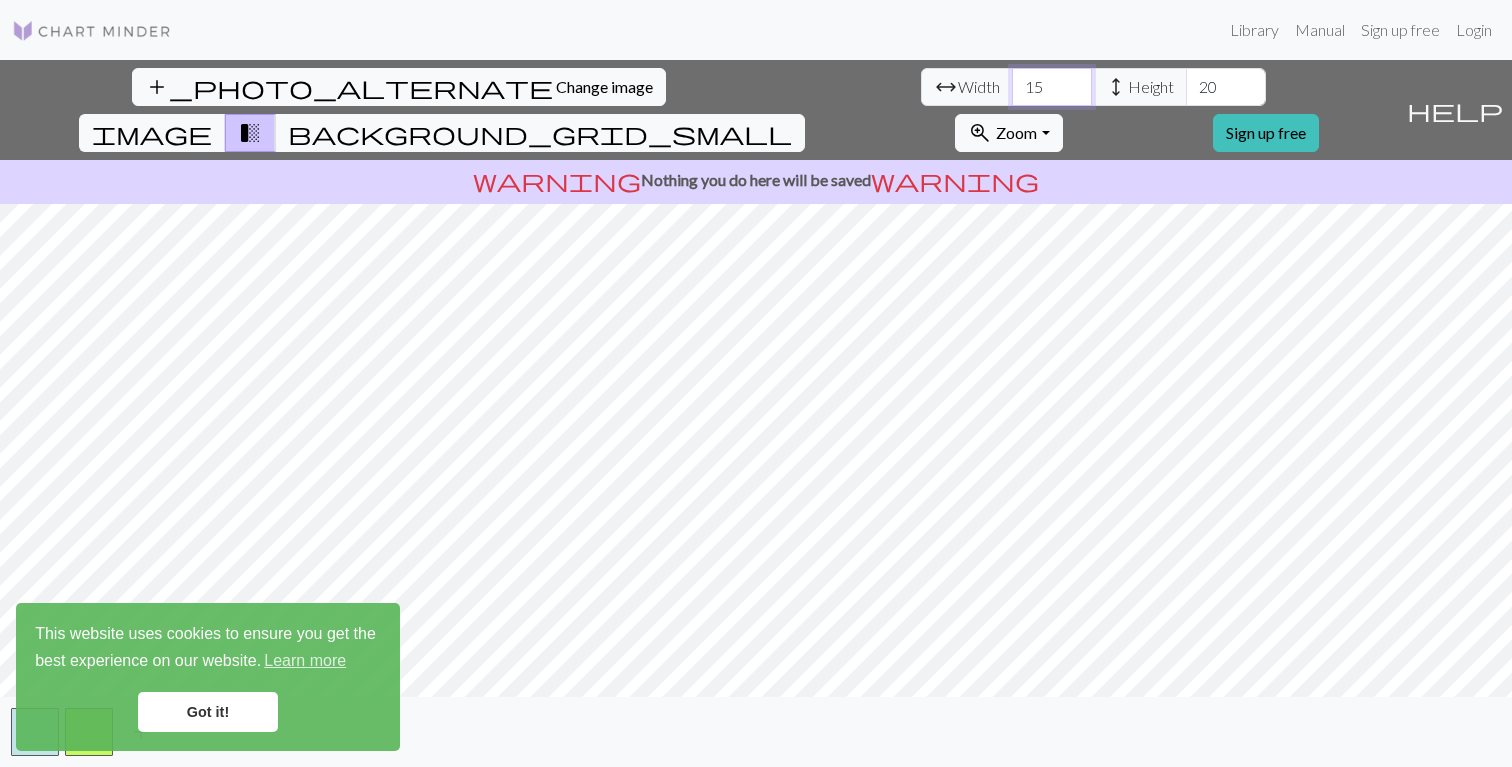 click on "15" at bounding box center [1052, 87] 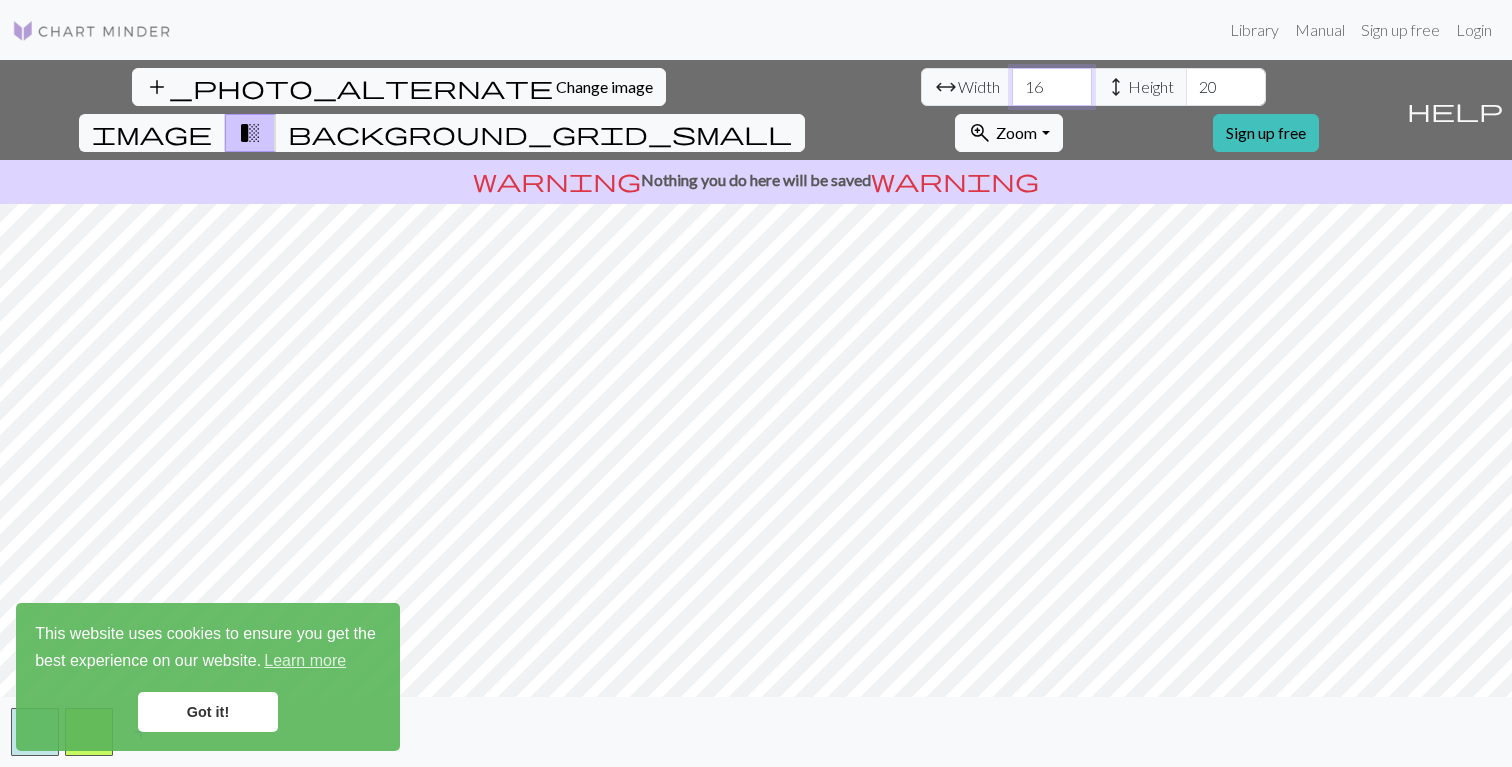 click on "16" at bounding box center [1052, 87] 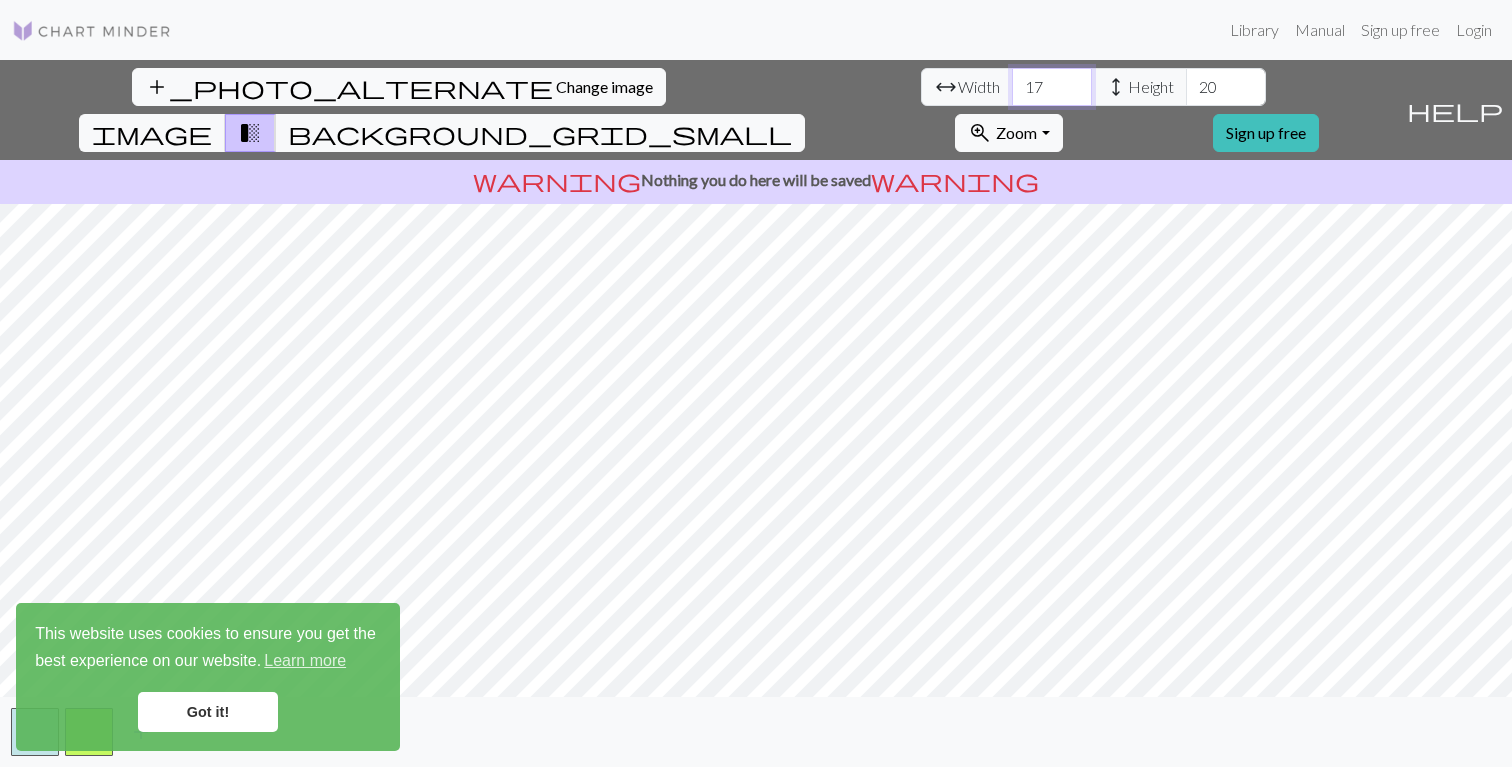 click on "17" at bounding box center (1052, 87) 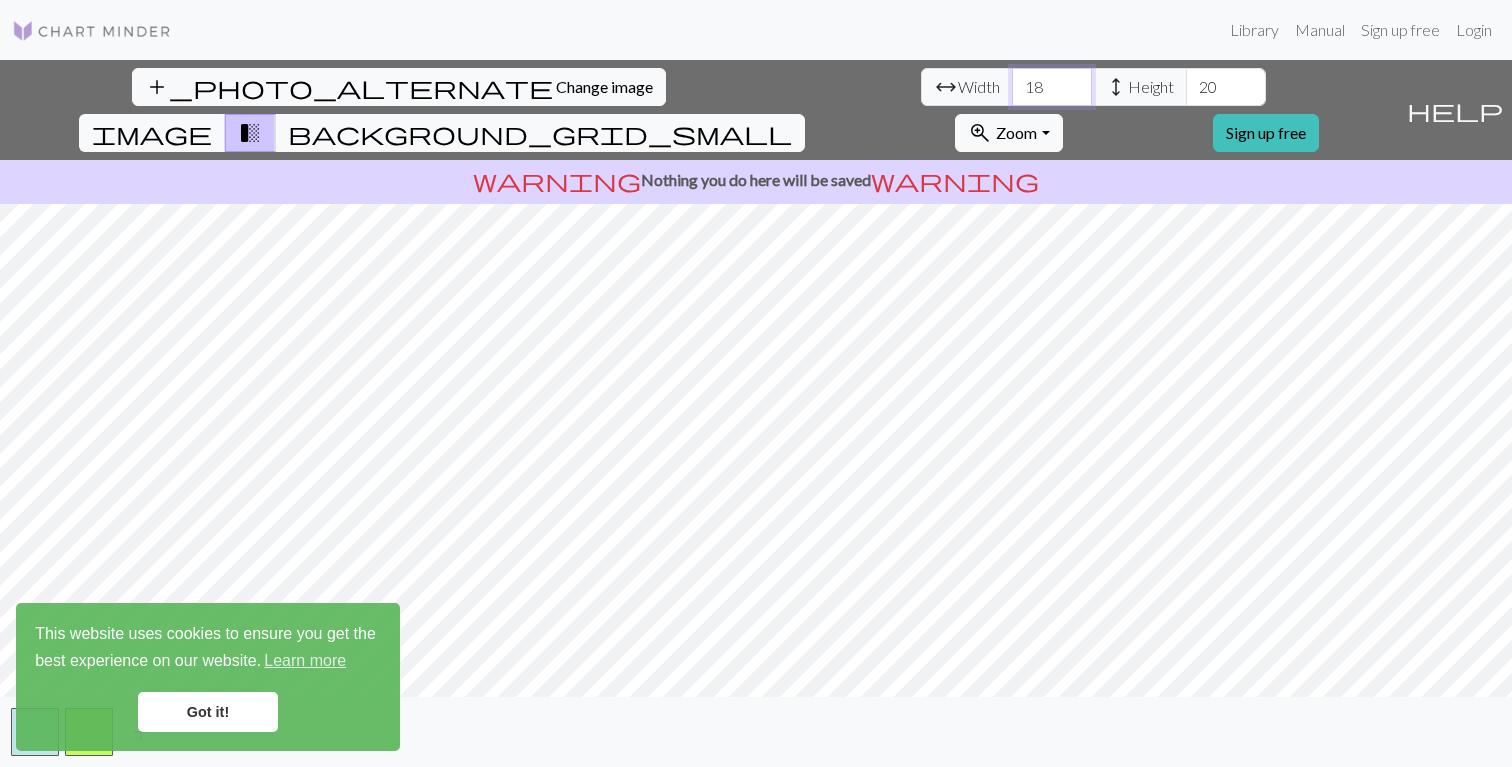 click on "18" at bounding box center [1052, 87] 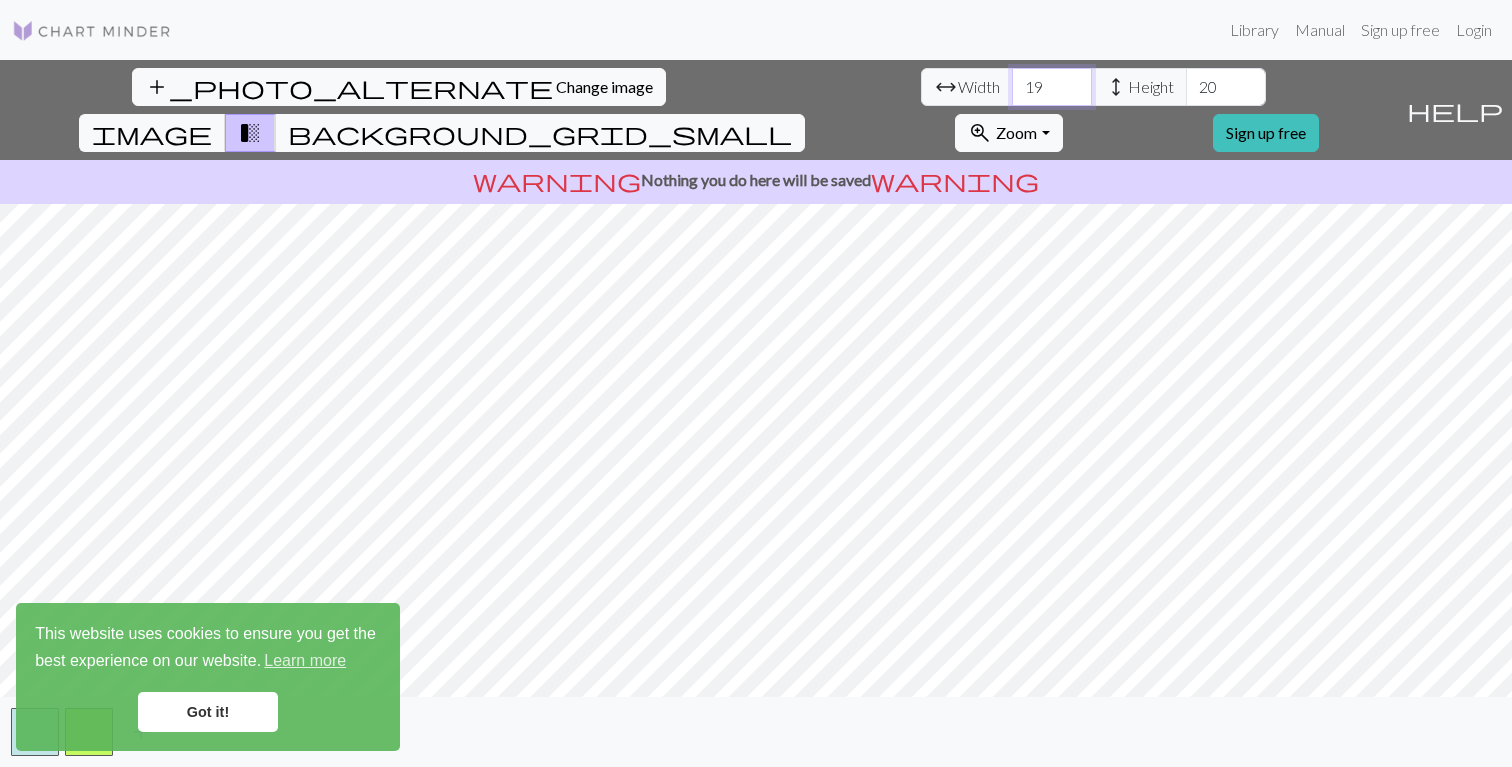 click on "19" at bounding box center [1052, 87] 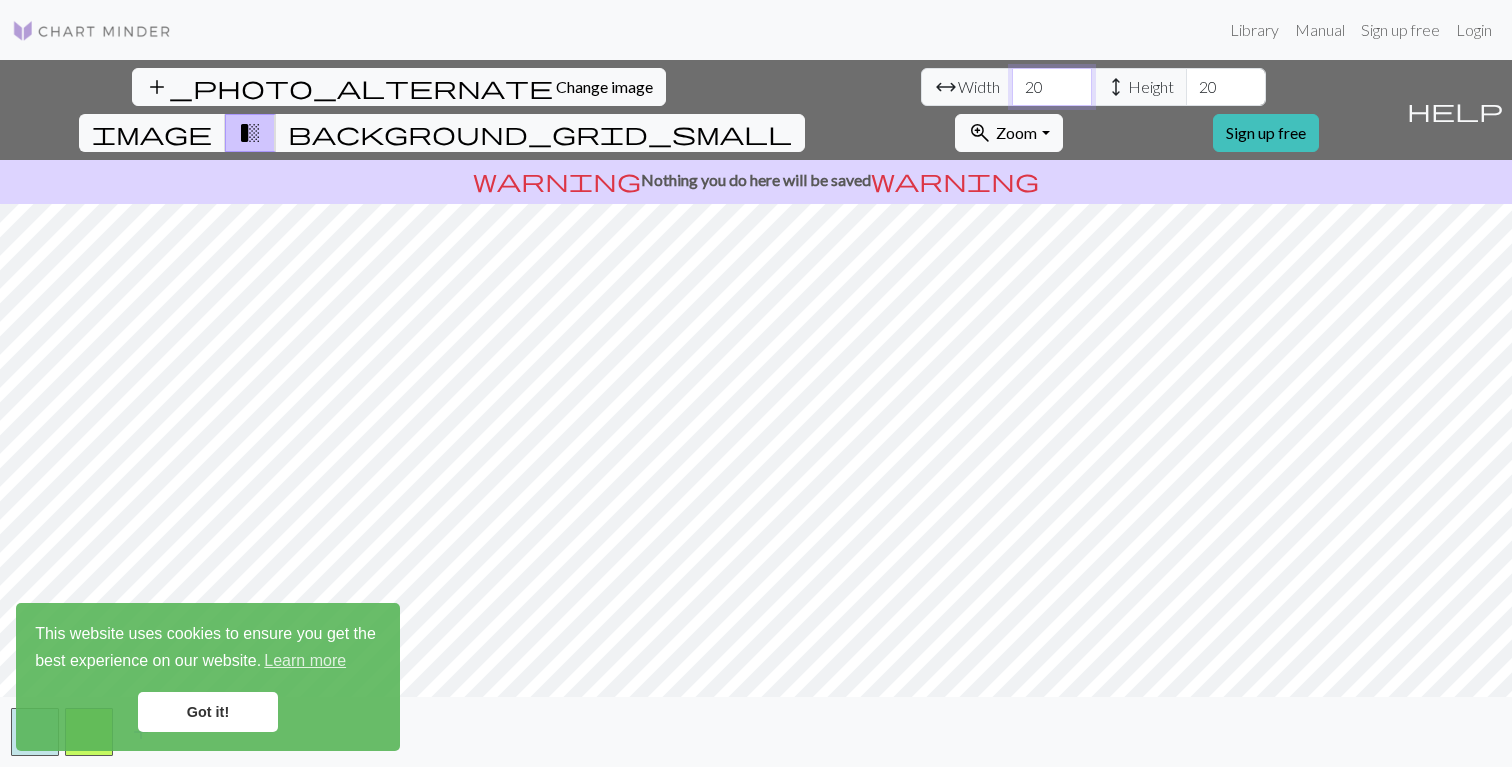 click on "20" at bounding box center (1052, 87) 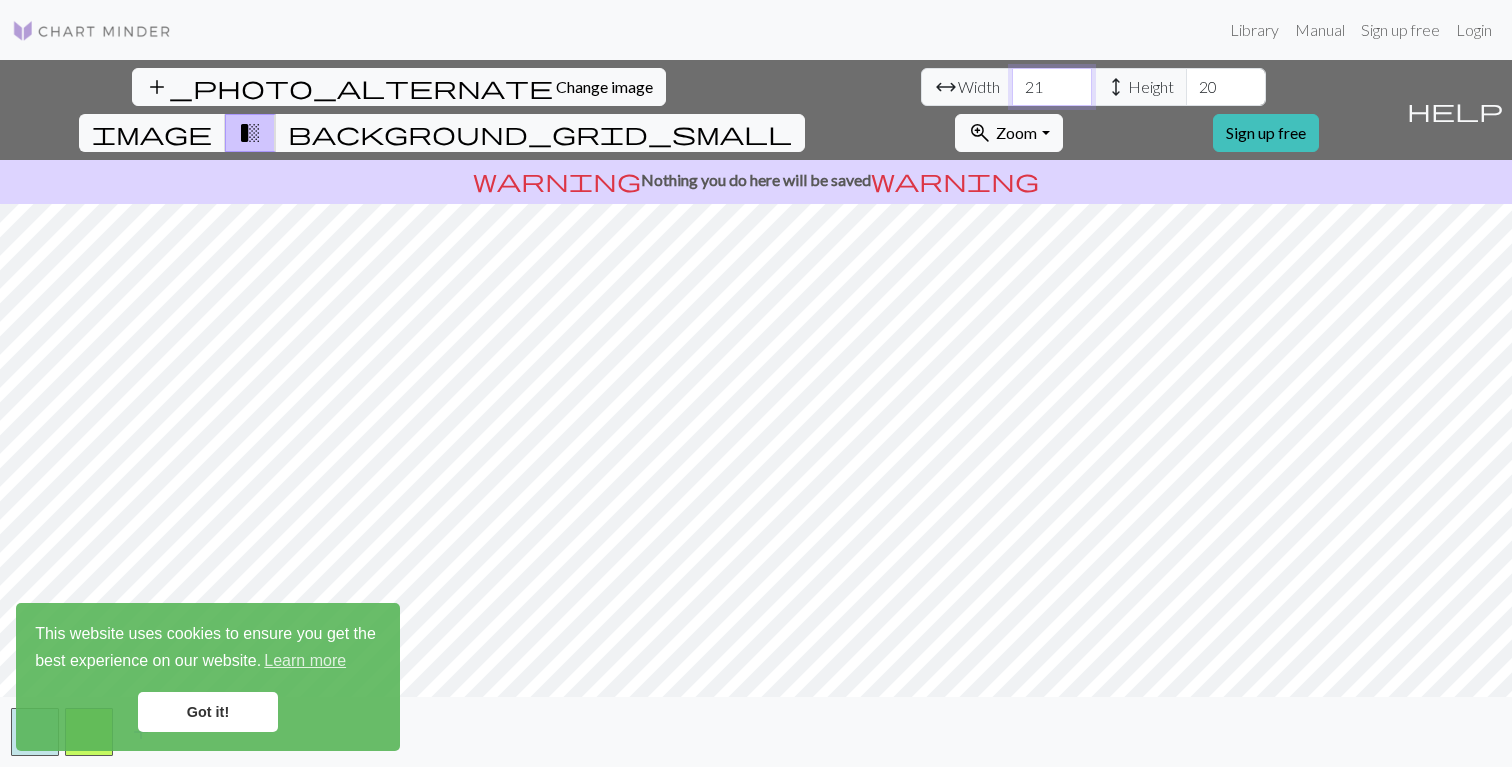 click on "21" at bounding box center (1052, 87) 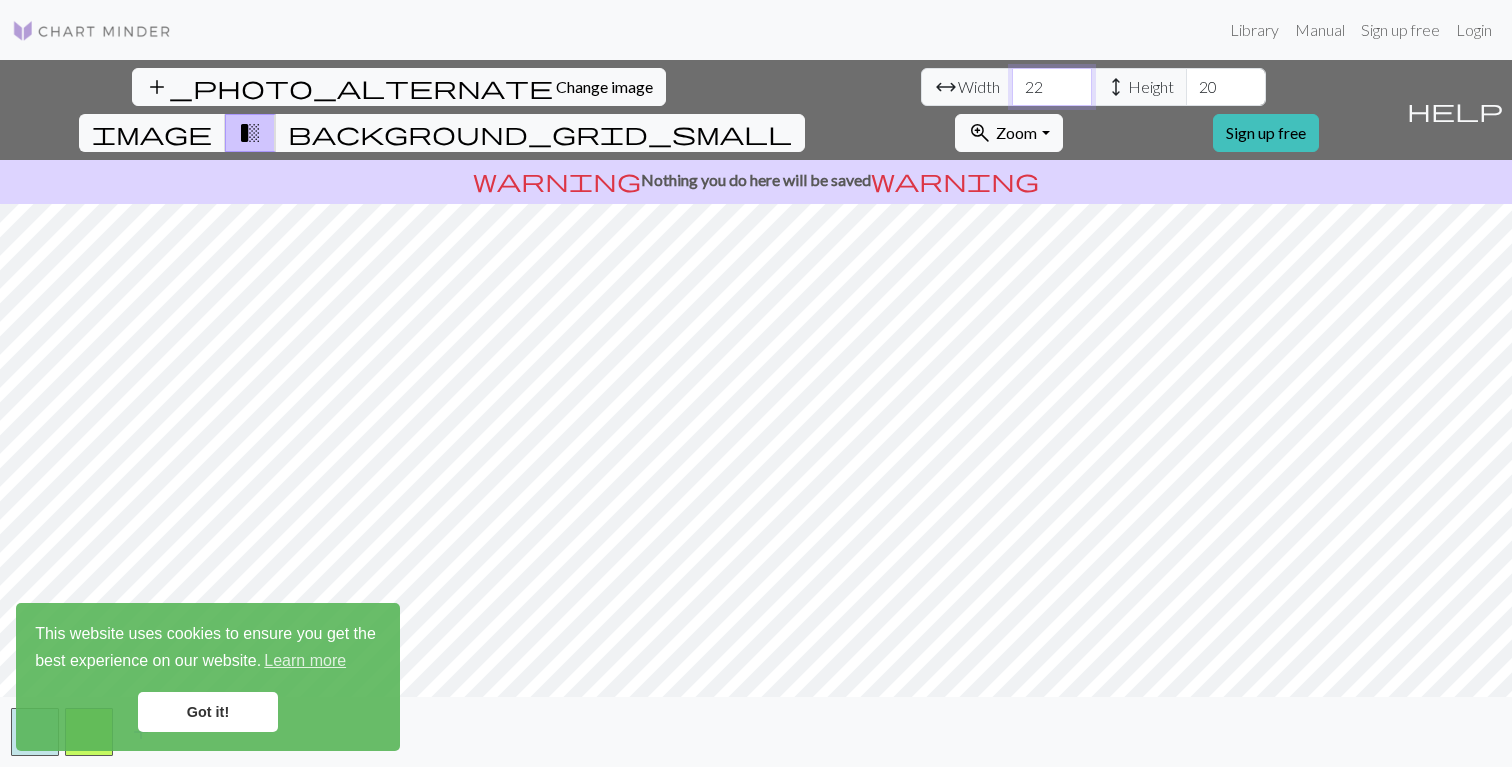 click on "22" at bounding box center [1052, 87] 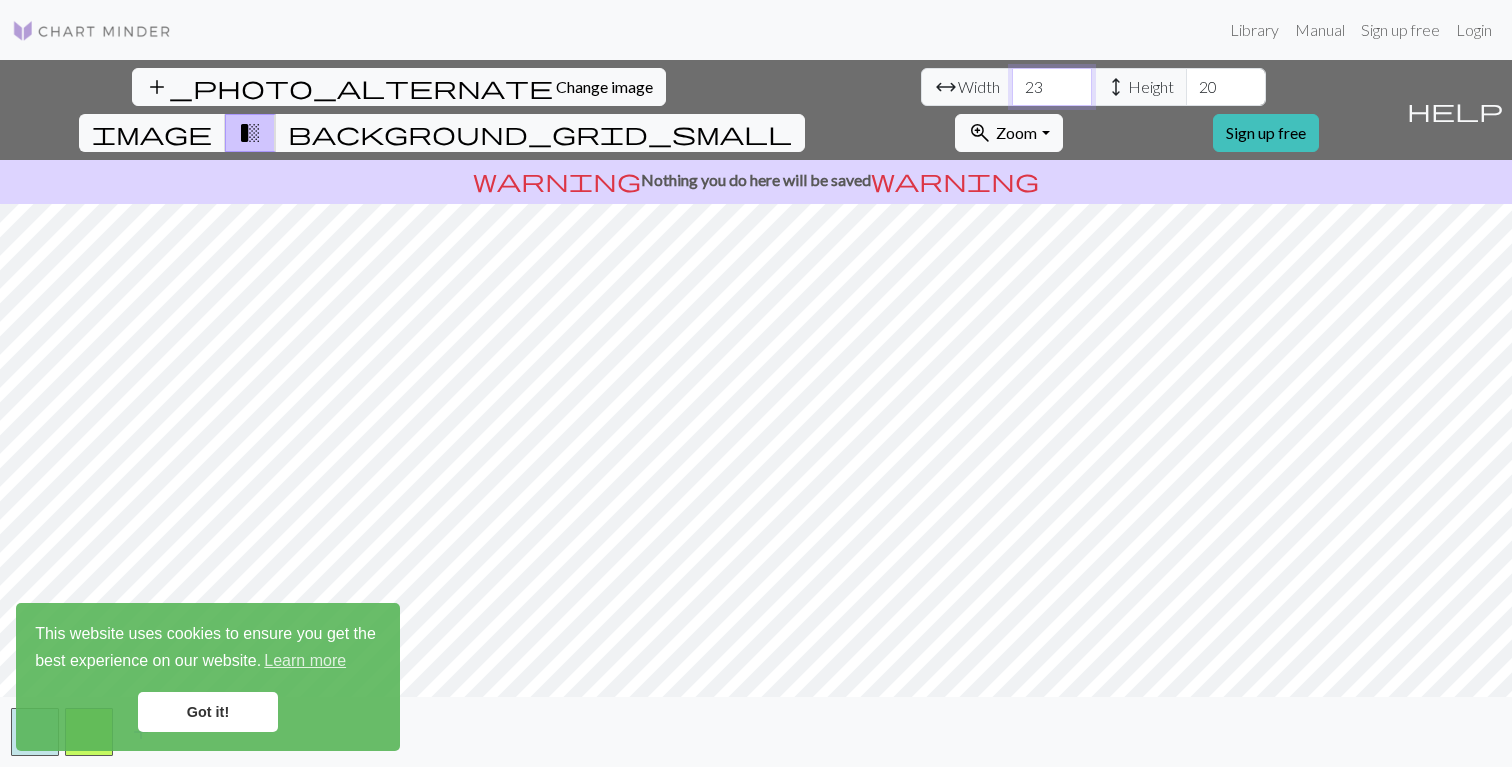 click on "23" at bounding box center (1052, 87) 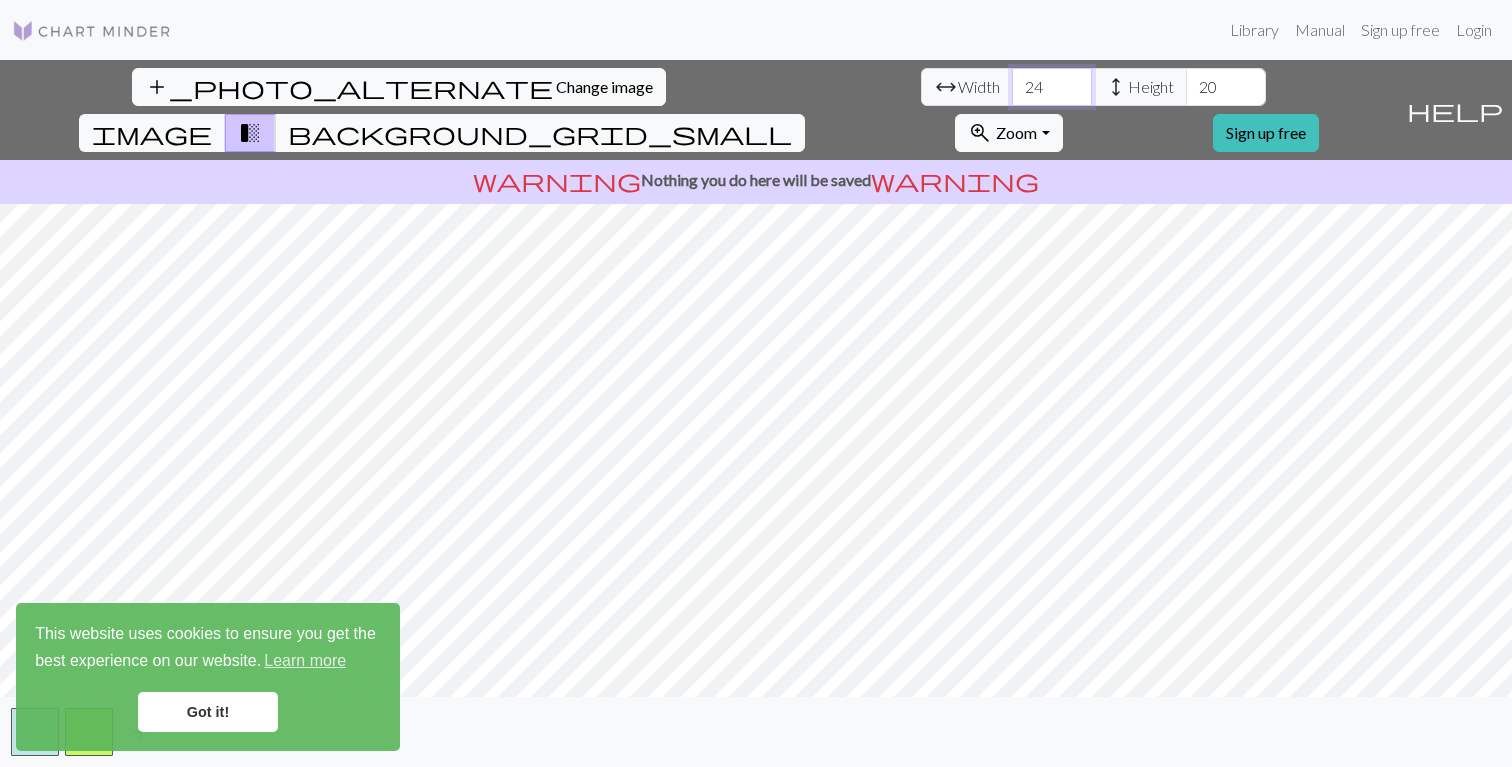 click on "24" at bounding box center [1052, 87] 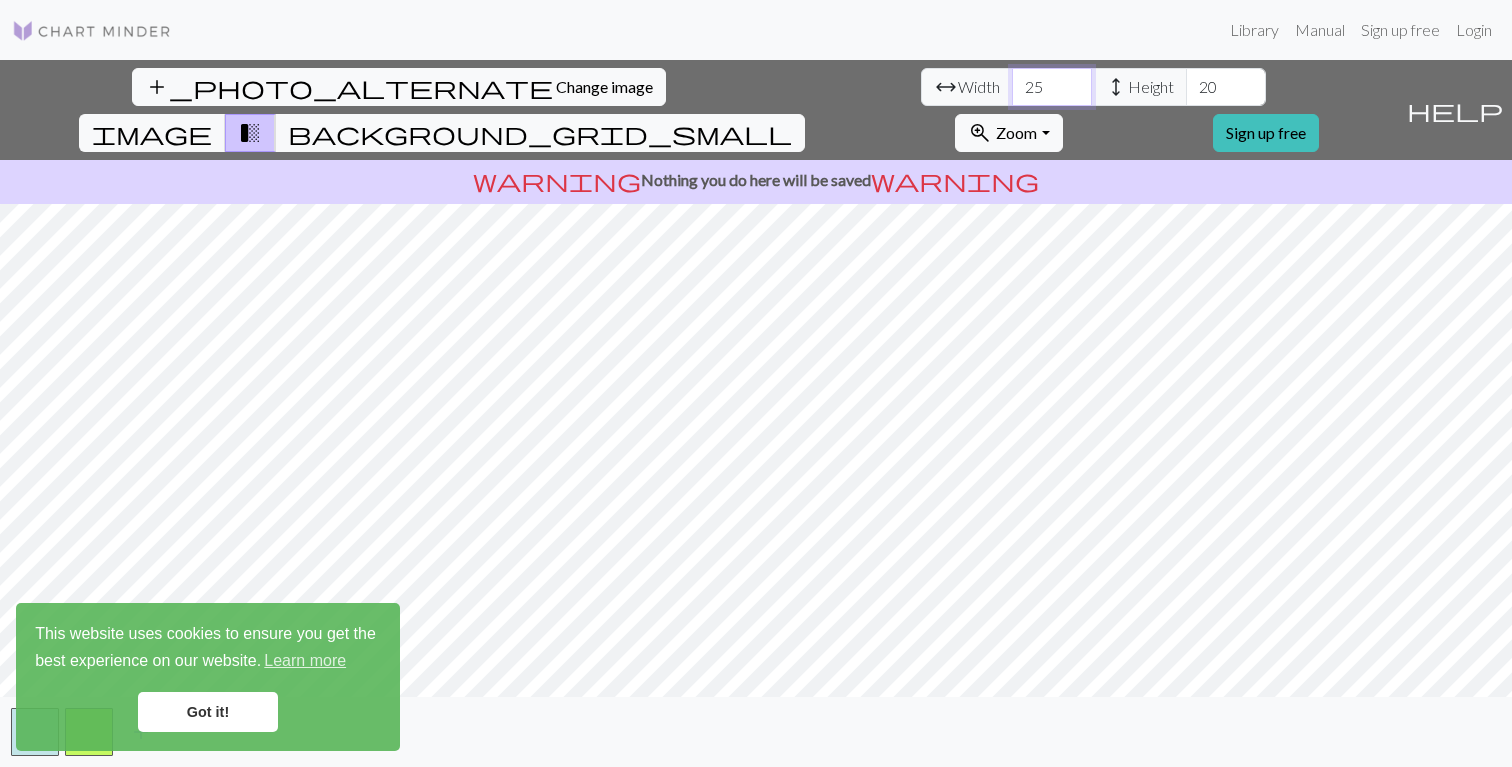 type on "25" 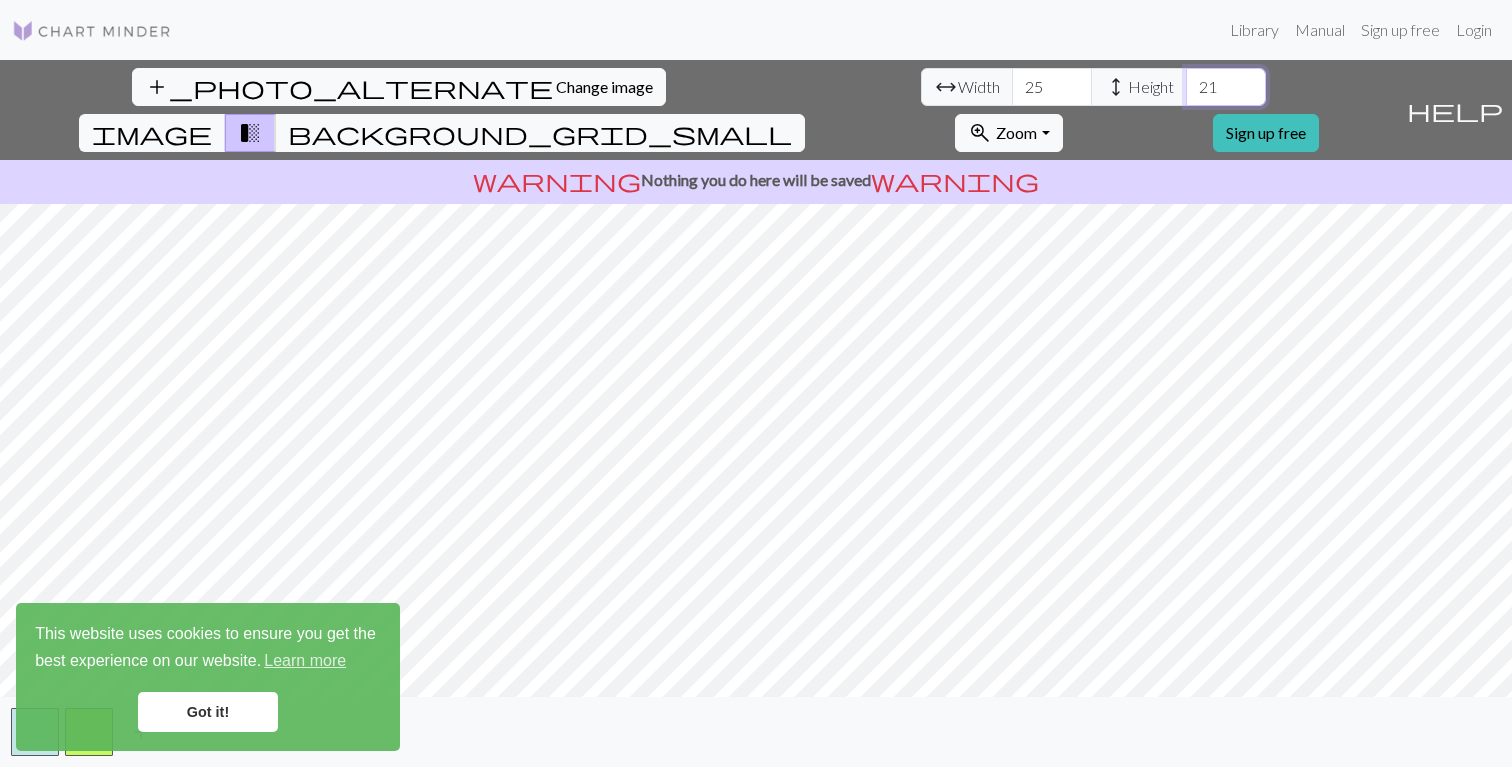 click on "21" at bounding box center [1226, 87] 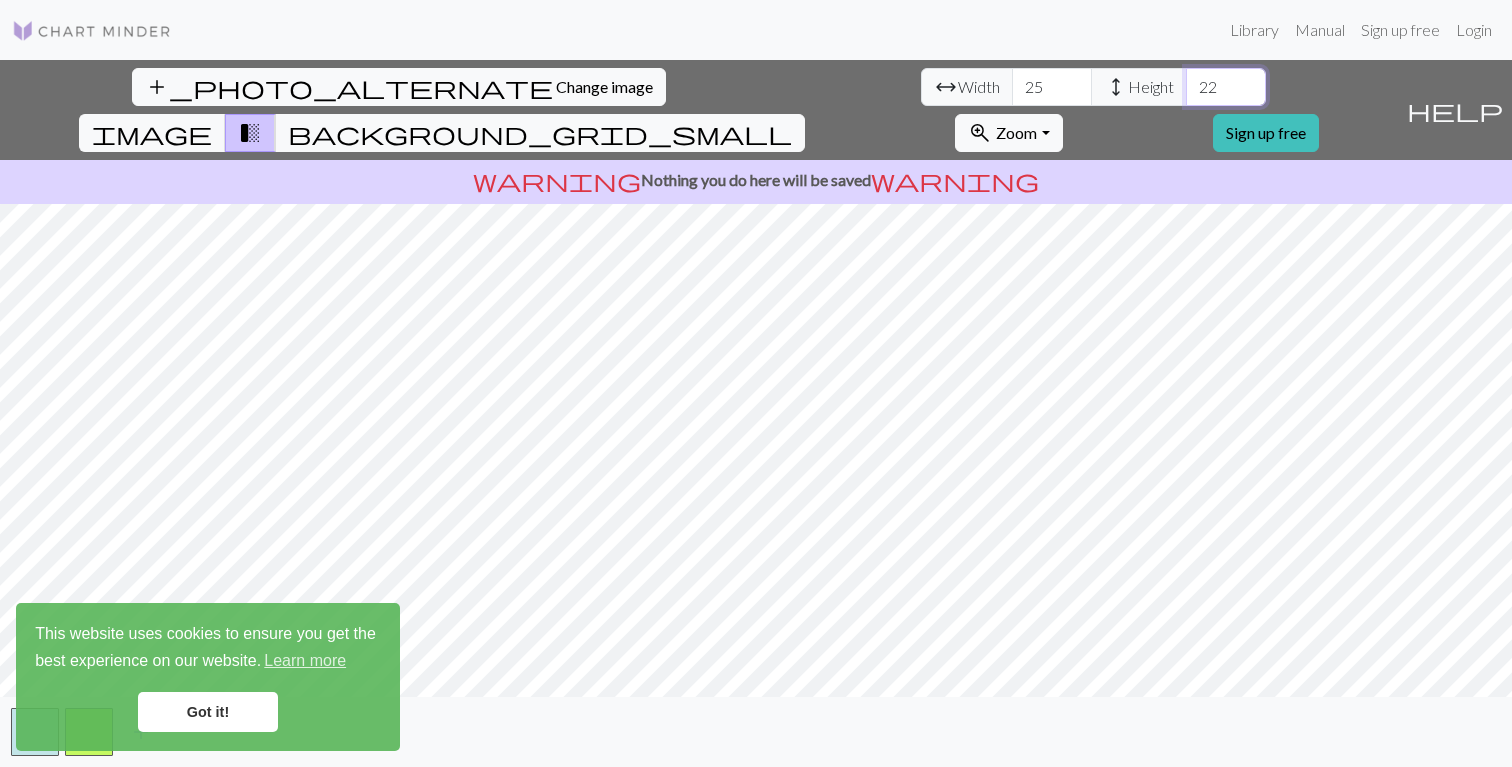 click on "22" at bounding box center (1226, 87) 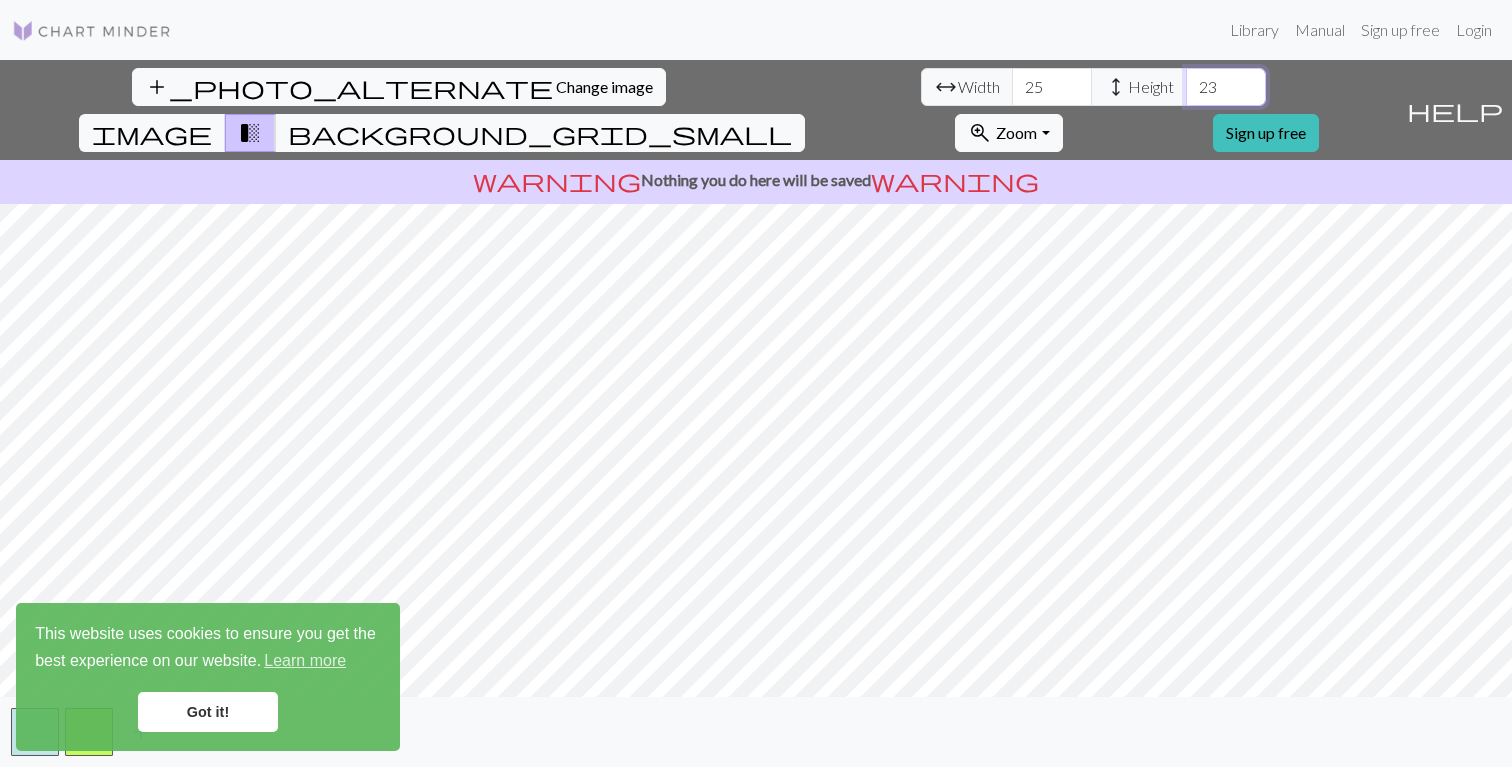 click on "23" at bounding box center (1226, 87) 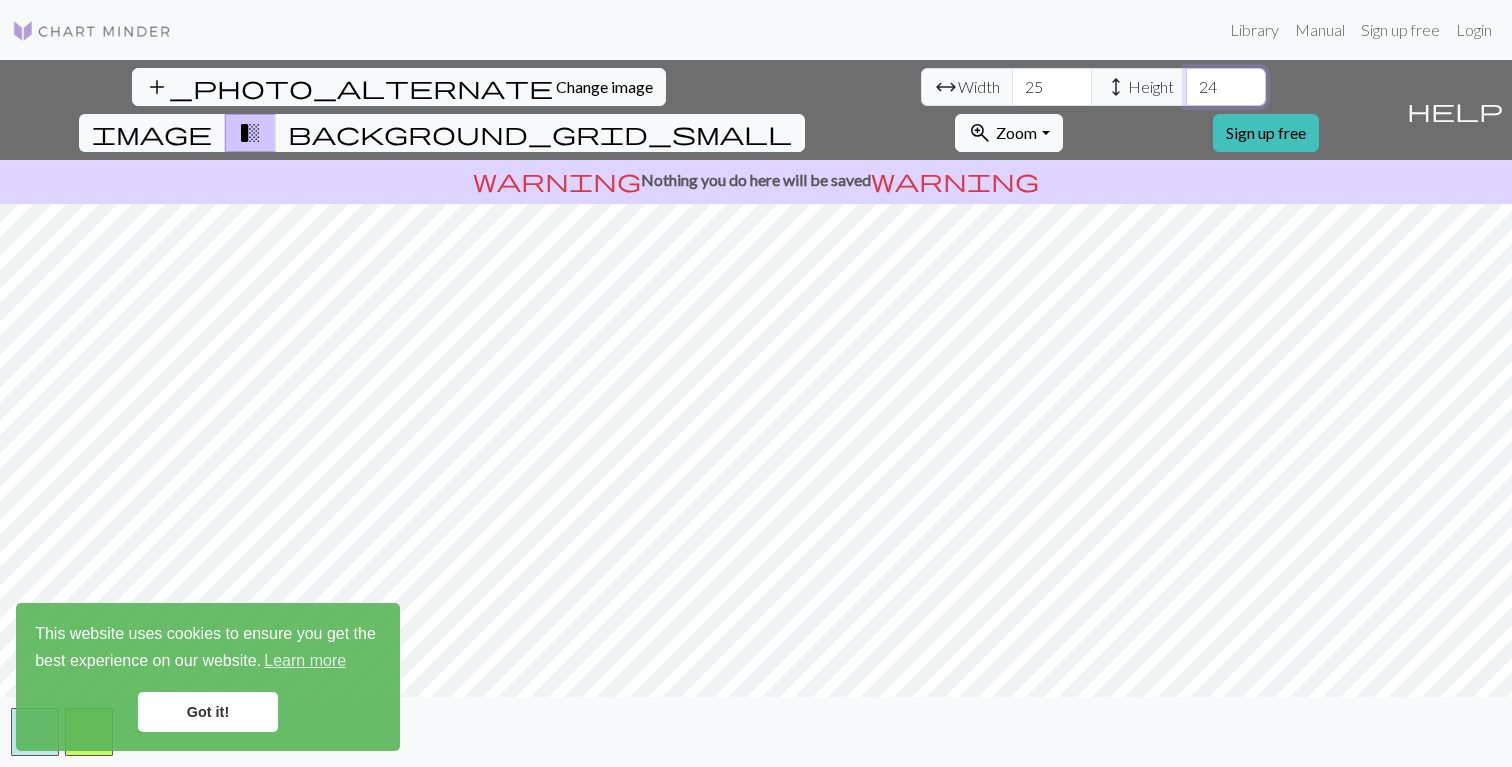 click on "24" at bounding box center [1226, 87] 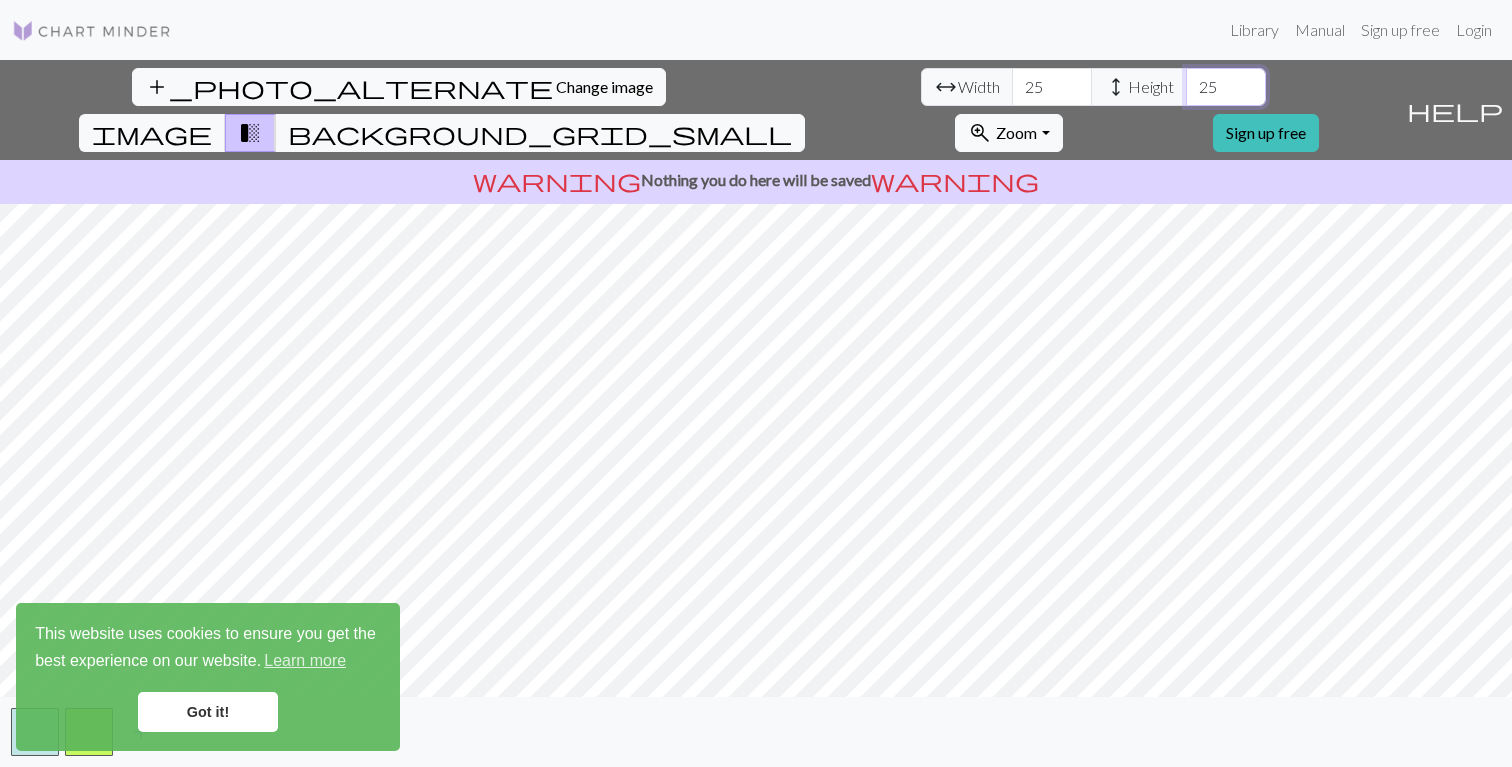 click on "25" at bounding box center [1226, 87] 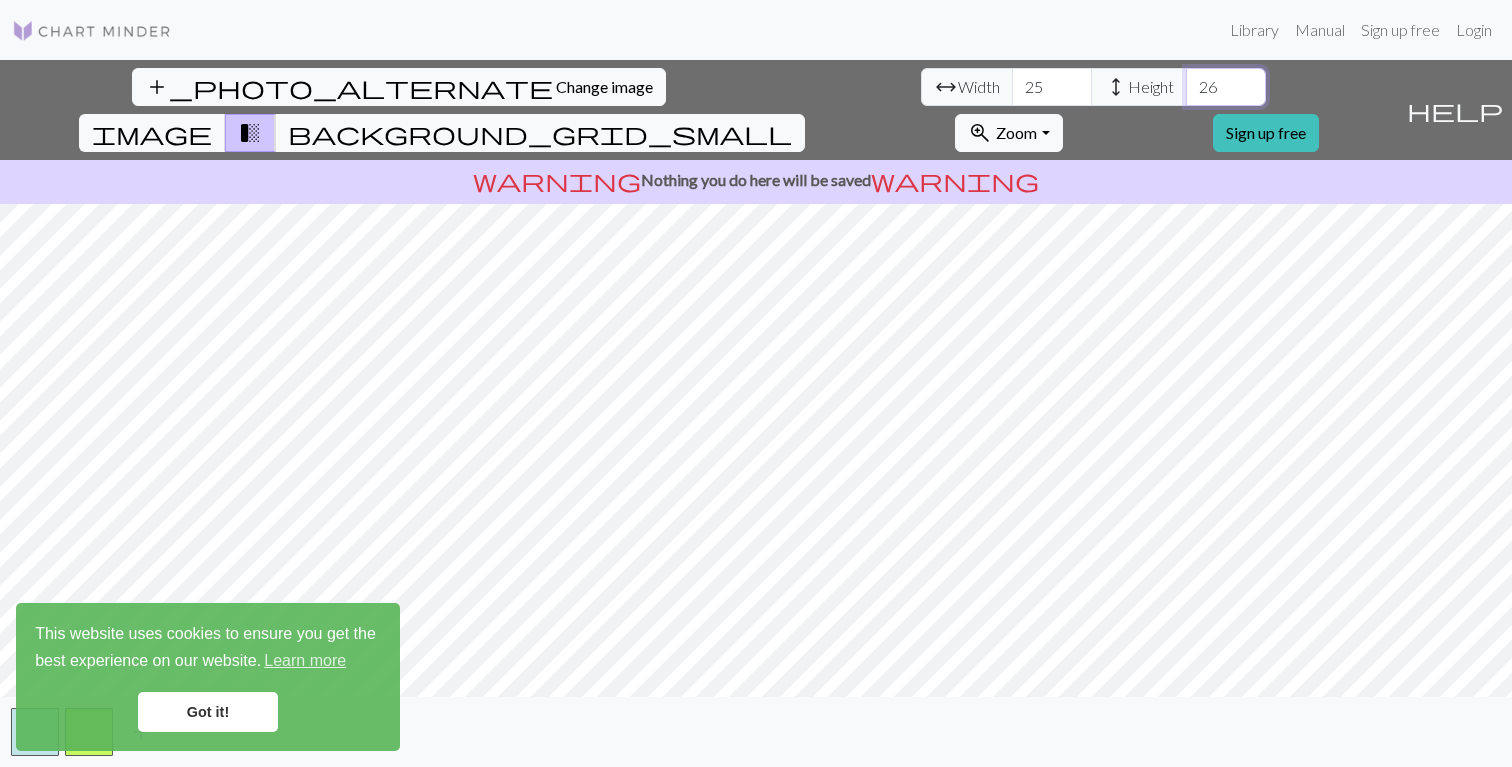 click on "26" at bounding box center (1226, 87) 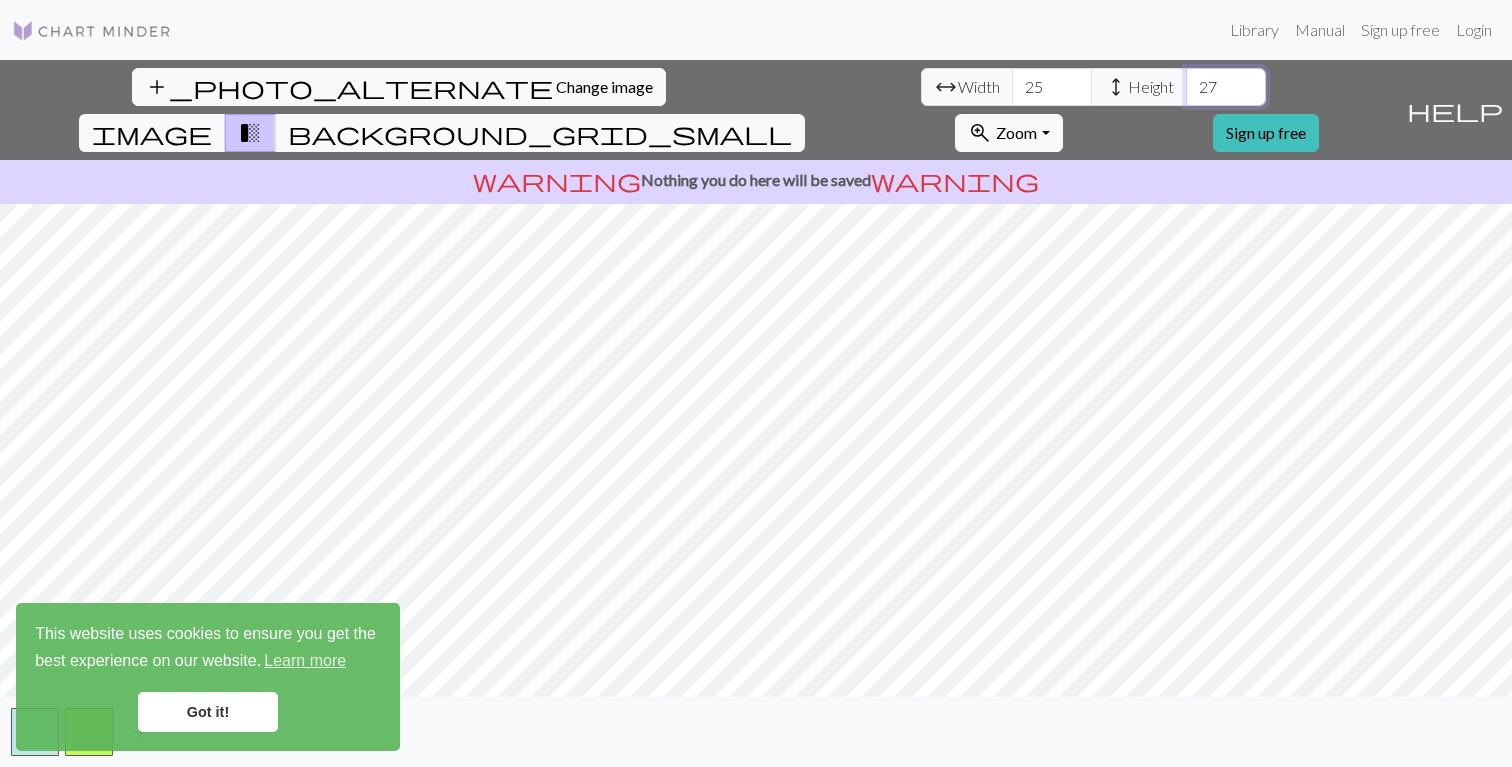 click on "27" at bounding box center (1226, 87) 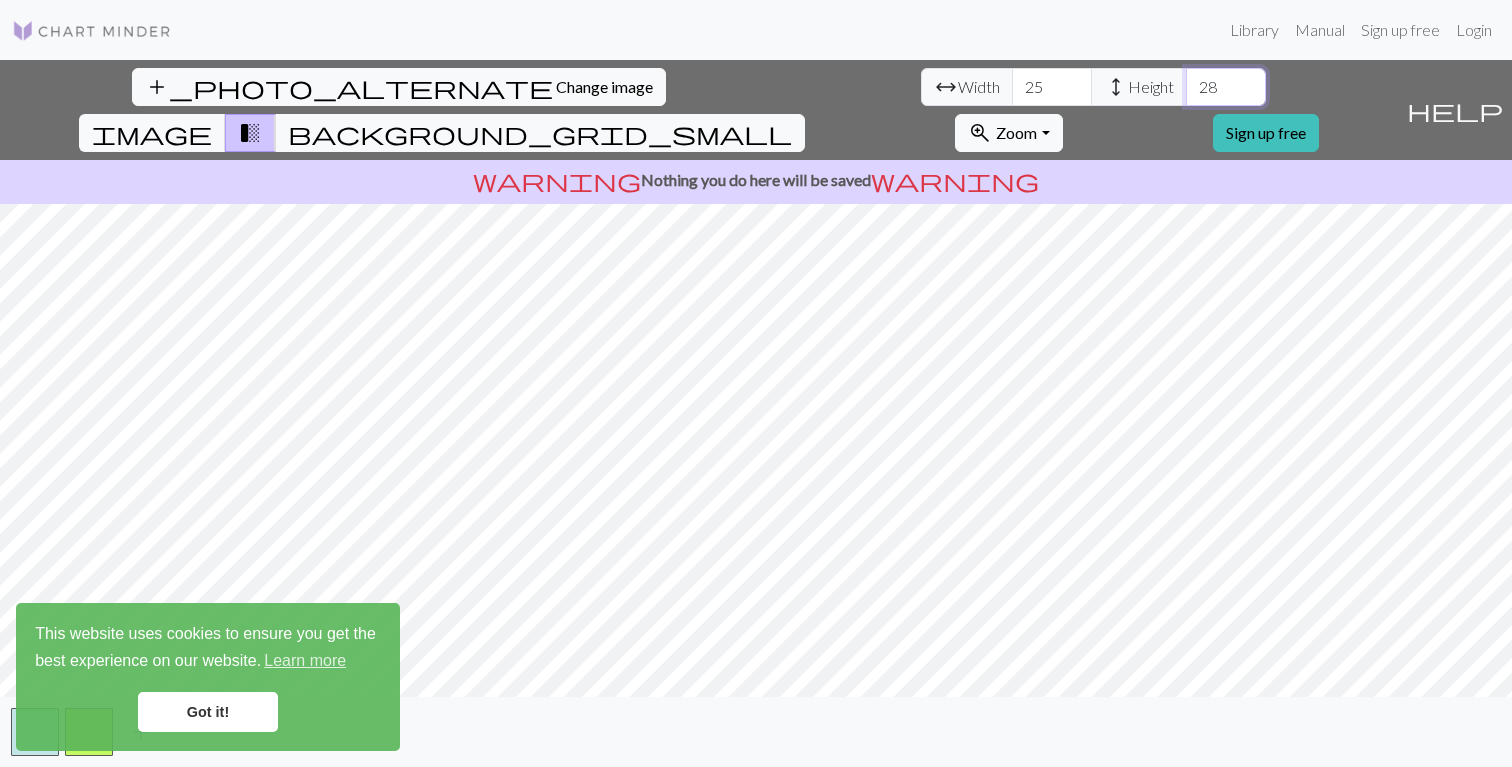 click on "28" at bounding box center [1226, 87] 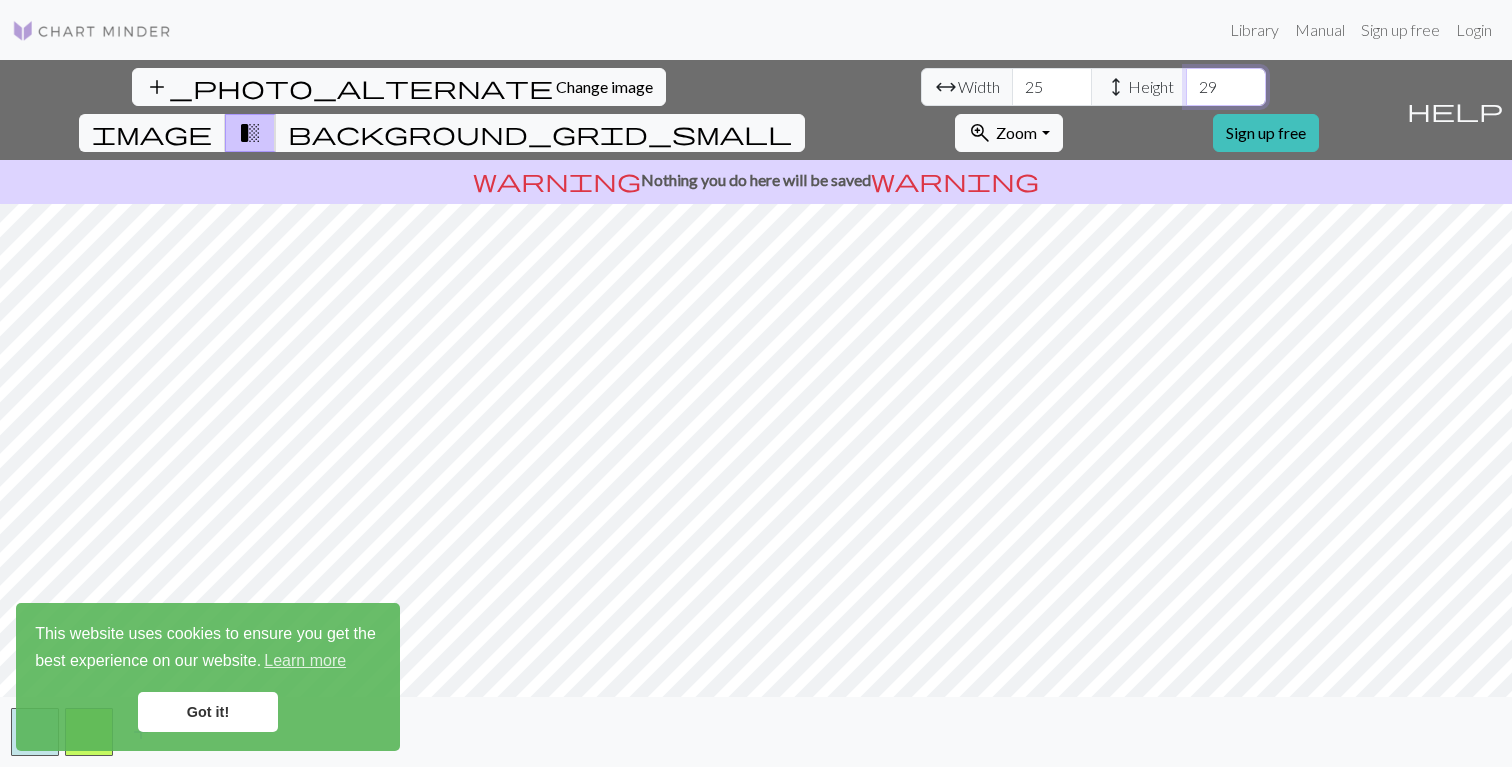 click on "29" at bounding box center [1226, 87] 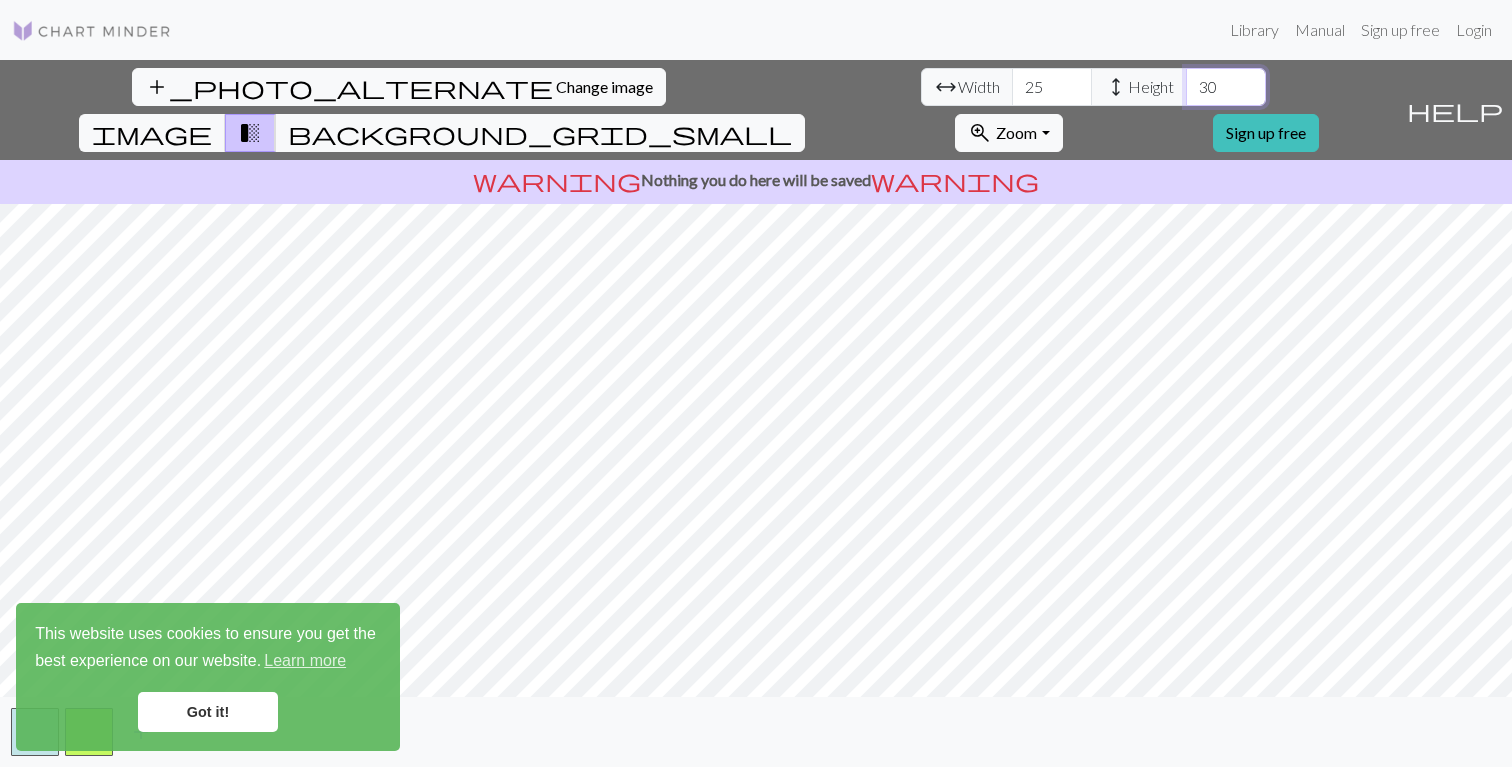 click on "30" at bounding box center (1226, 87) 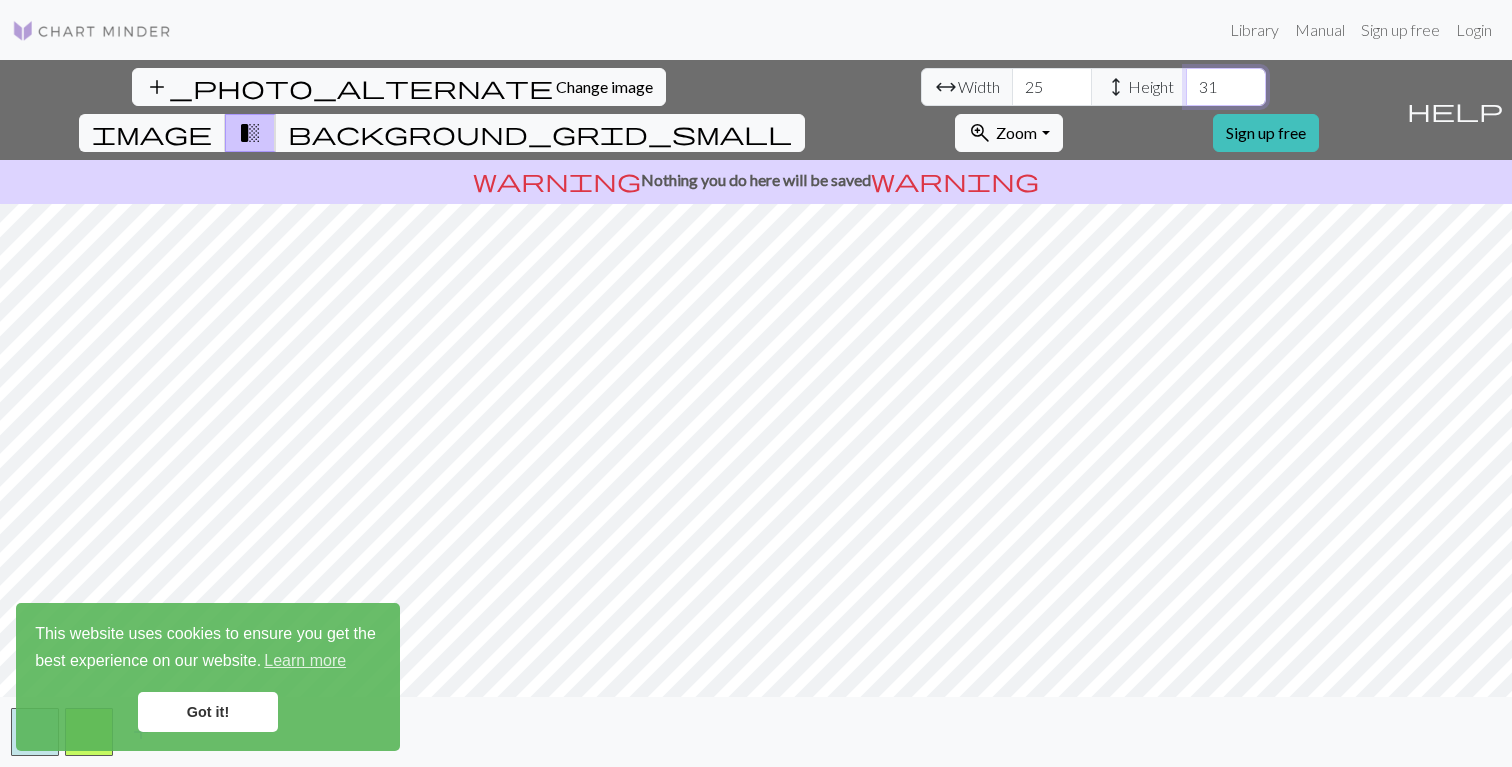 click on "31" at bounding box center (1226, 87) 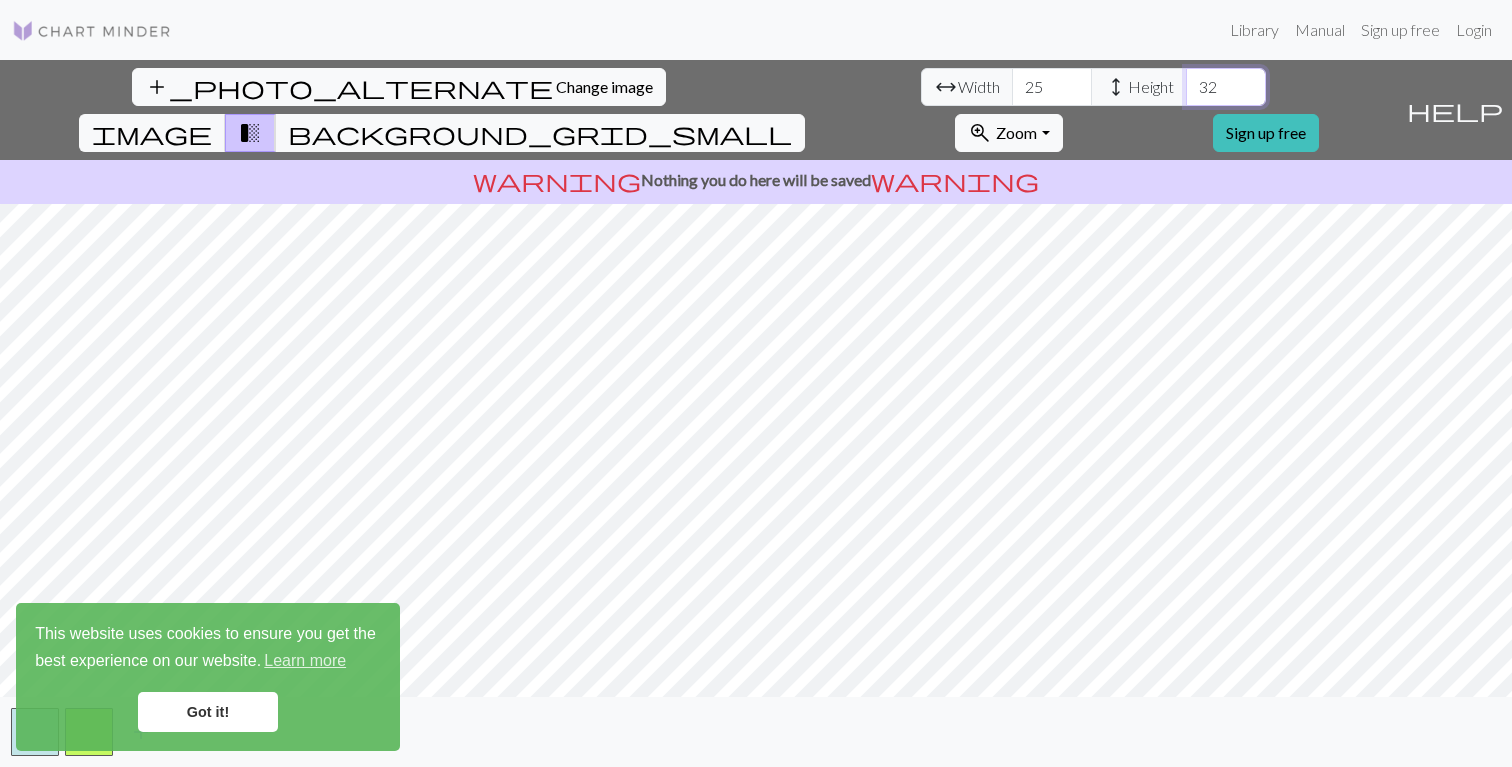 click on "32" at bounding box center (1226, 87) 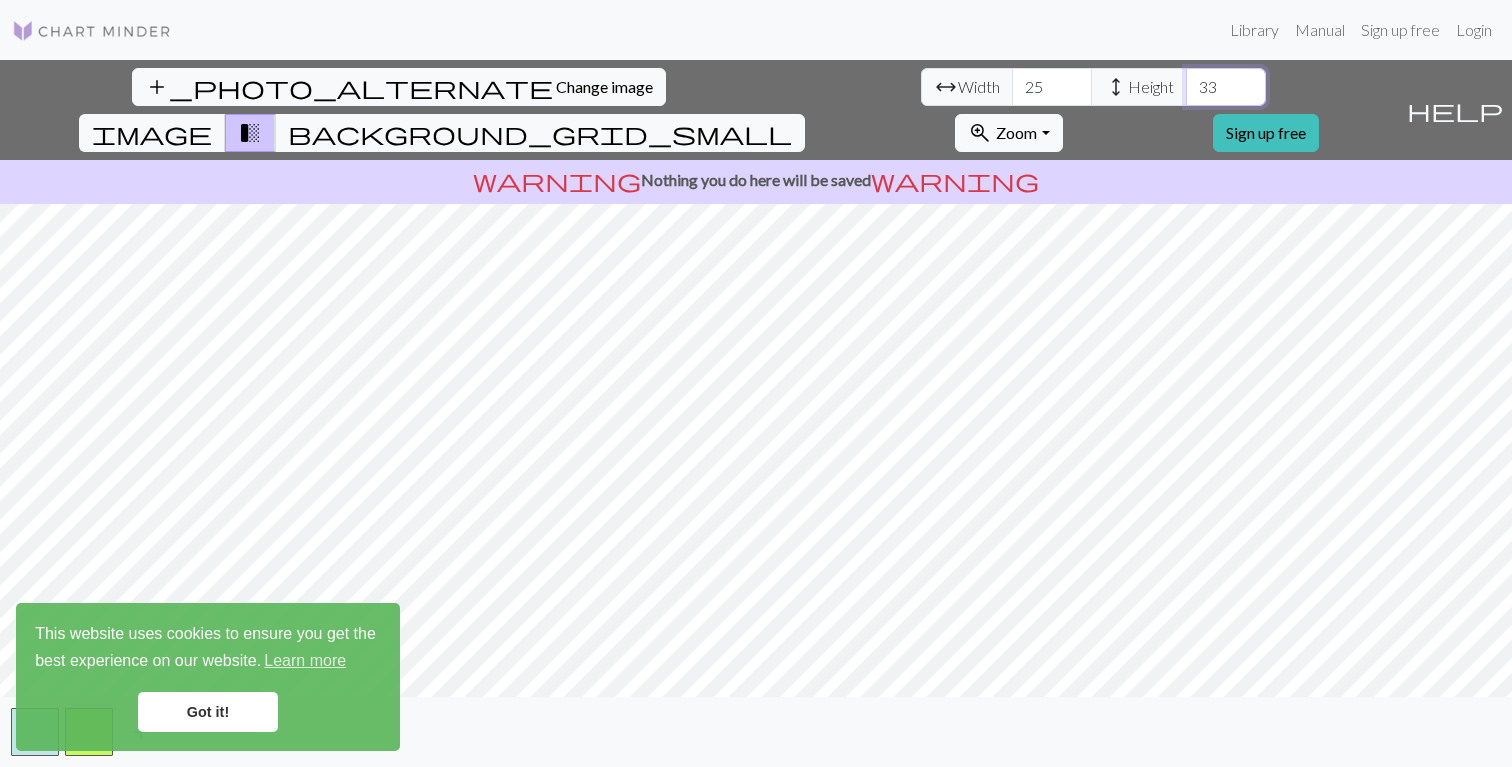 click on "33" at bounding box center [1226, 87] 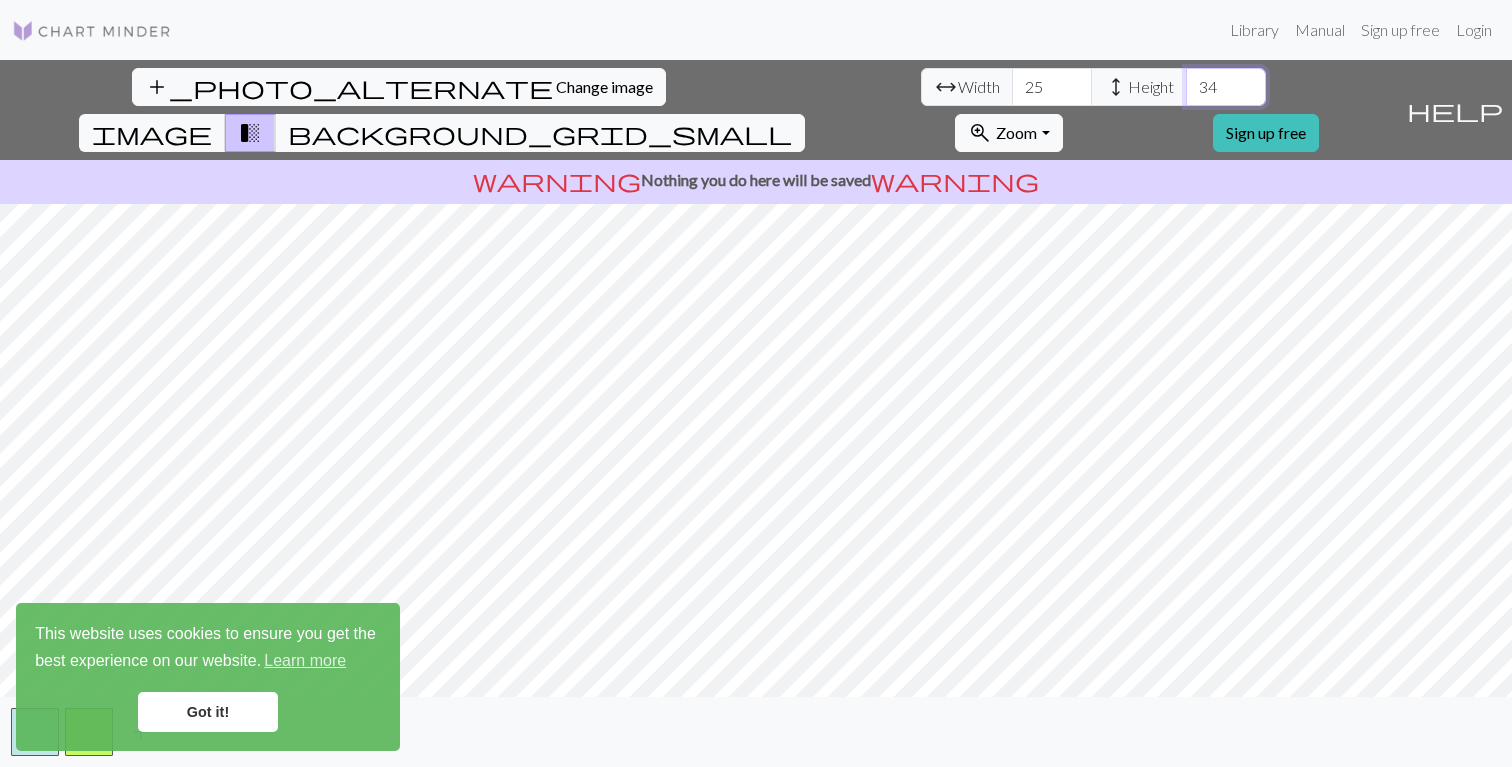 click on "34" at bounding box center (1226, 87) 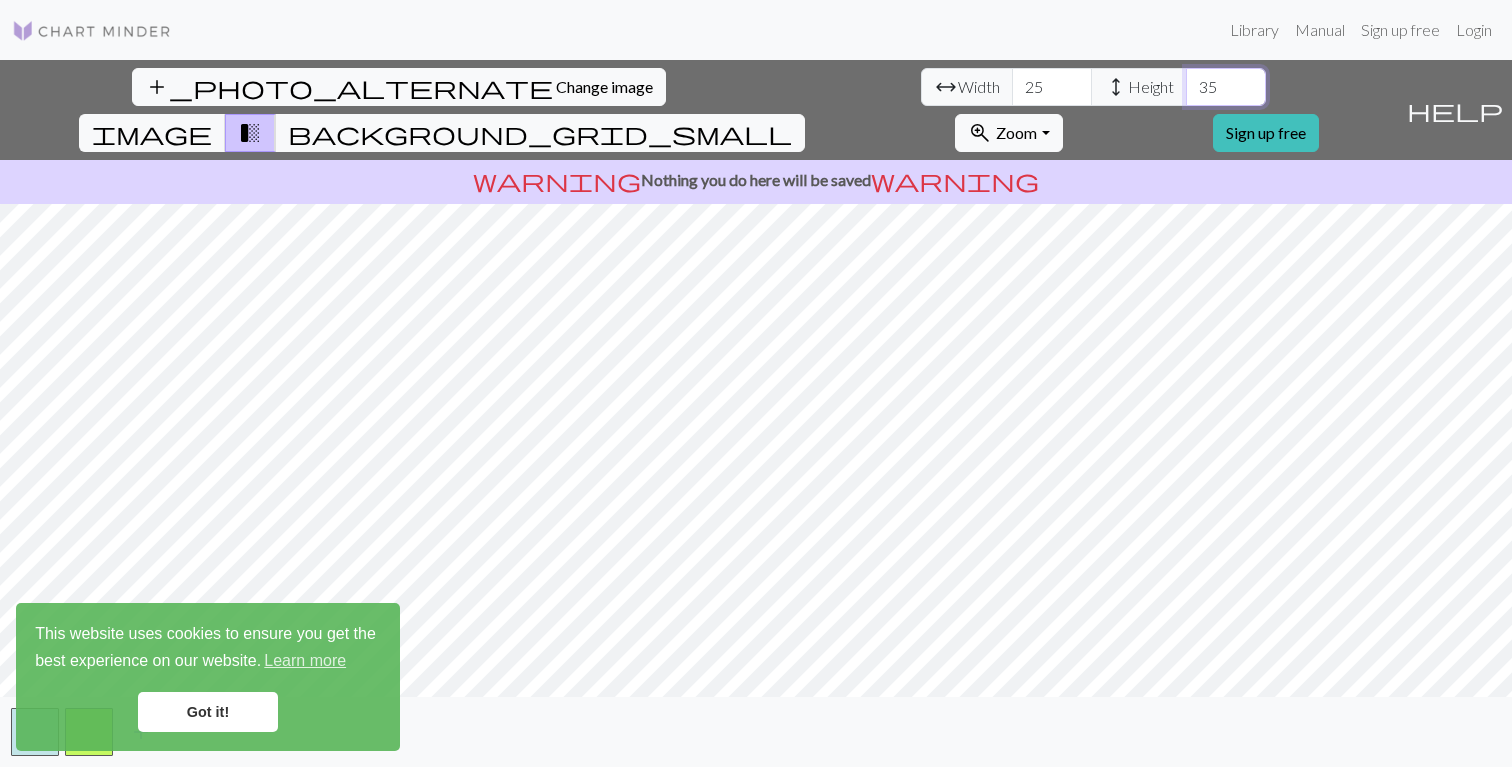 click on "35" at bounding box center [1226, 87] 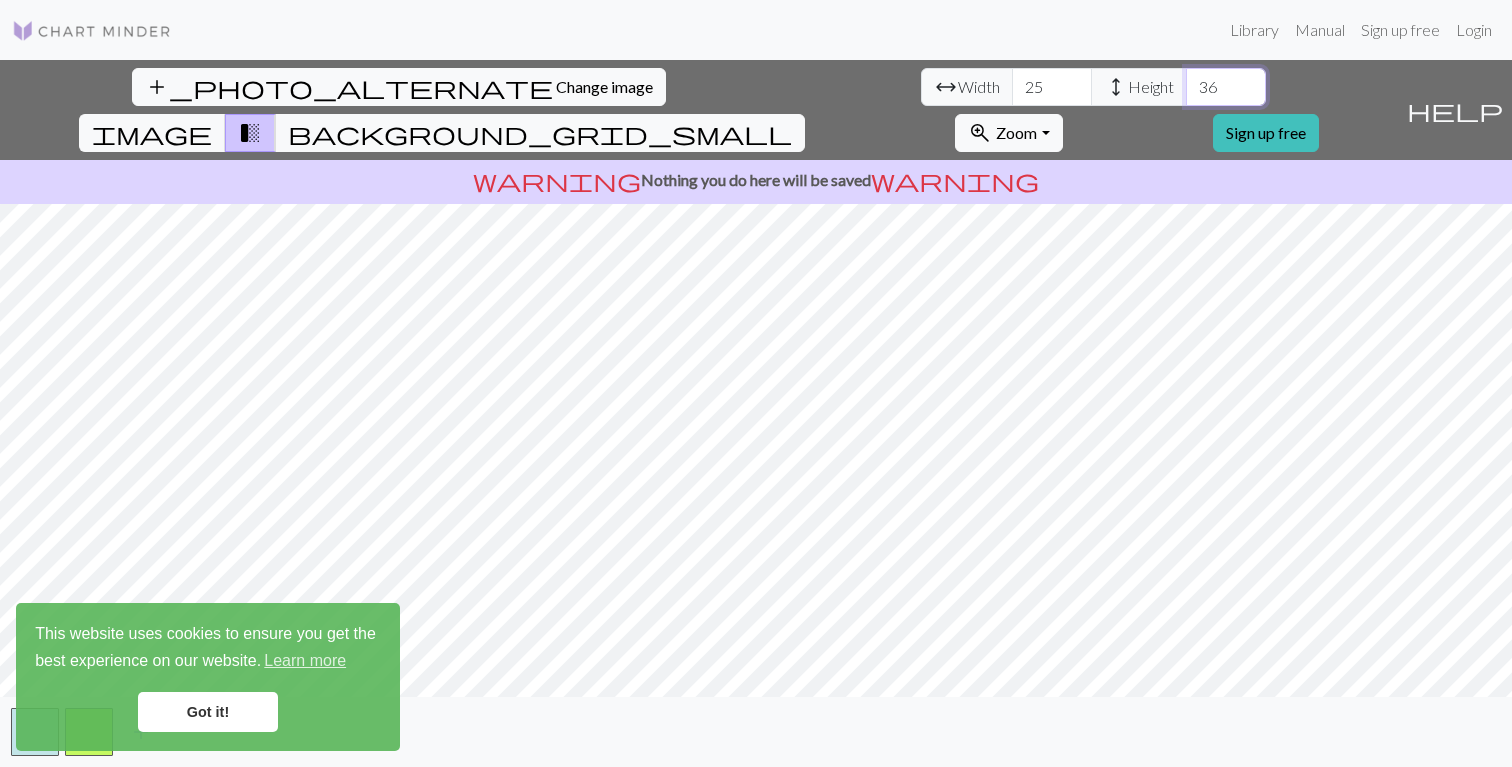 click on "36" at bounding box center [1226, 87] 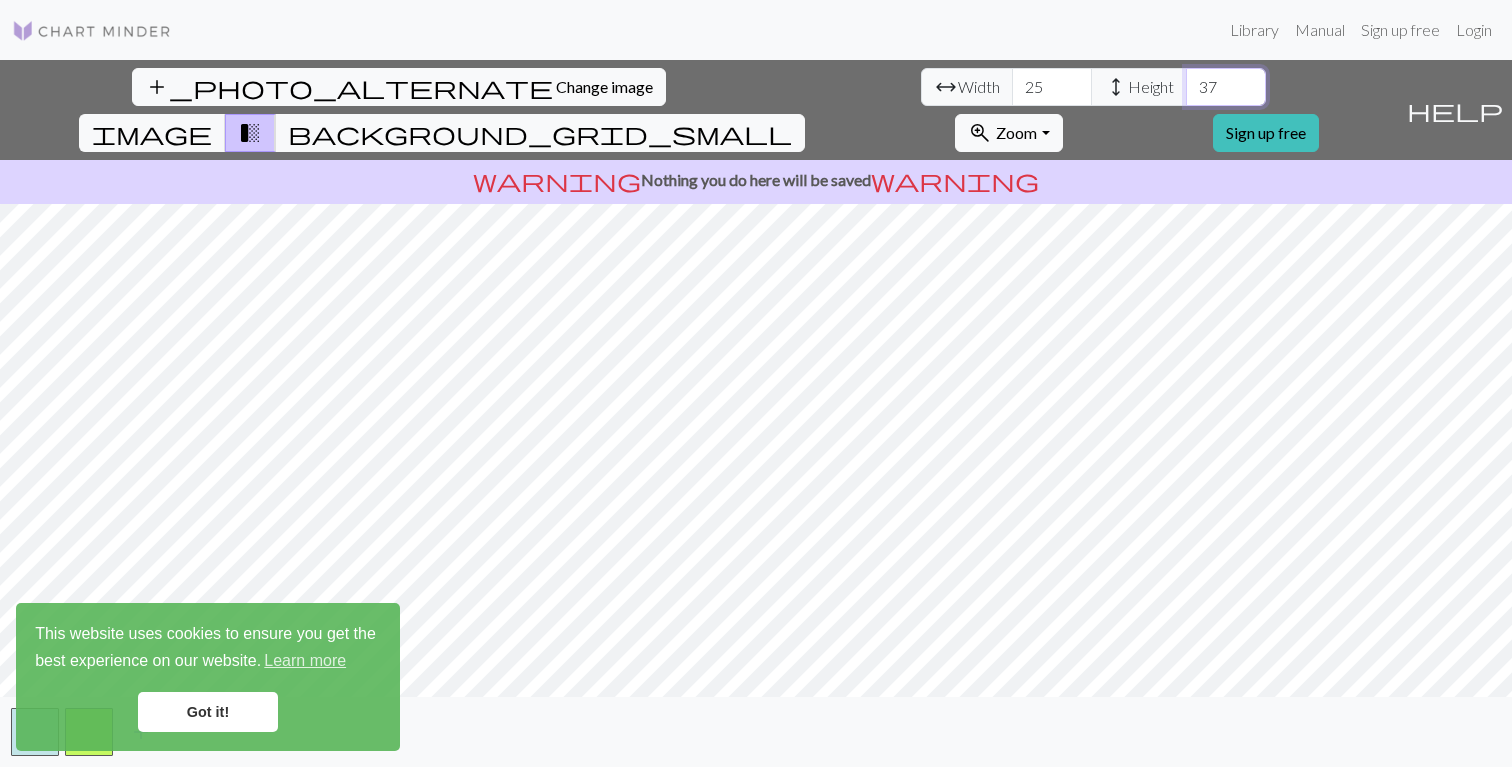 click on "37" at bounding box center [1226, 87] 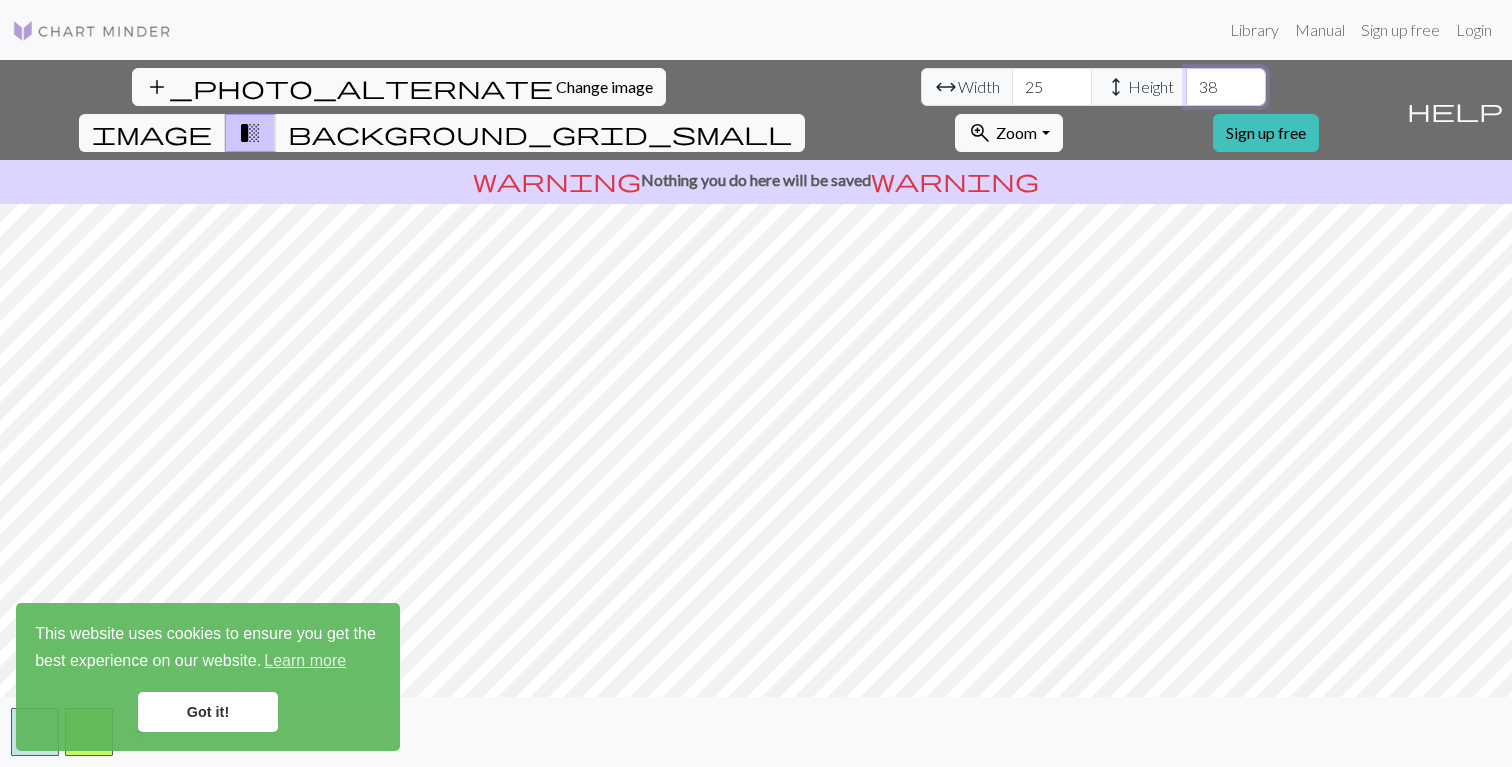 click on "38" at bounding box center (1226, 87) 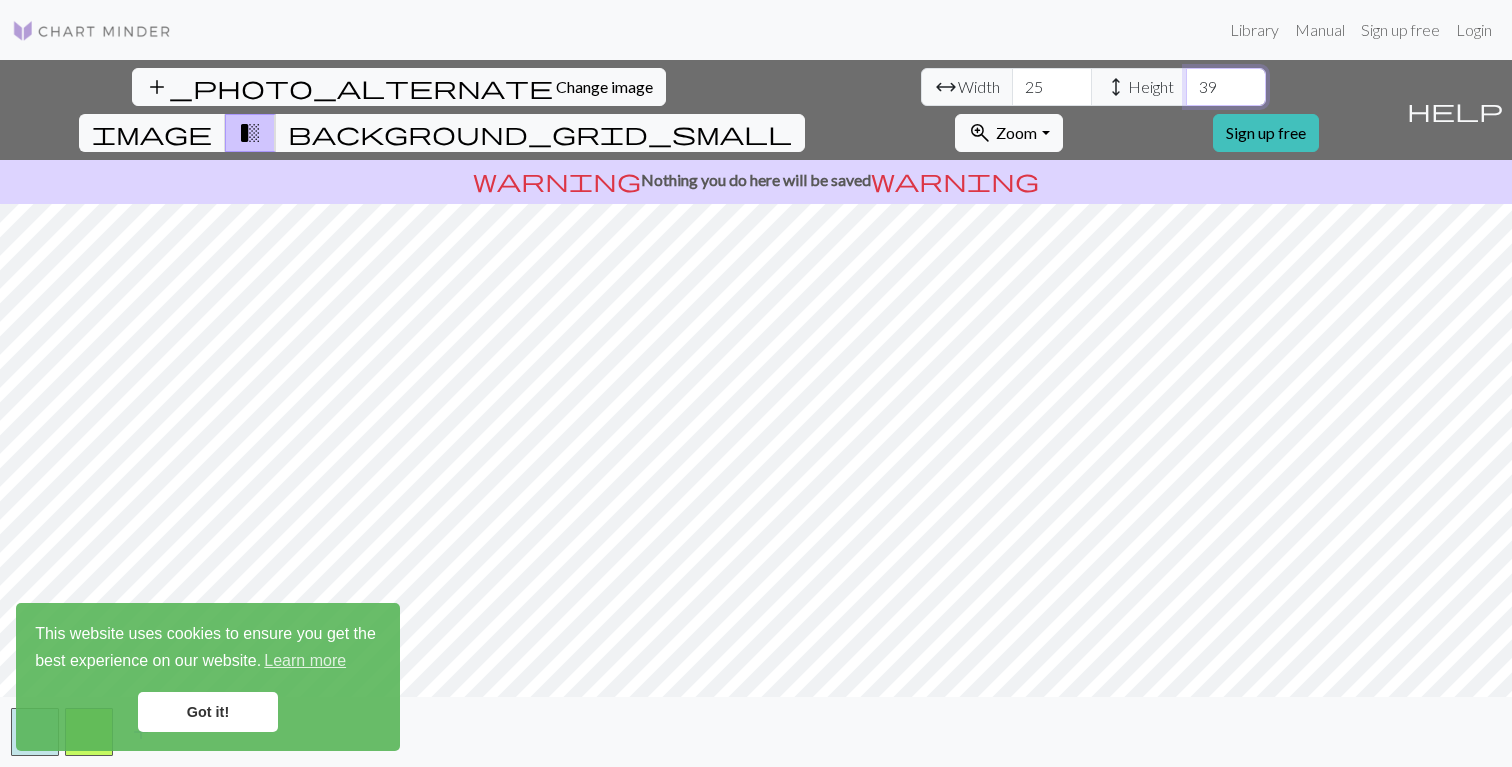 click on "39" at bounding box center (1226, 87) 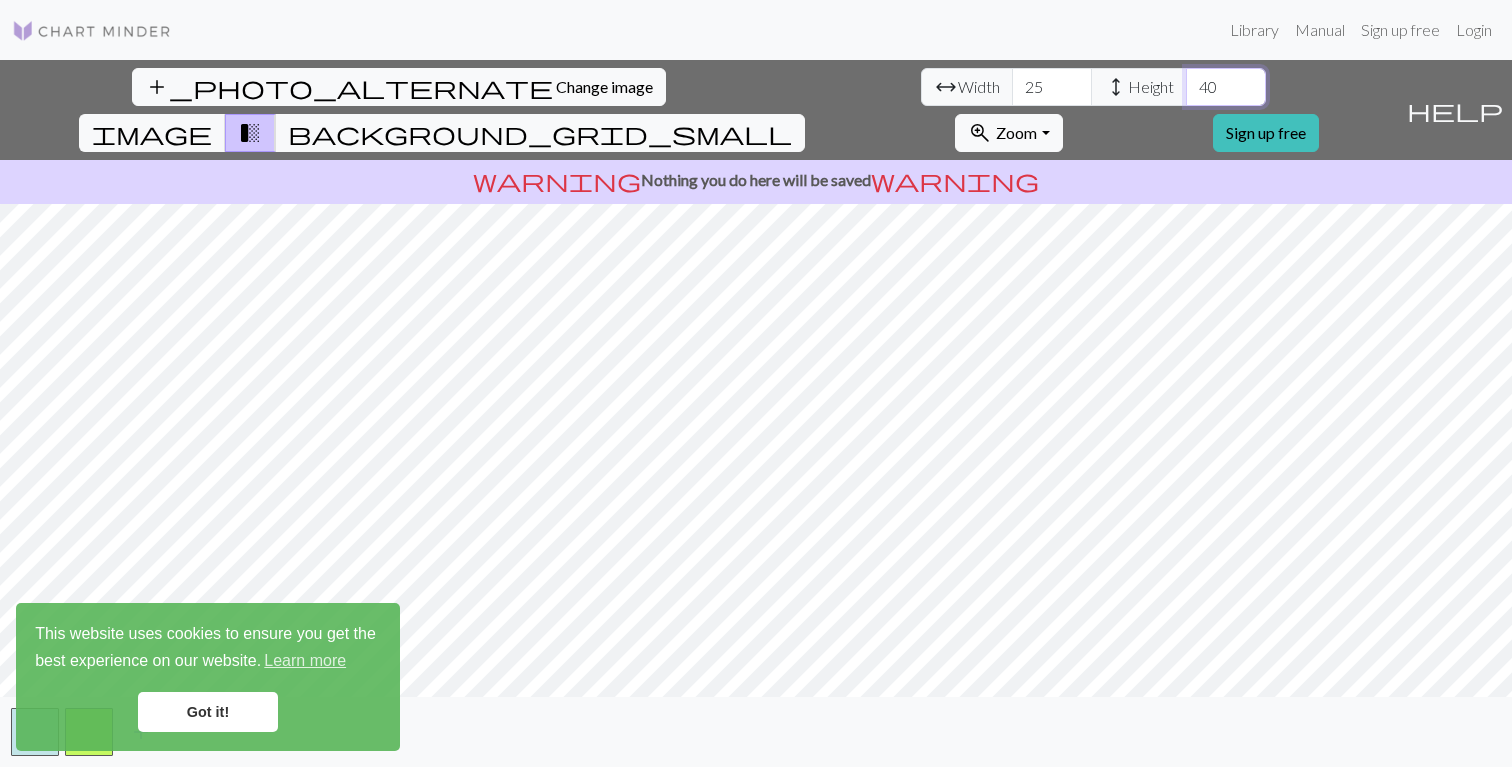 click on "40" at bounding box center (1226, 87) 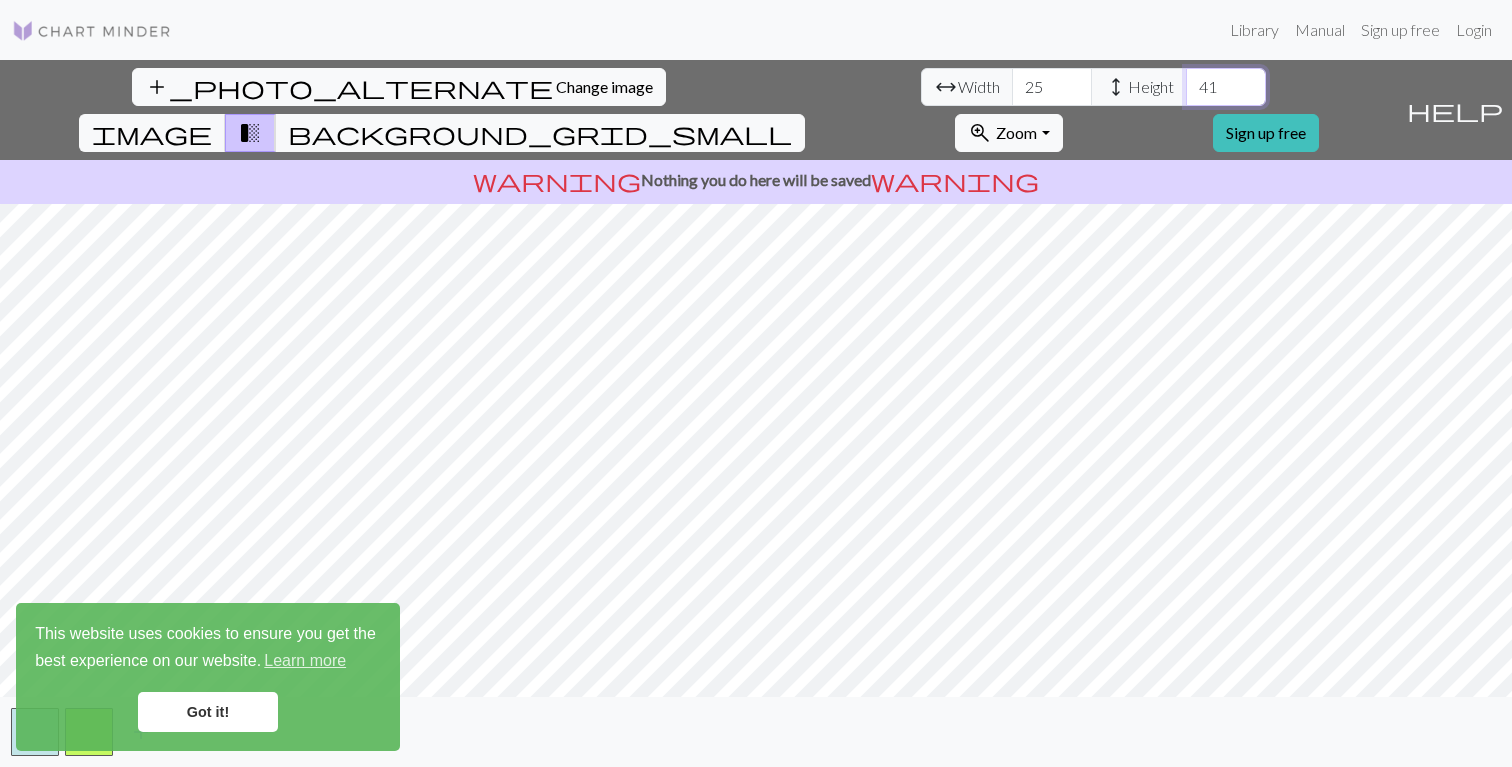 click on "41" at bounding box center (1226, 87) 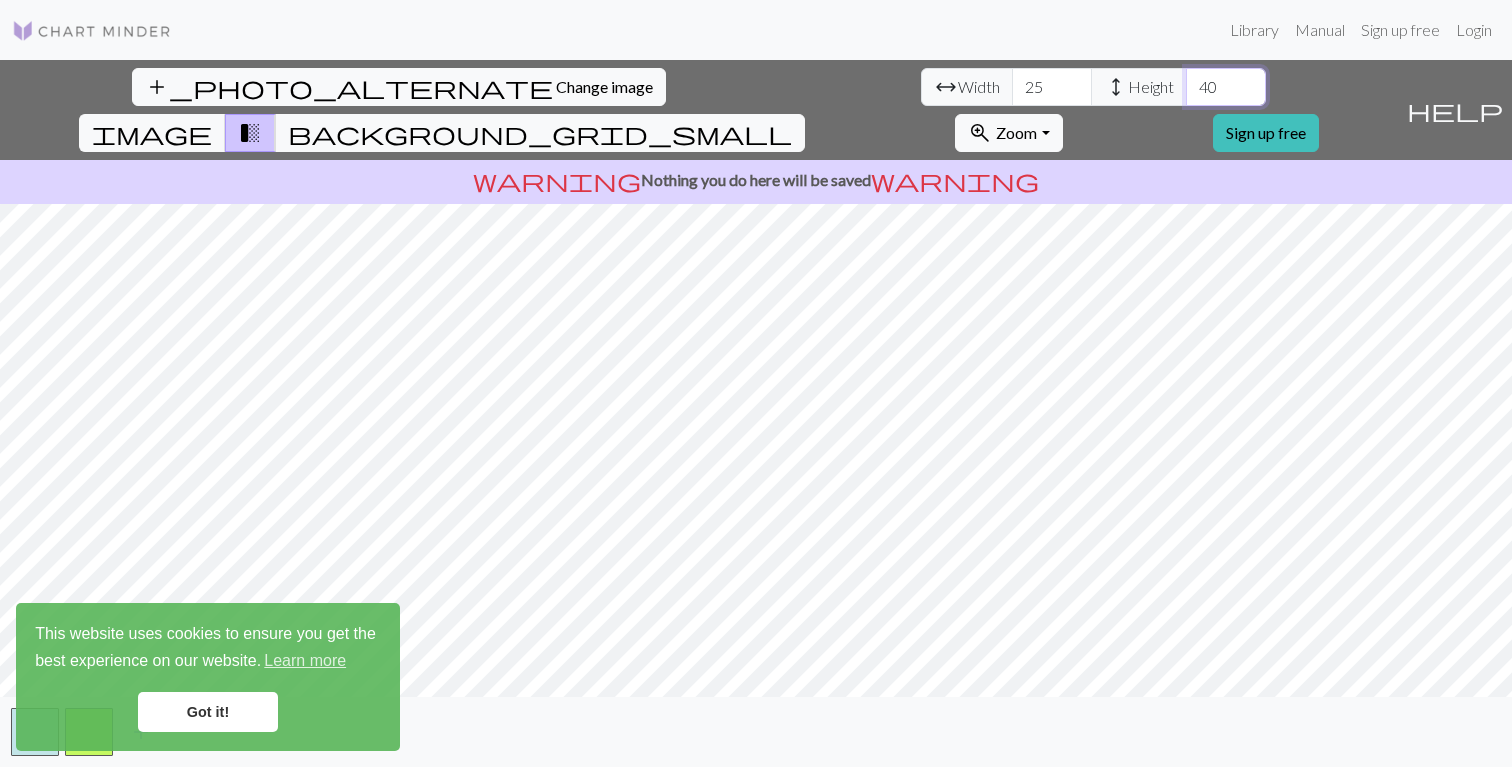 type on "40" 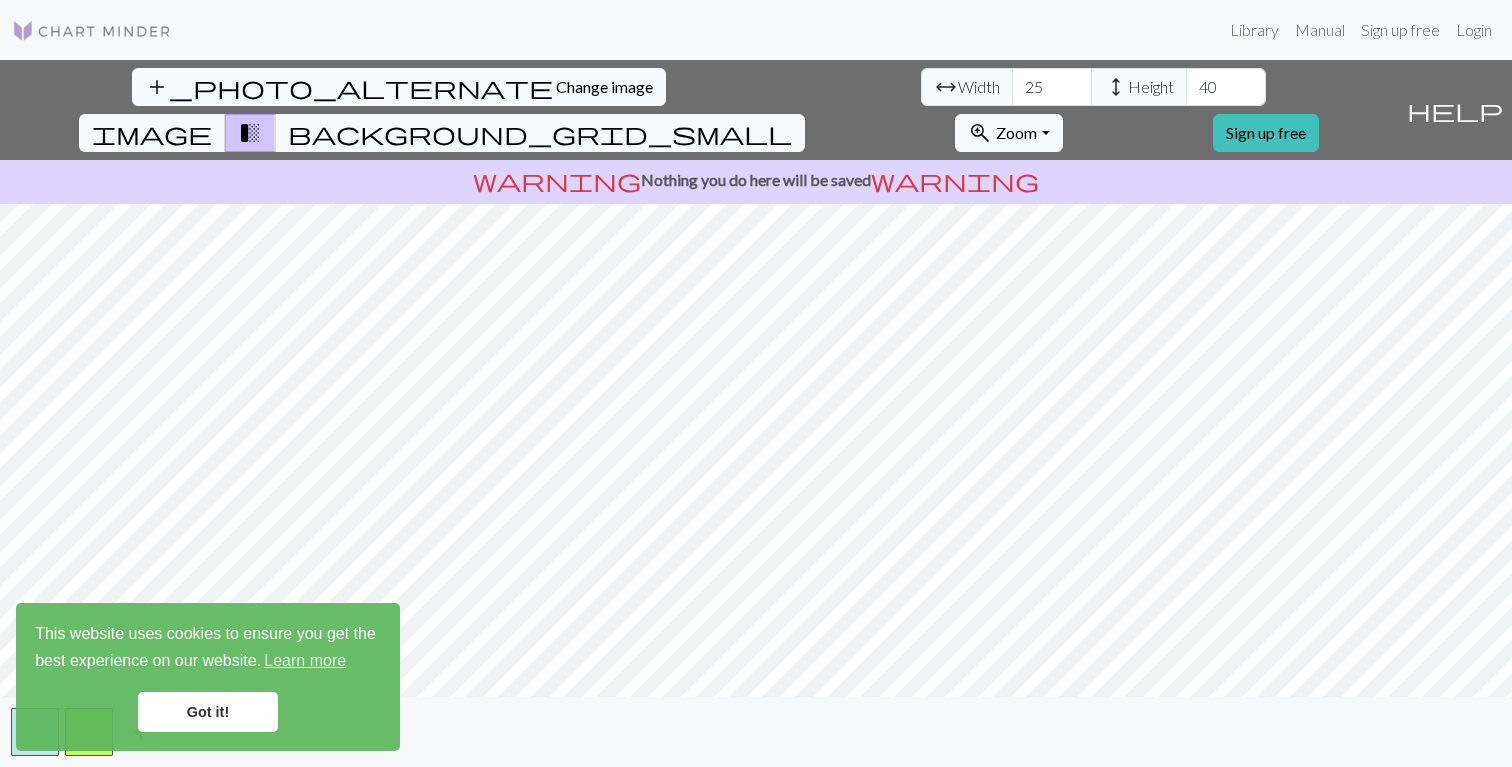 click on "Got it!" at bounding box center [208, 712] 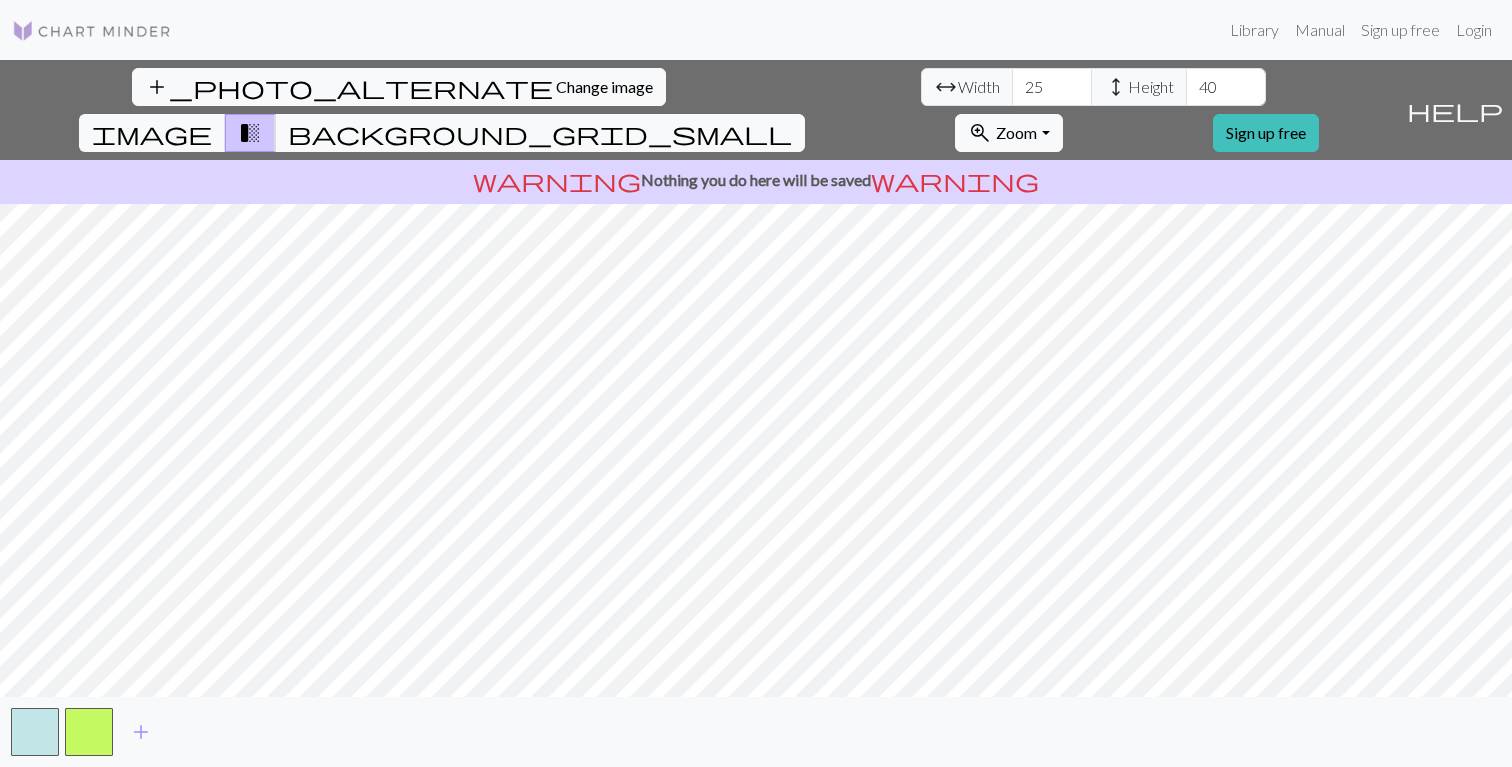 click on "This website uses cookies to ensure you get the best experience on our website.  Learn more Got it!" at bounding box center (208, 677) 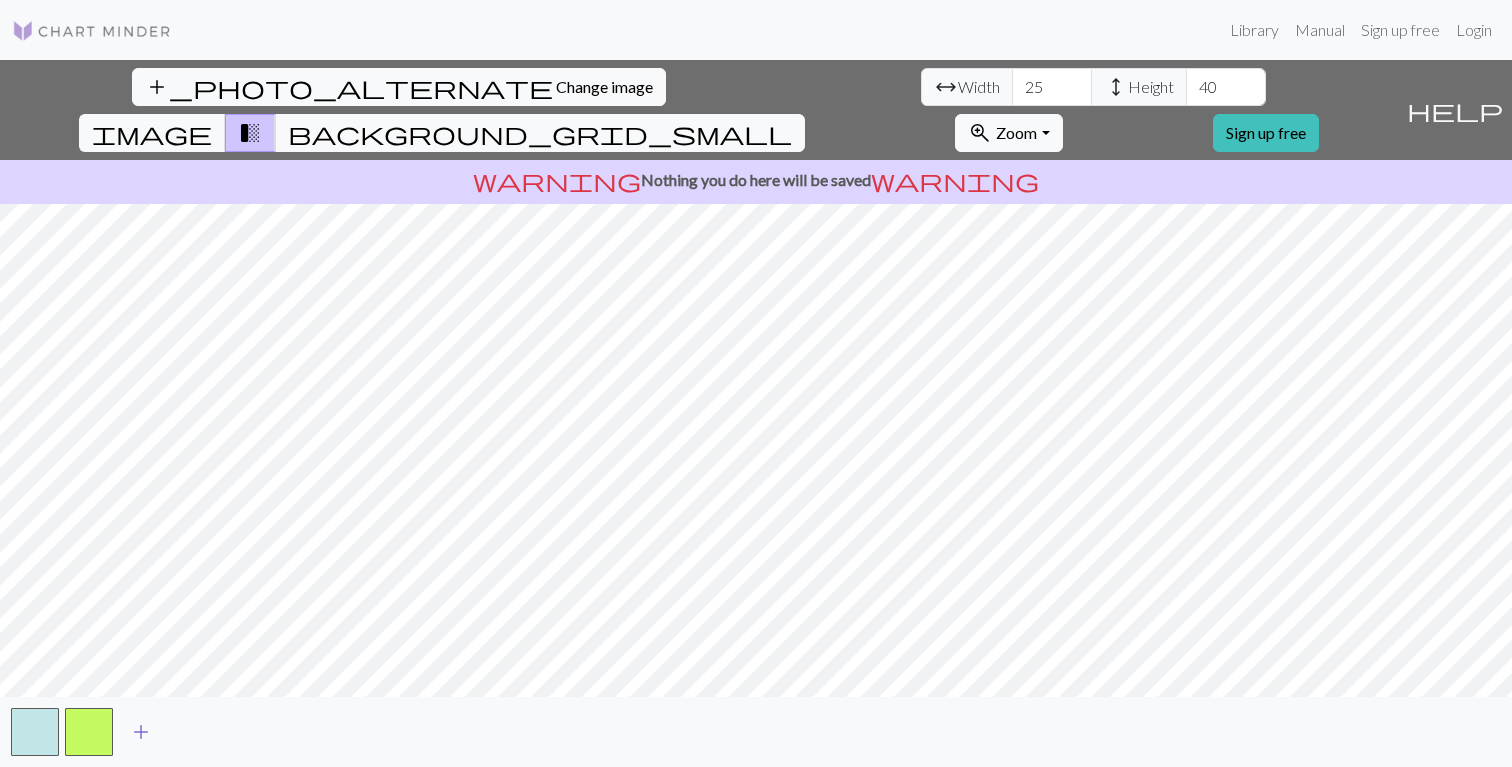 click on "add" at bounding box center [141, 732] 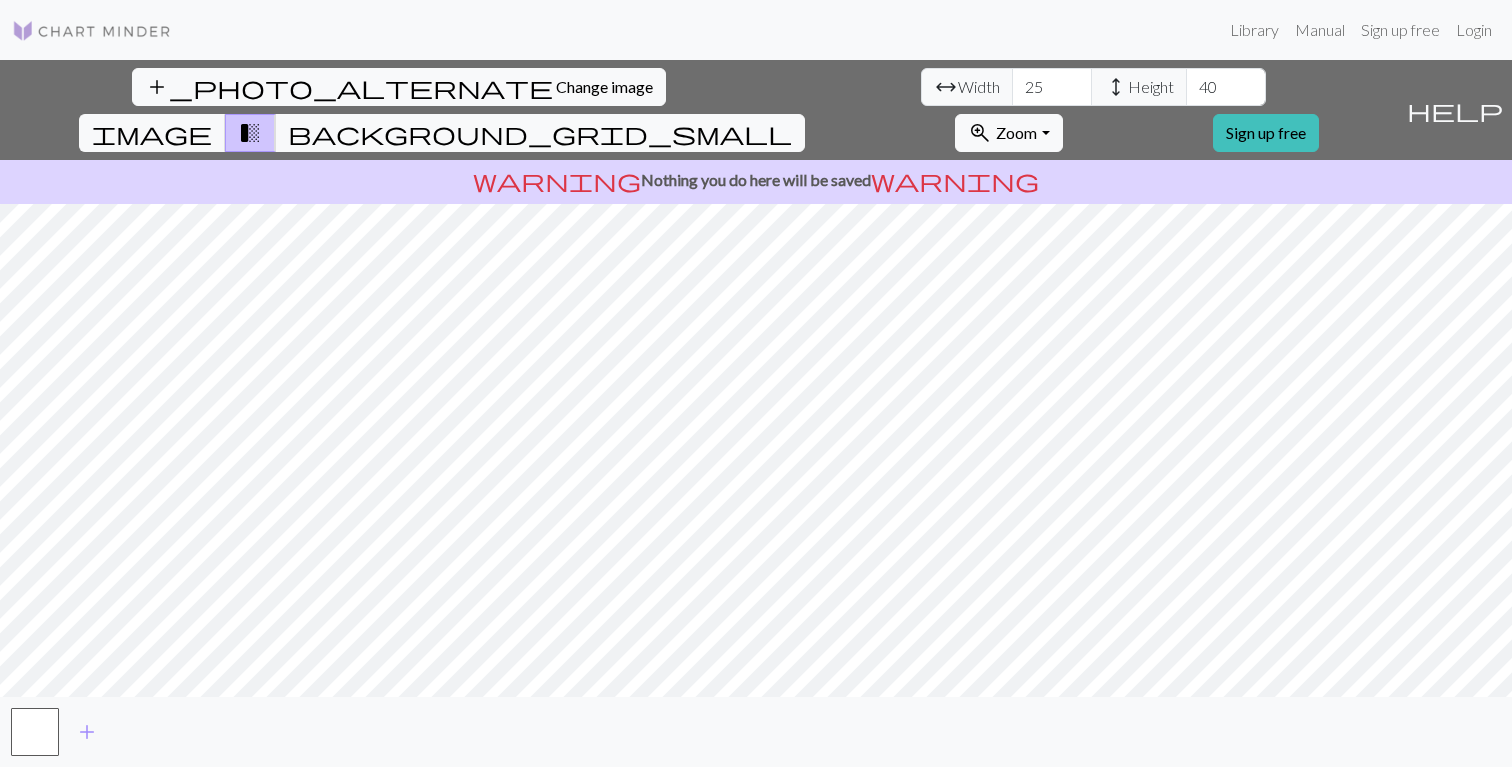 type 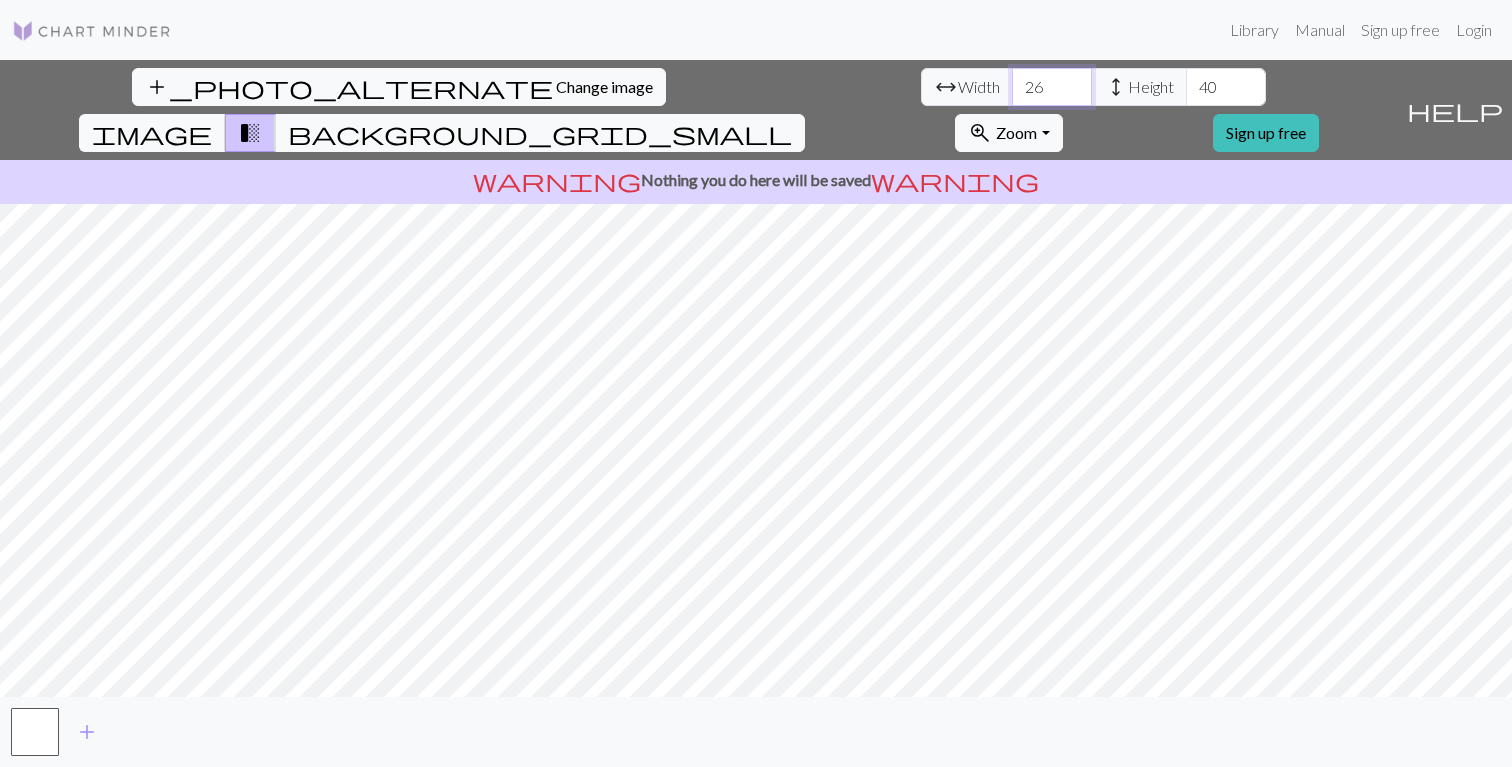 type on "26" 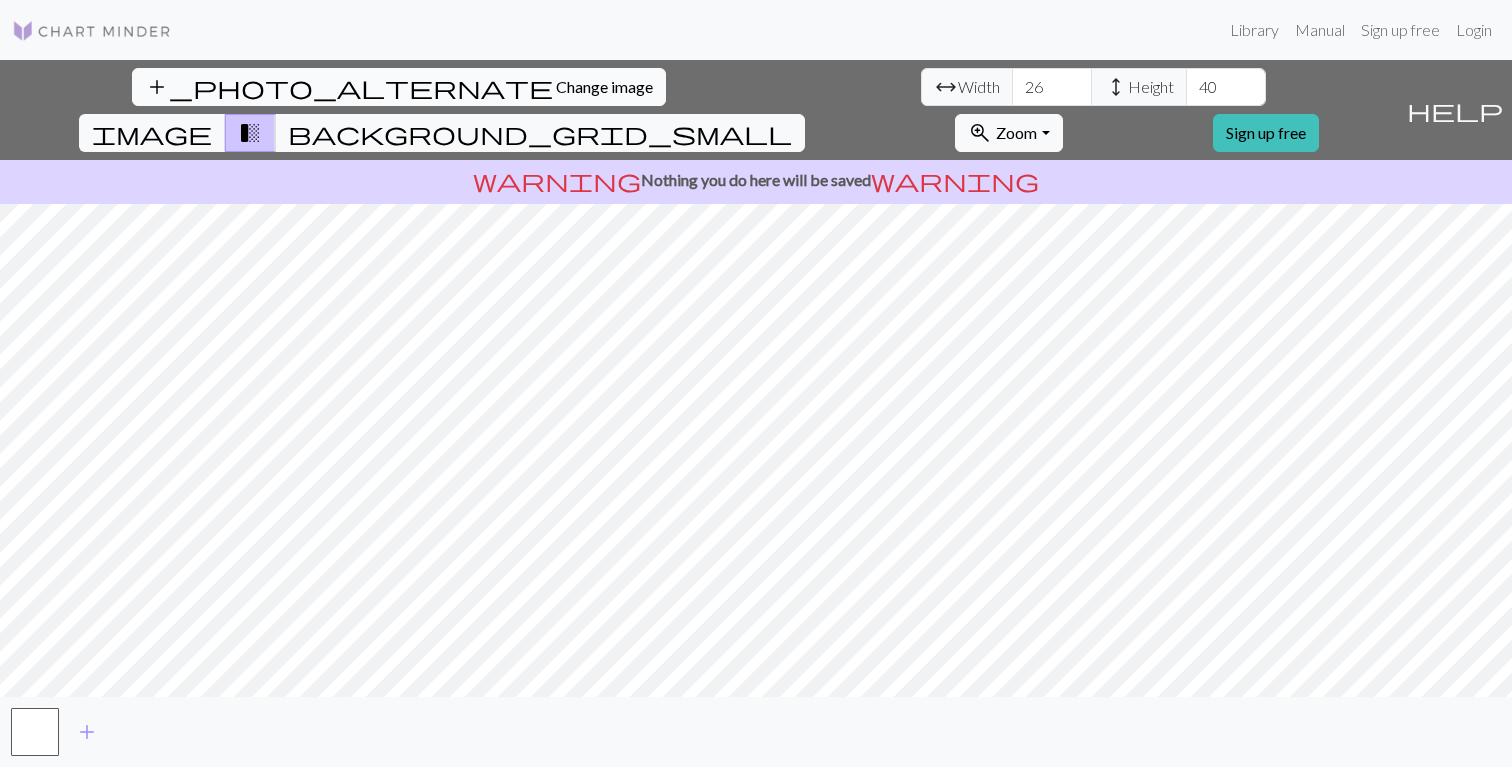 click on "Change image" at bounding box center [604, 86] 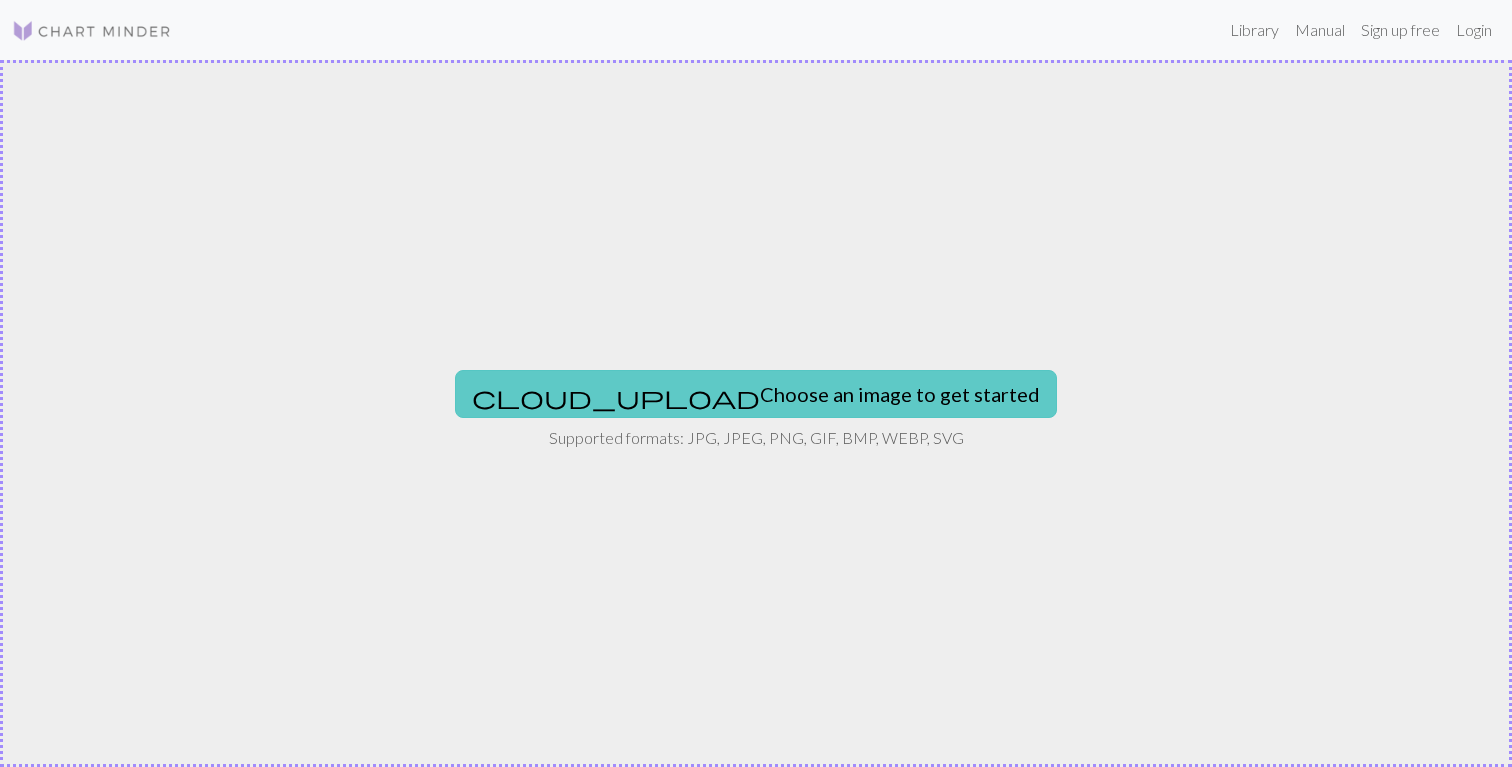 click on "cloud_upload  Choose an image to get started" at bounding box center [756, 394] 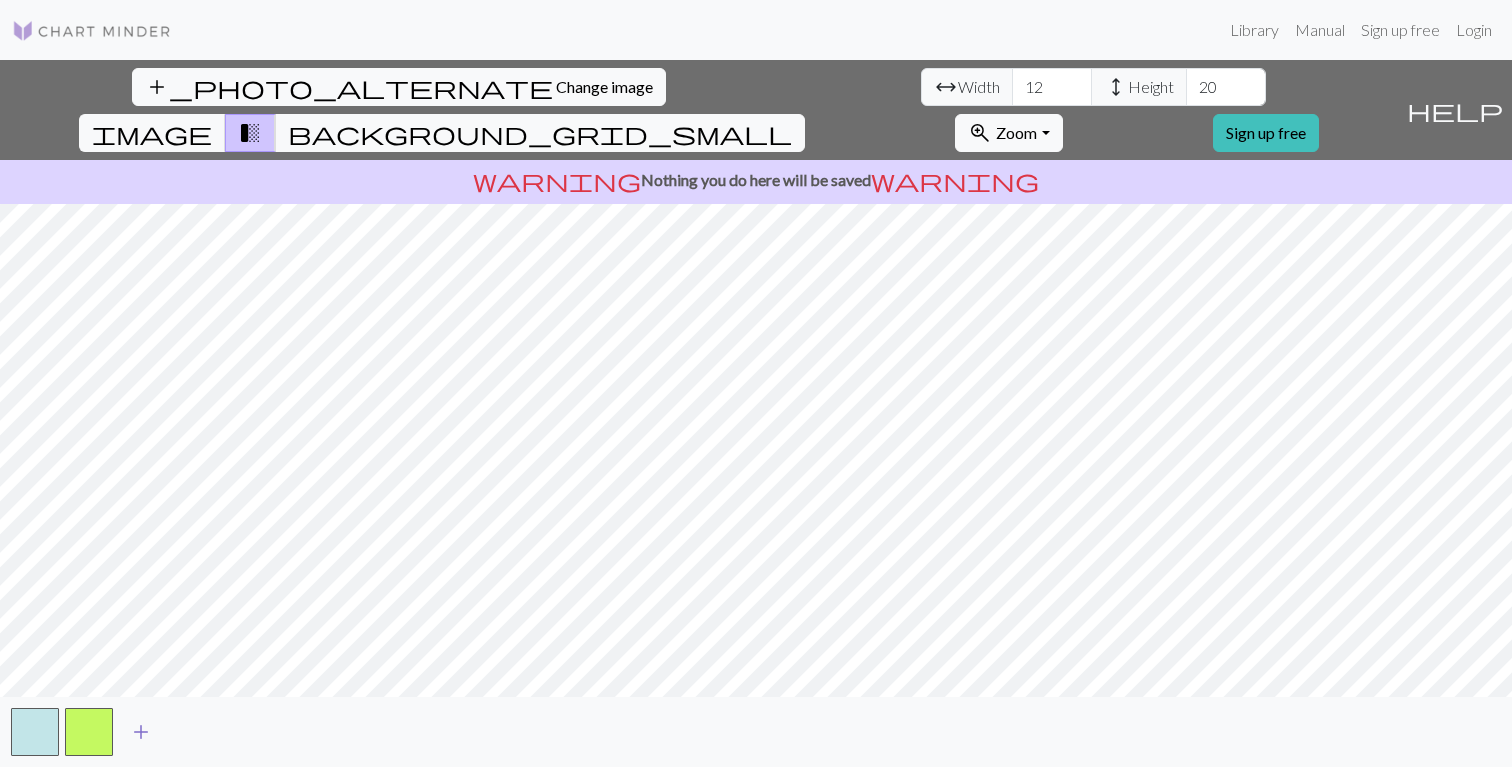 click on "add" at bounding box center (141, 732) 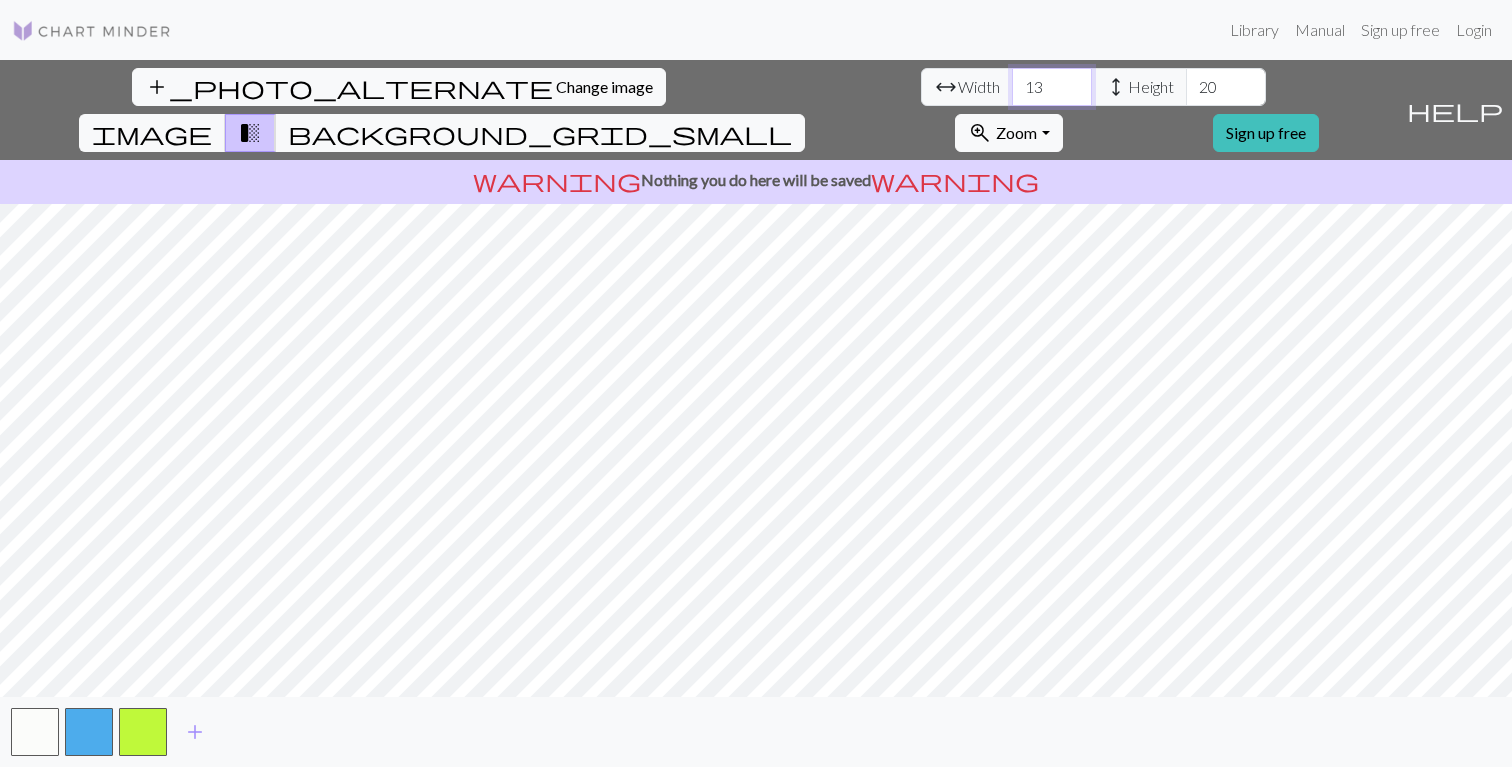 click on "13" at bounding box center (1052, 87) 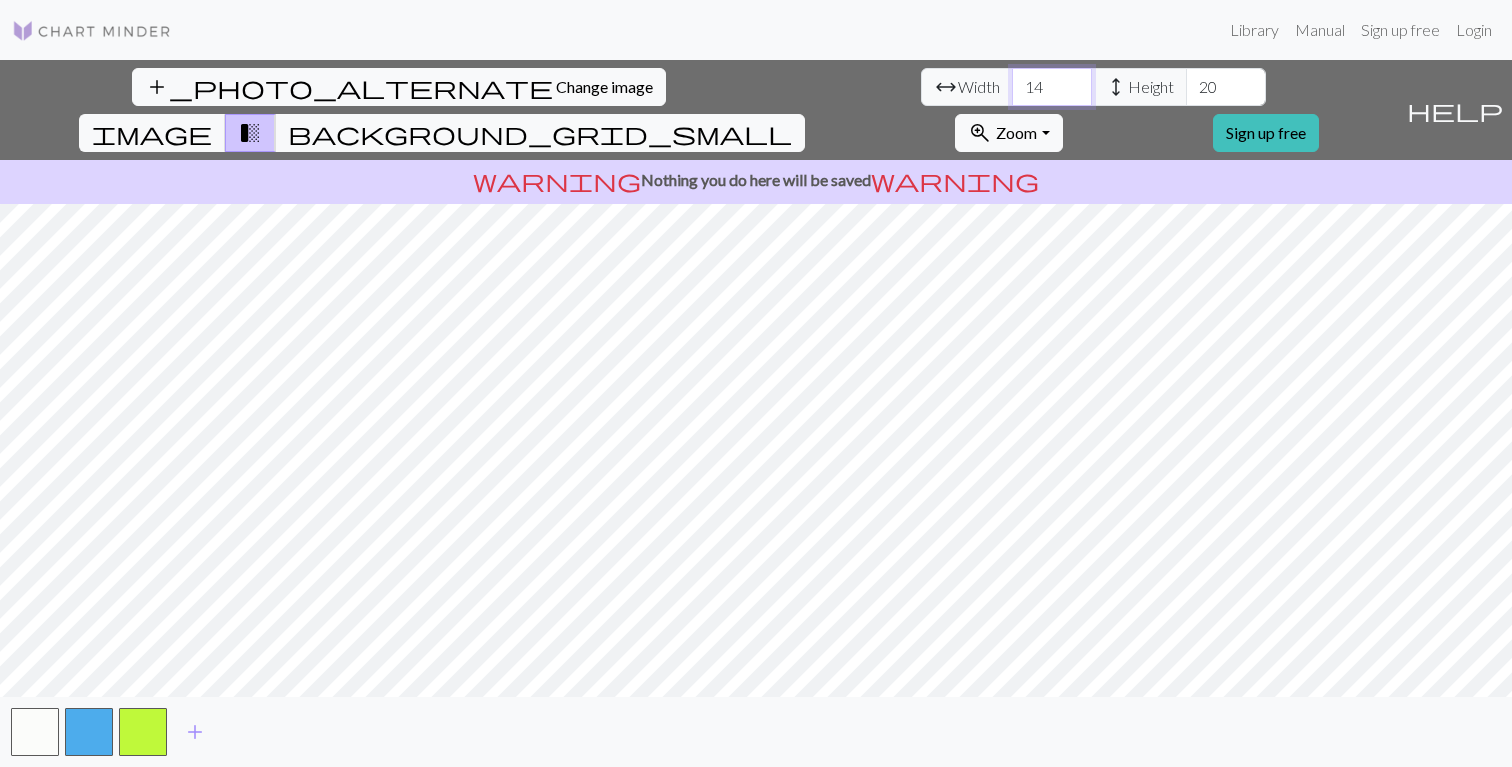 click on "14" at bounding box center (1052, 87) 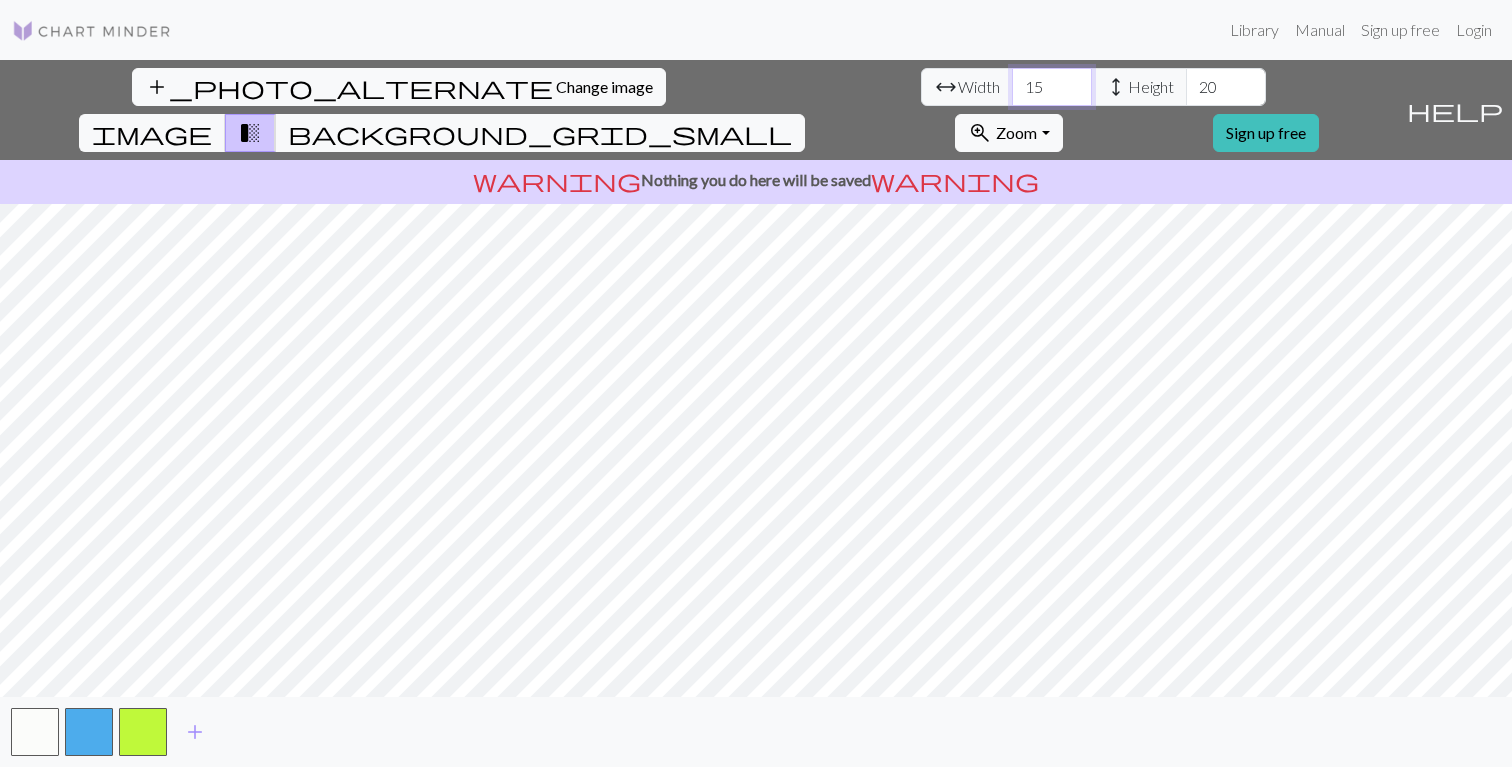click on "15" at bounding box center [1052, 87] 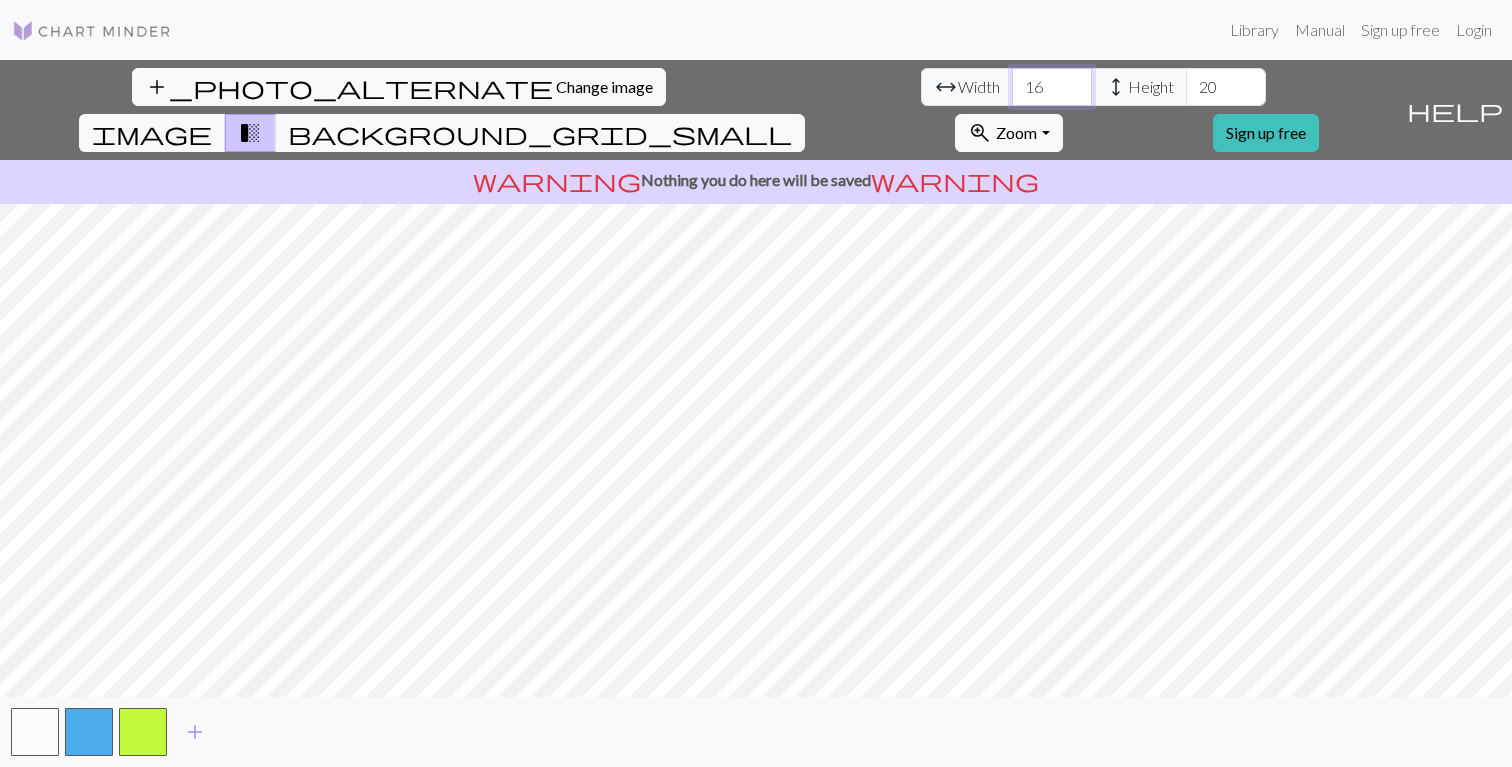 click on "16" at bounding box center (1052, 87) 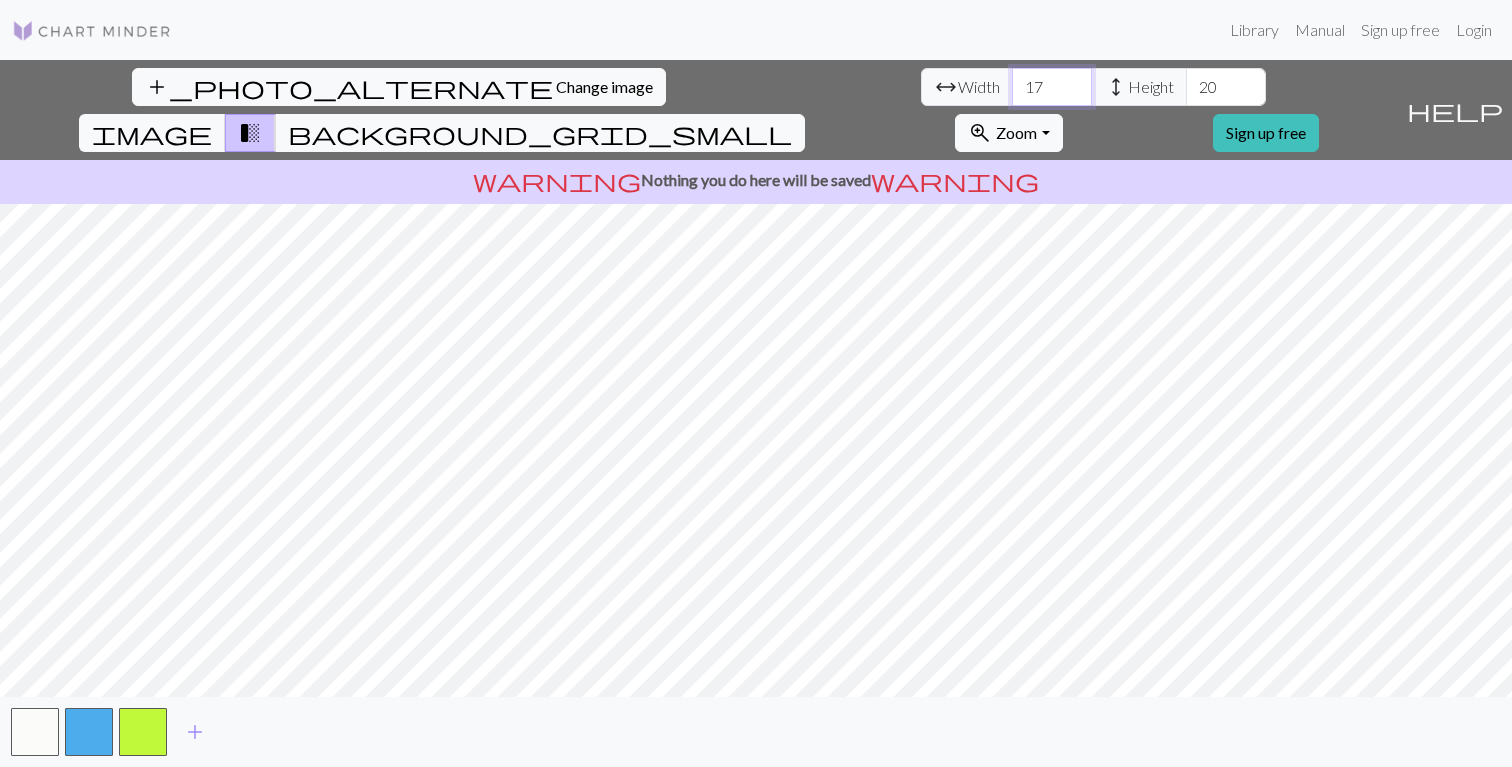 click on "17" at bounding box center (1052, 87) 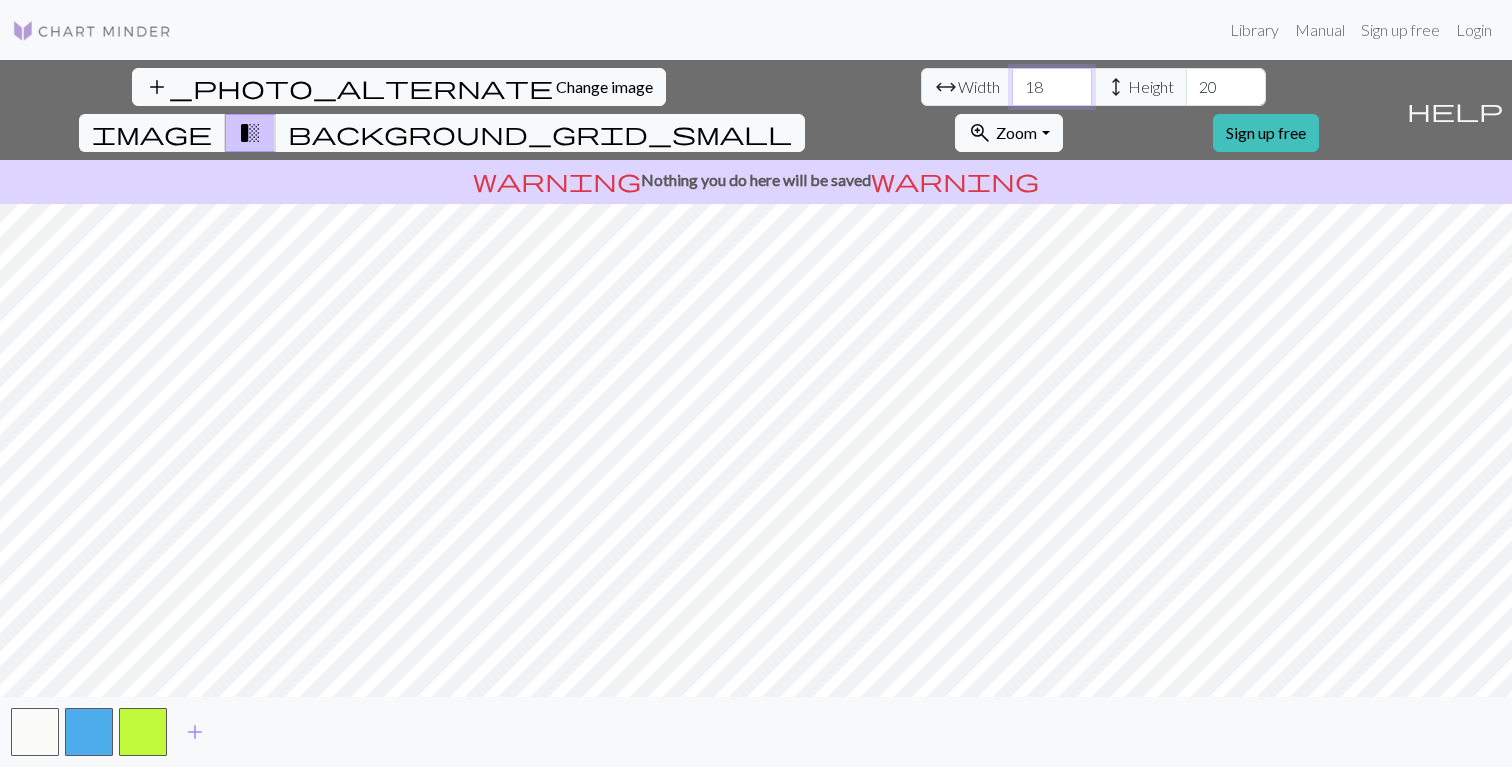 click on "18" at bounding box center [1052, 87] 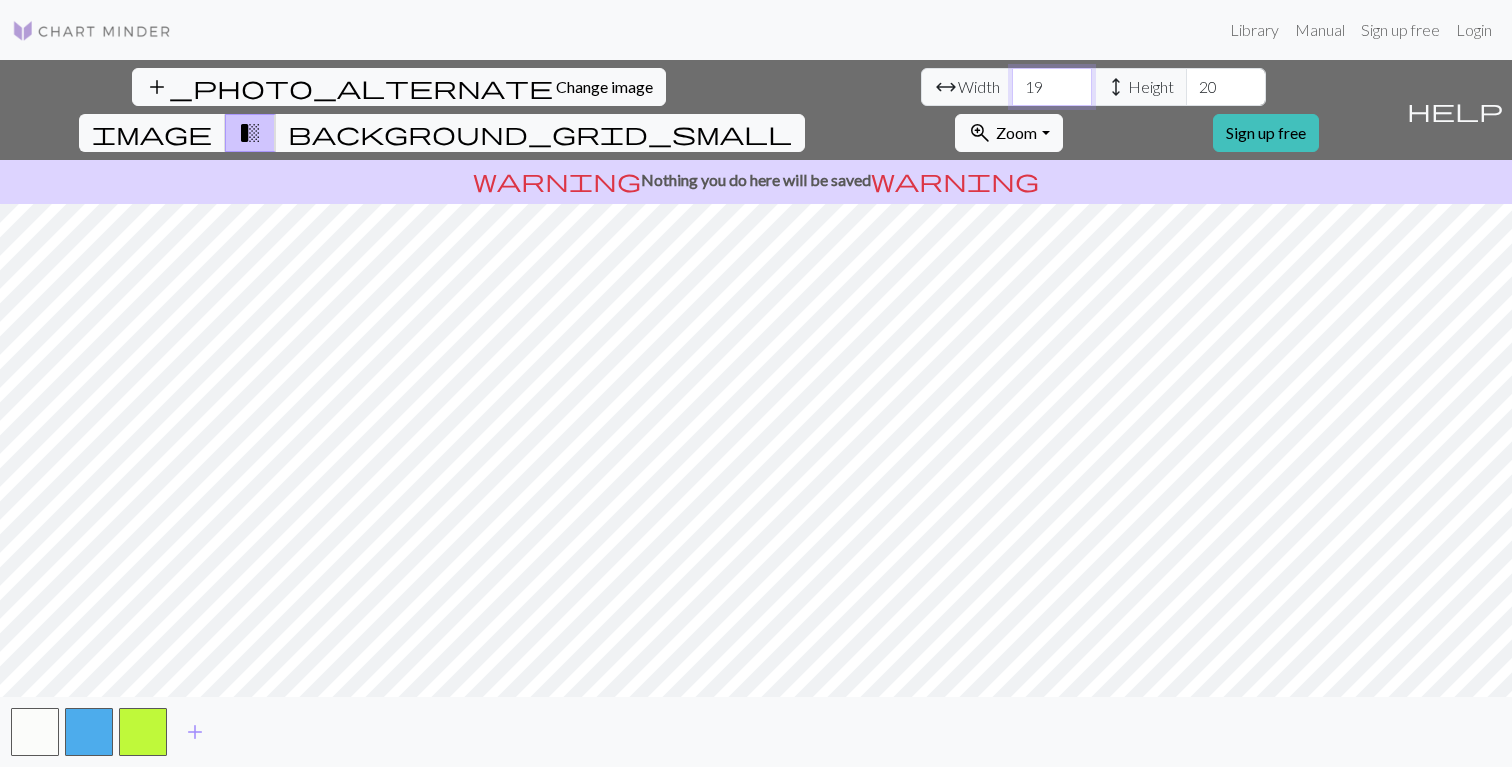 click on "19" at bounding box center (1052, 87) 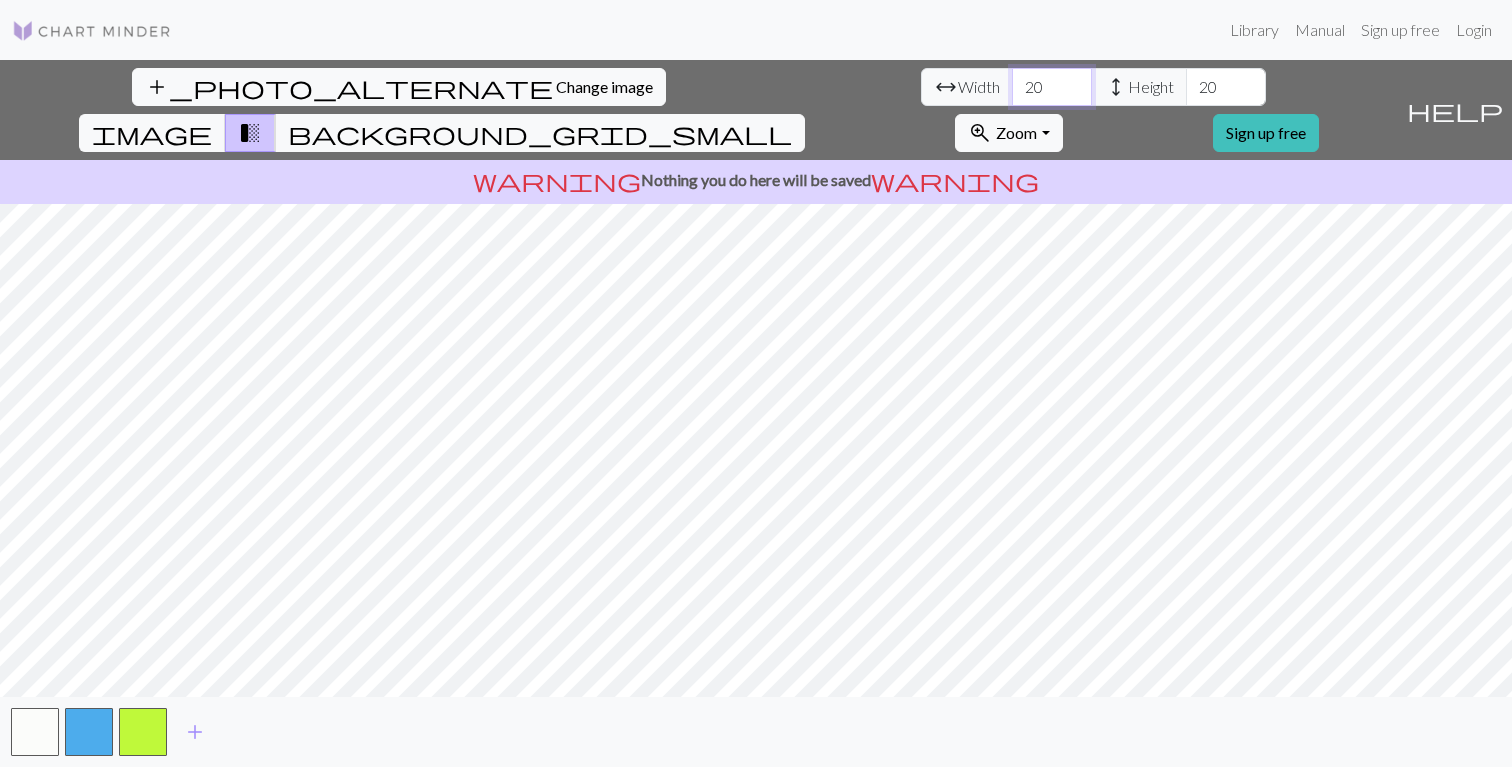 click on "20" at bounding box center (1052, 87) 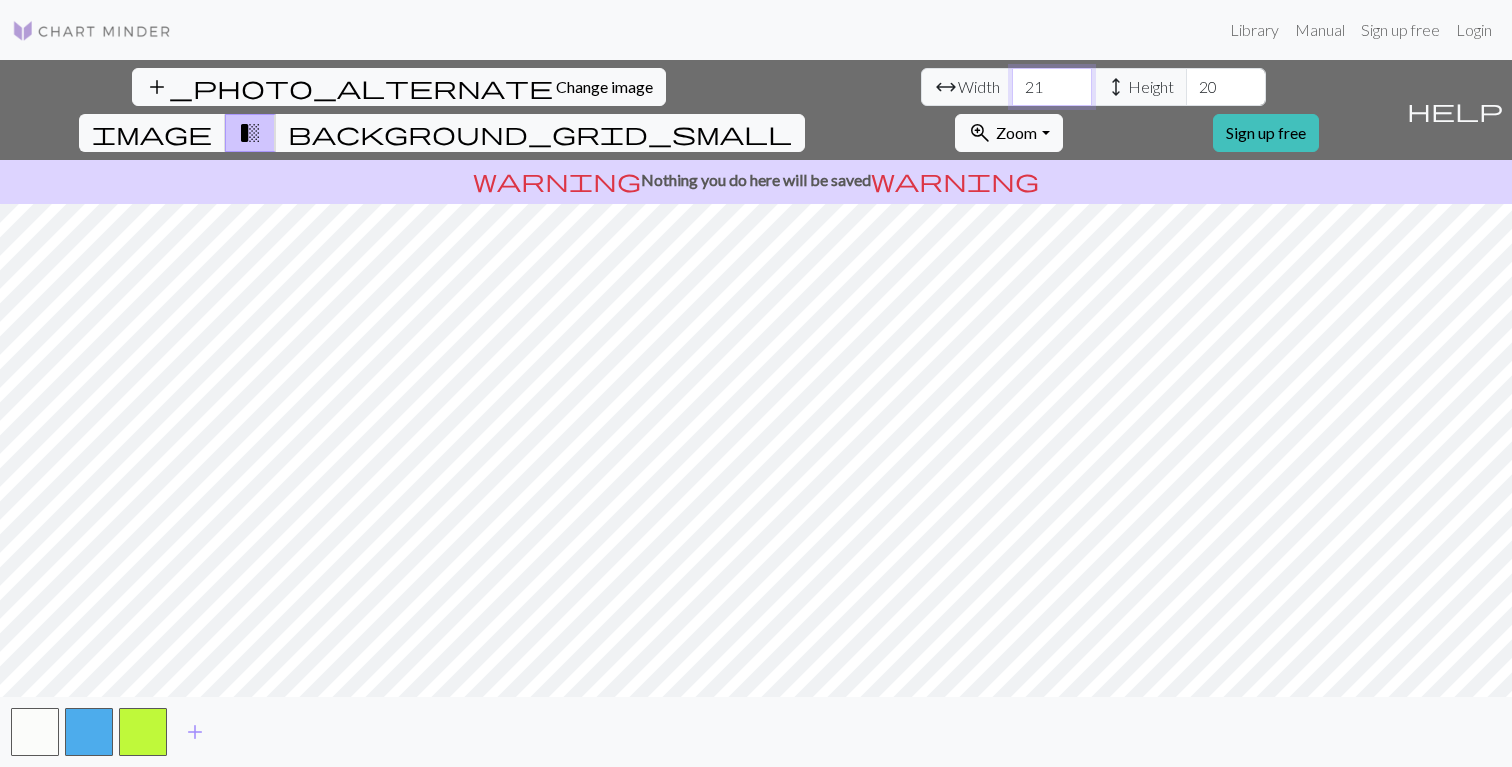 click on "21" at bounding box center (1052, 87) 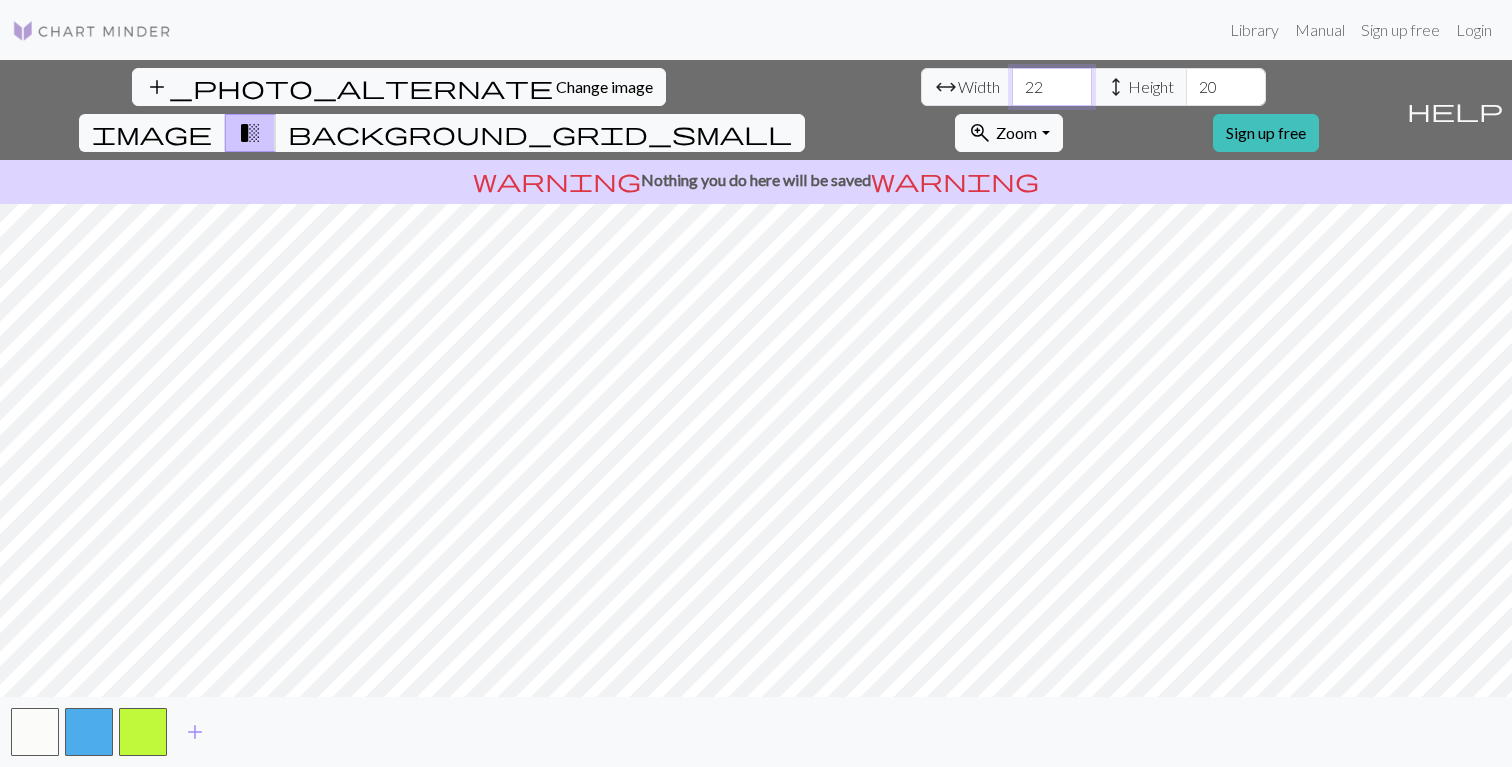 click on "22" at bounding box center (1052, 87) 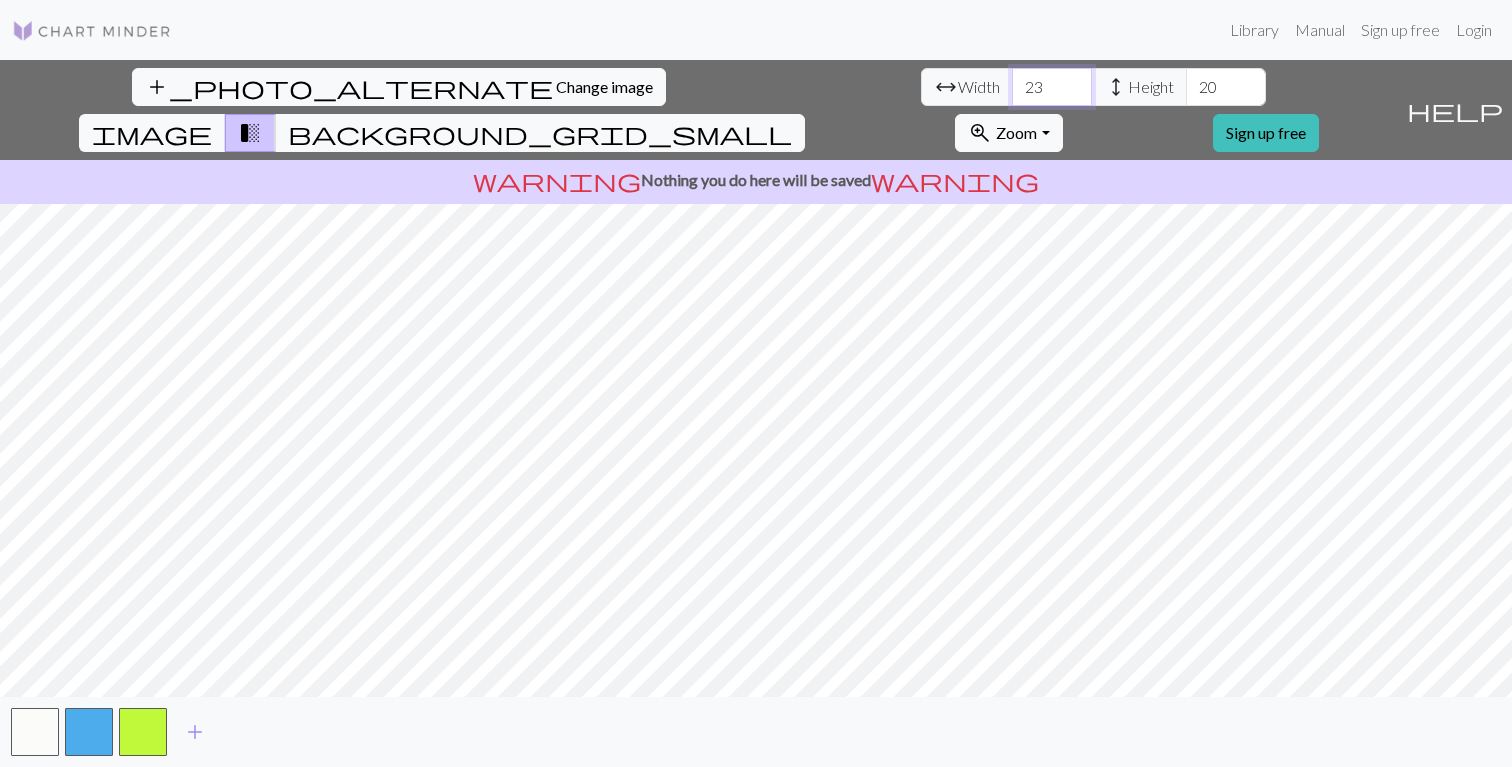 click on "23" at bounding box center (1052, 87) 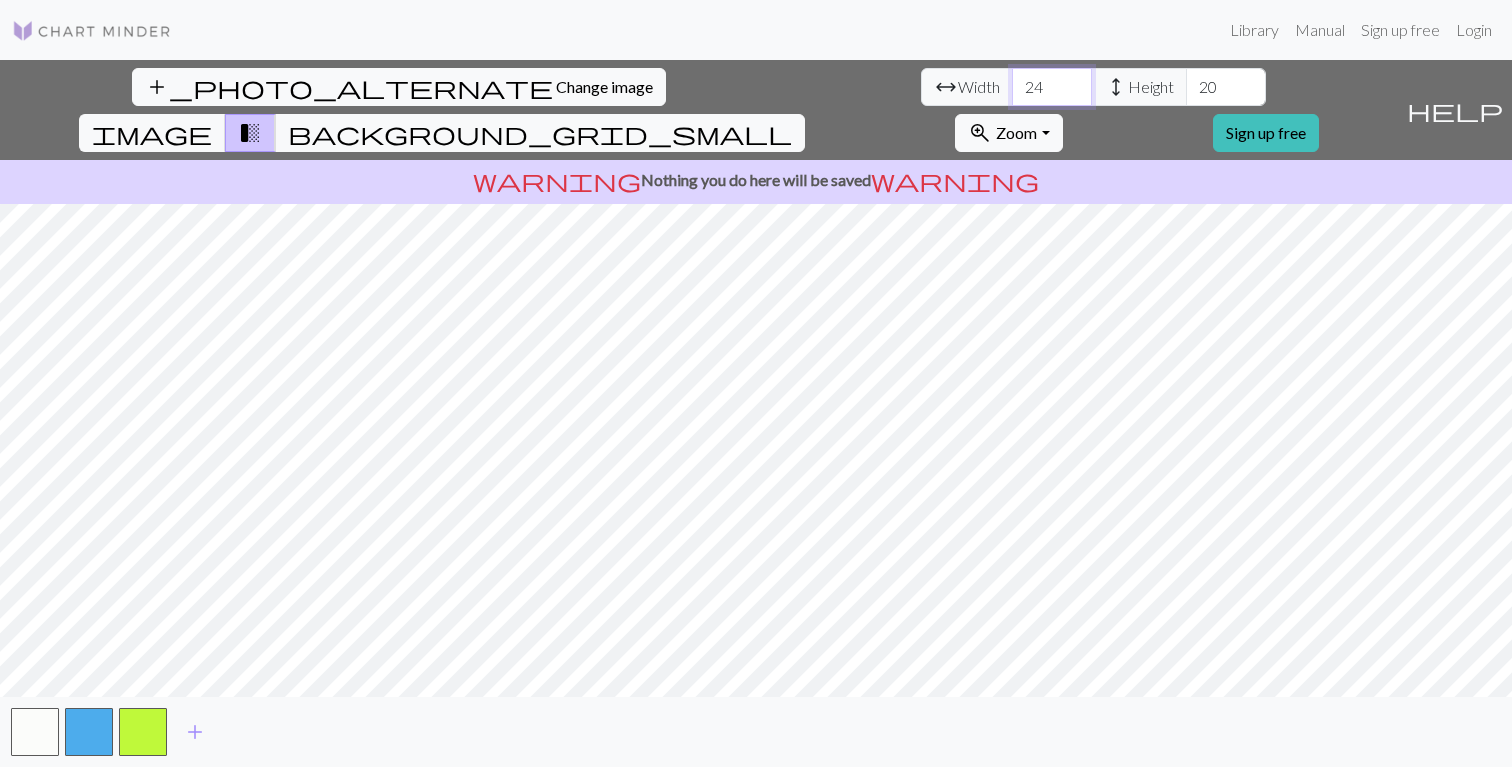 click on "24" at bounding box center [1052, 87] 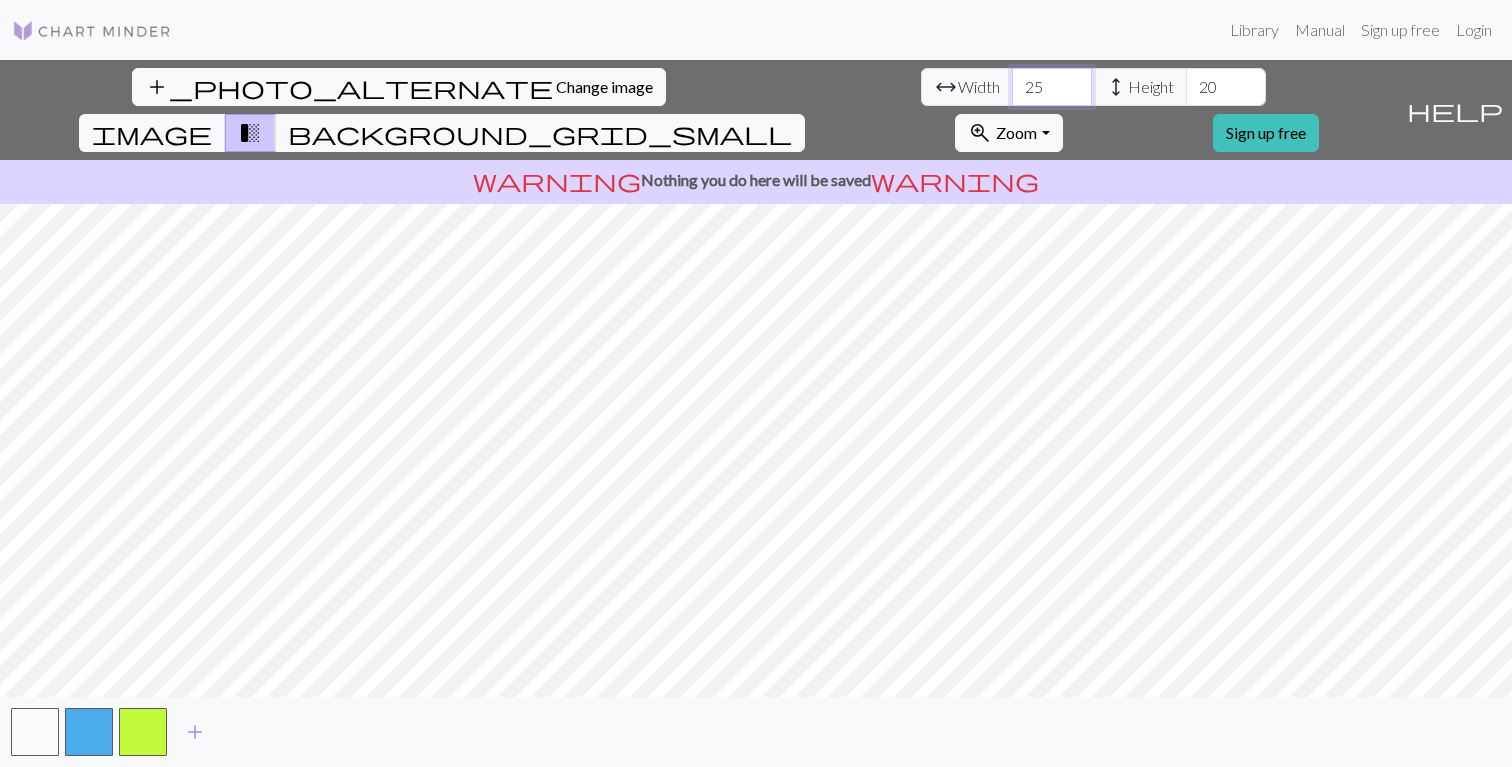 click on "25" at bounding box center [1052, 87] 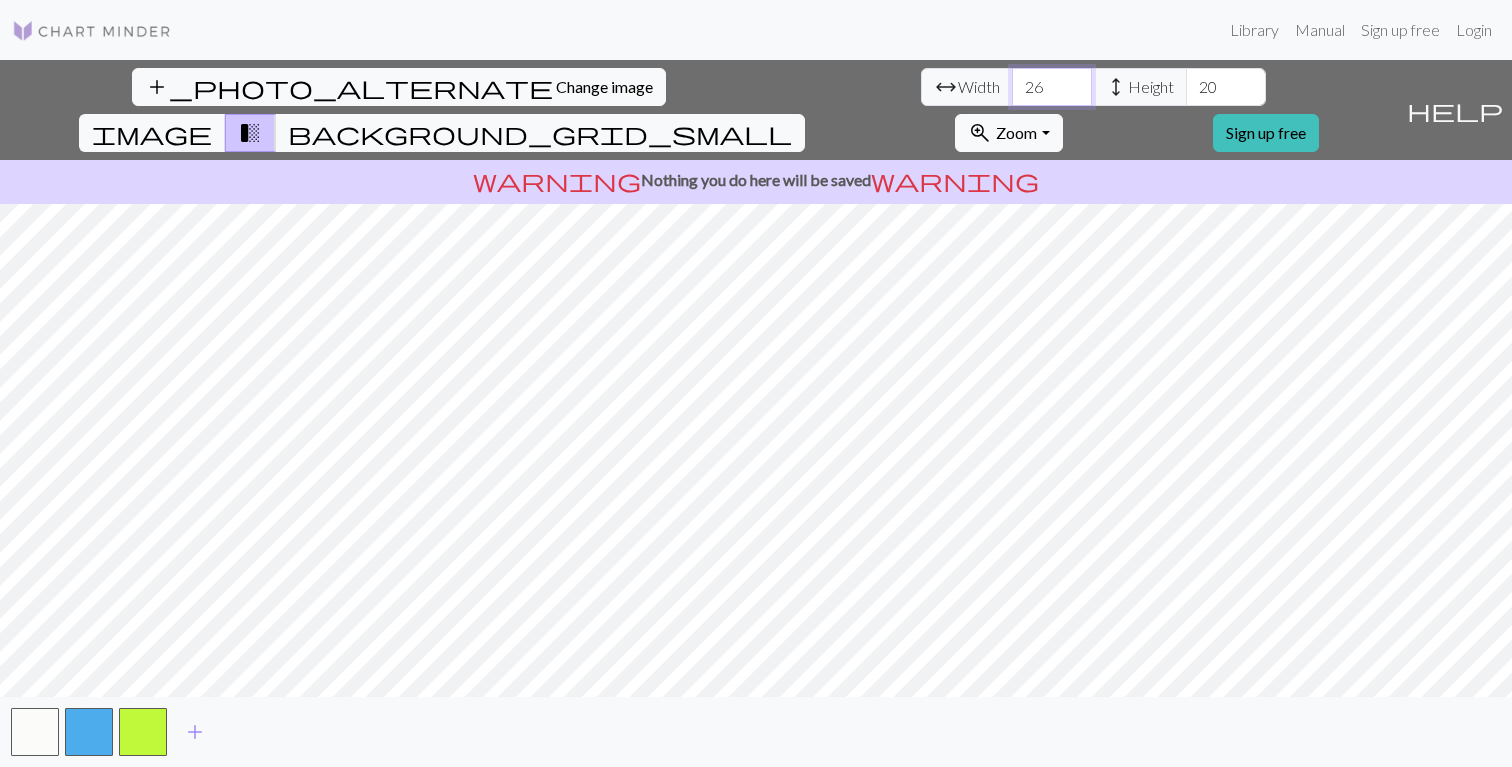 type on "26" 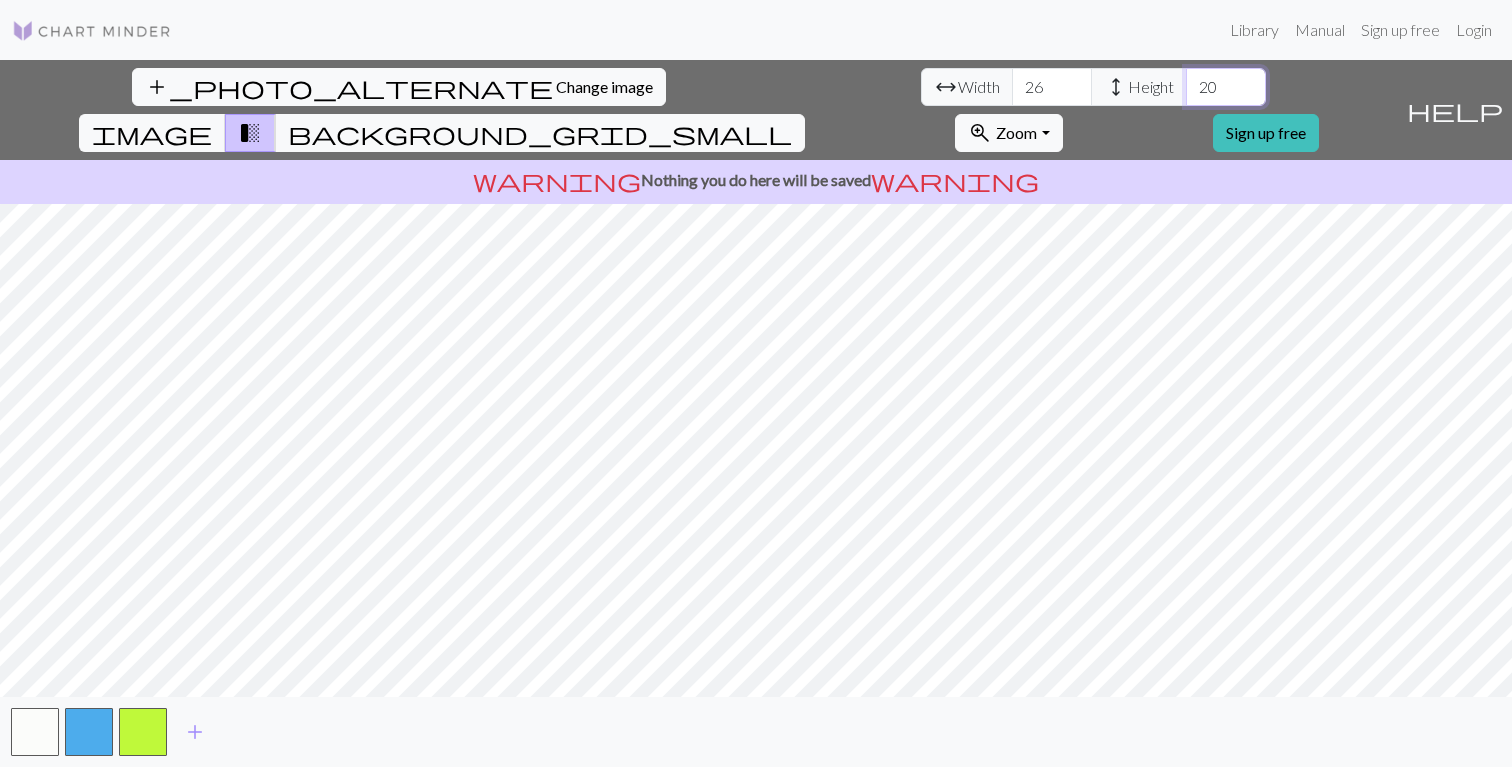 click on "20" at bounding box center (1226, 87) 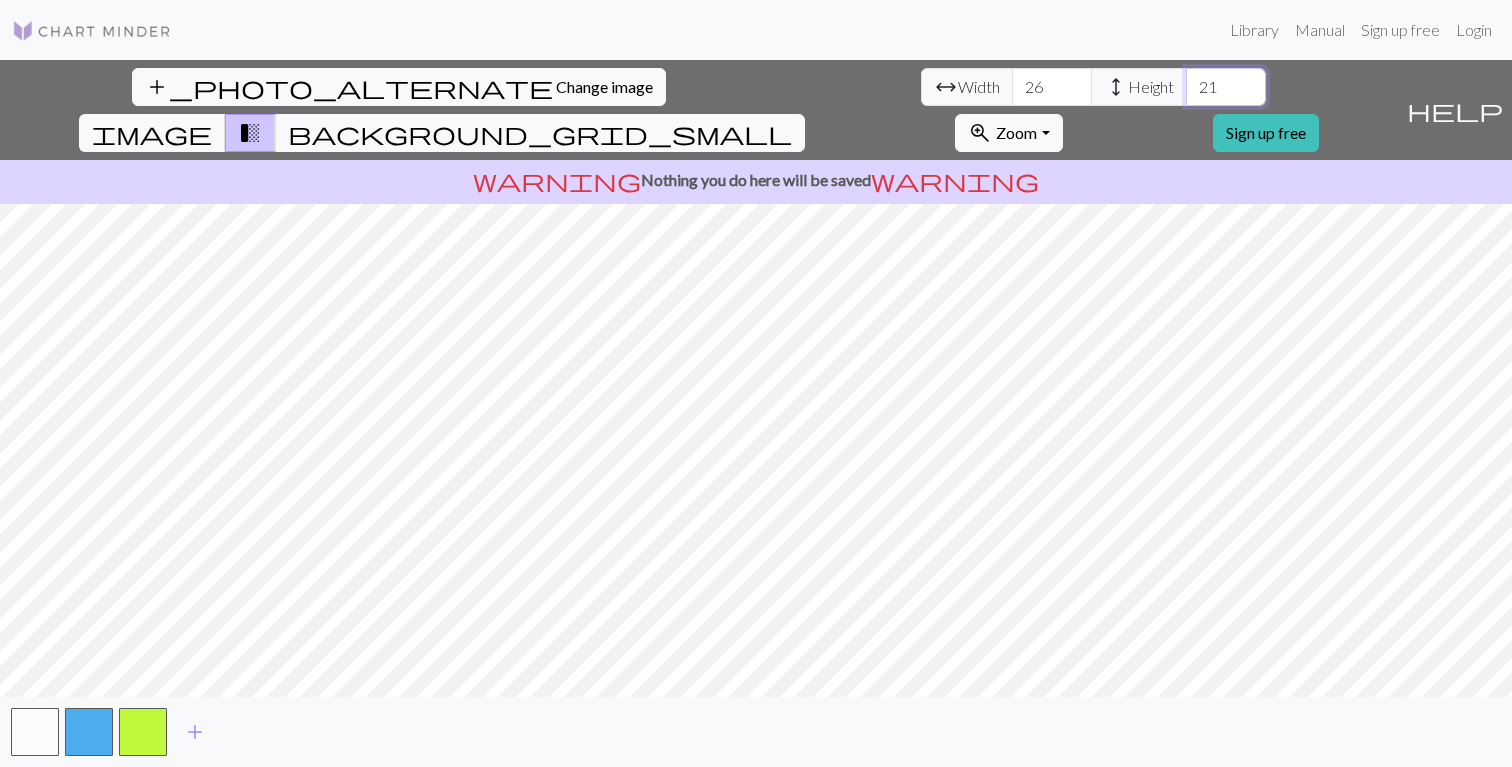 click on "21" at bounding box center [1226, 87] 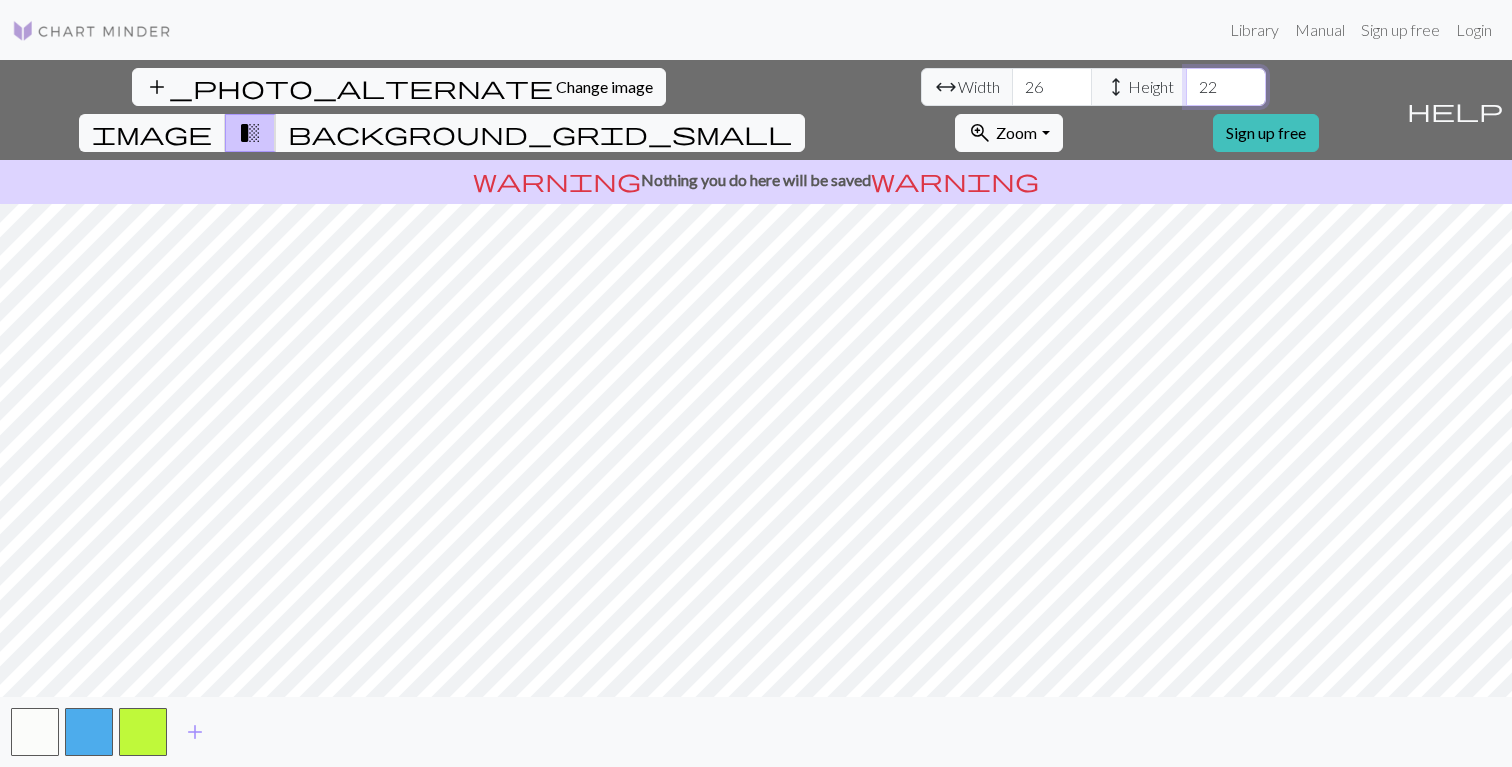 click on "22" at bounding box center [1226, 87] 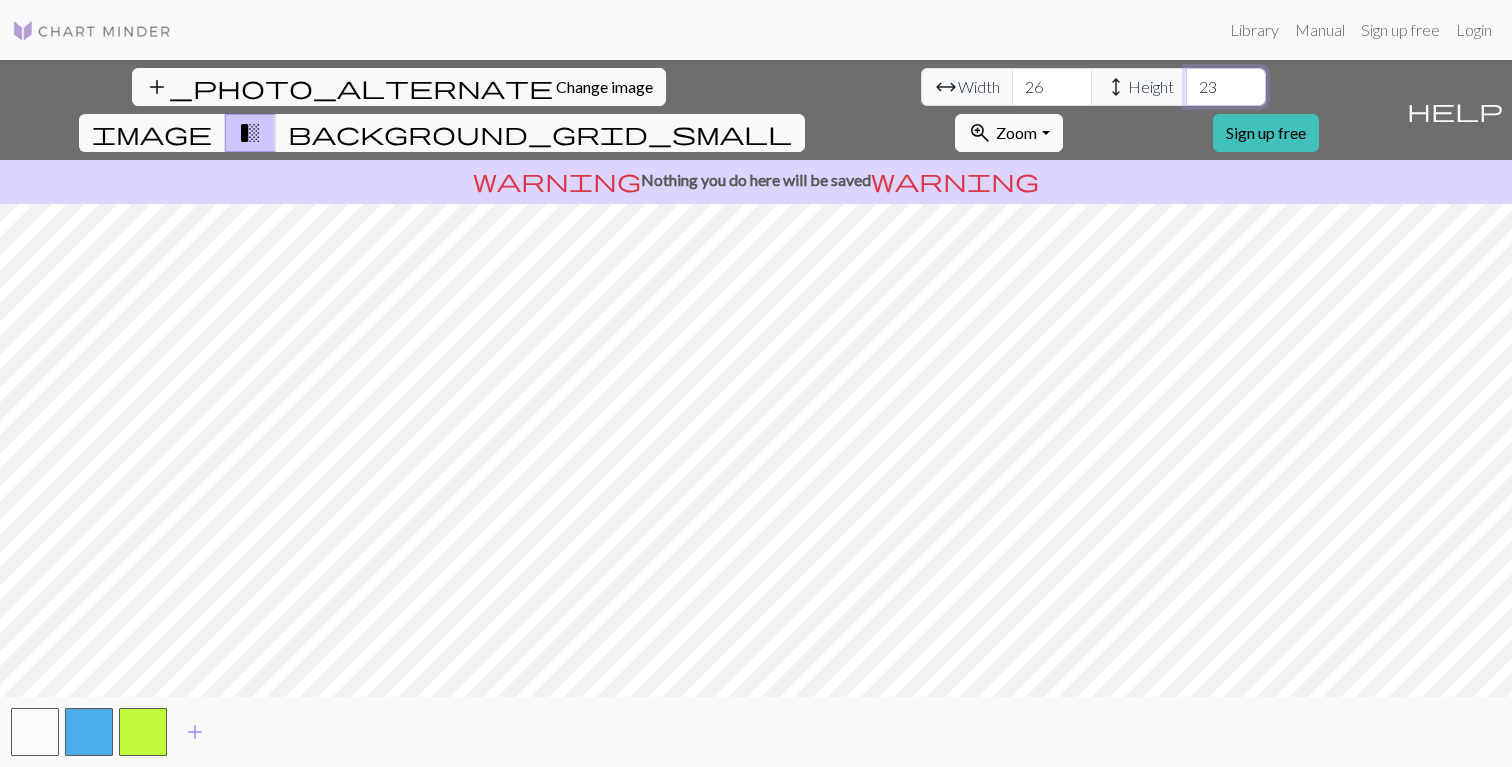click on "23" at bounding box center (1226, 87) 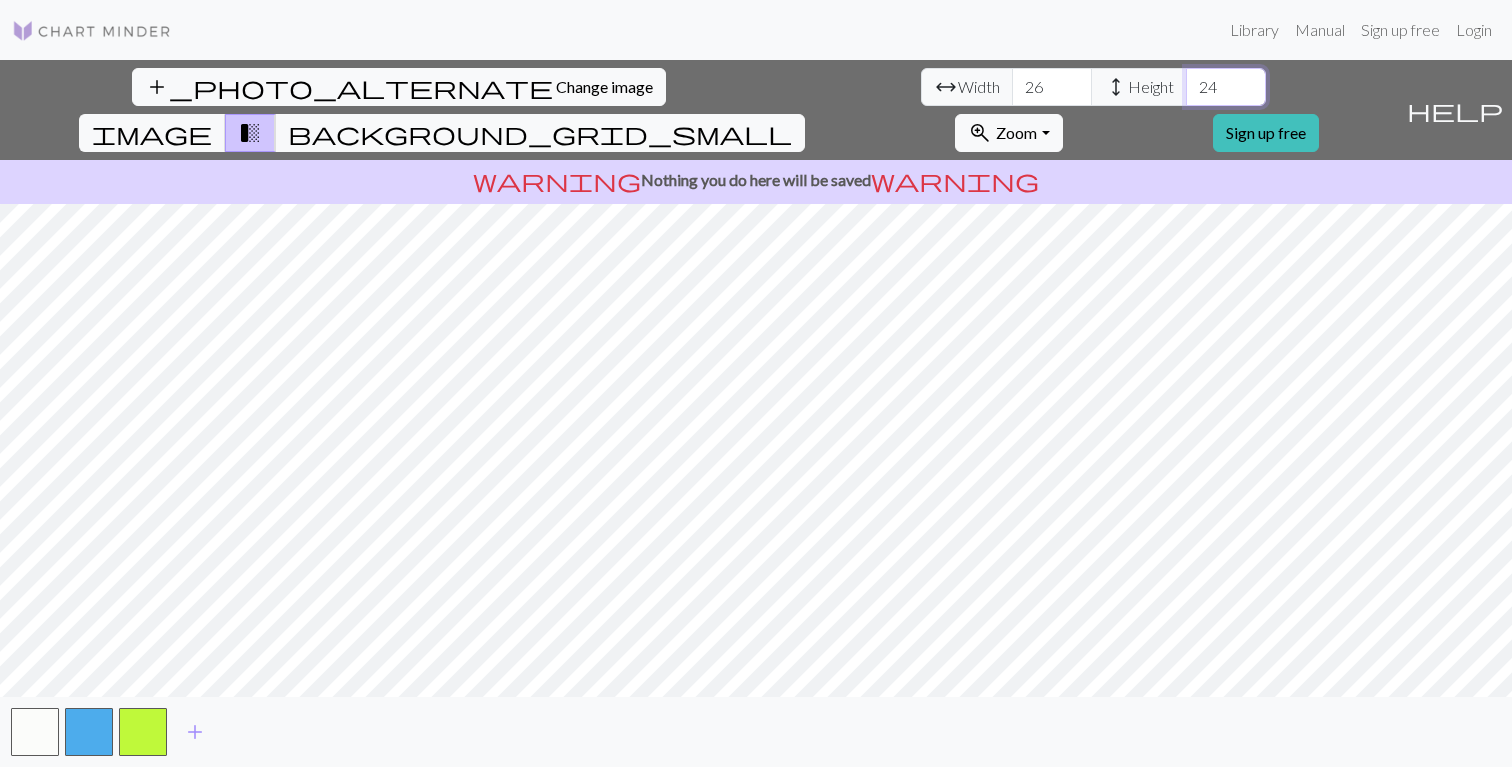 click on "24" at bounding box center [1226, 87] 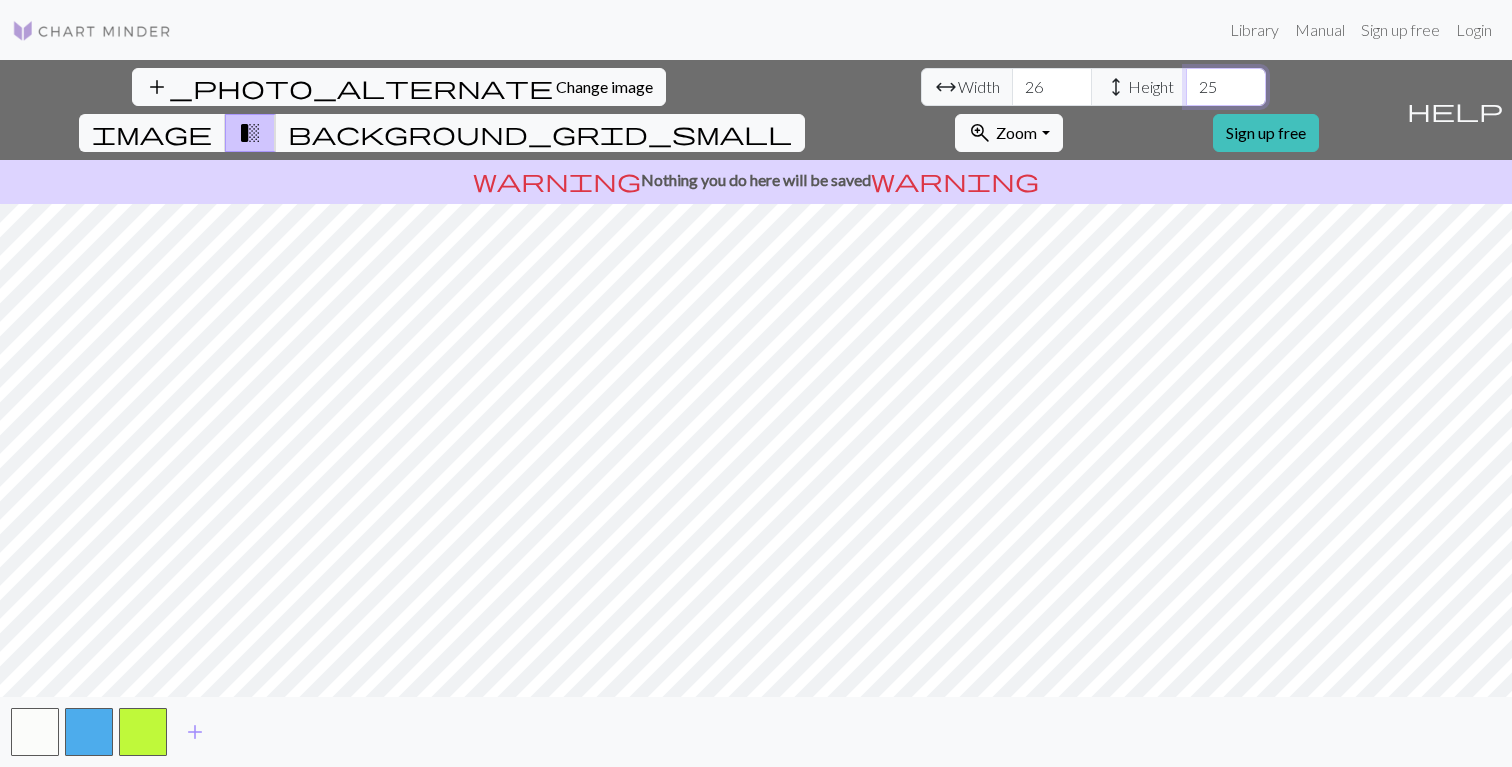 click on "25" at bounding box center [1226, 87] 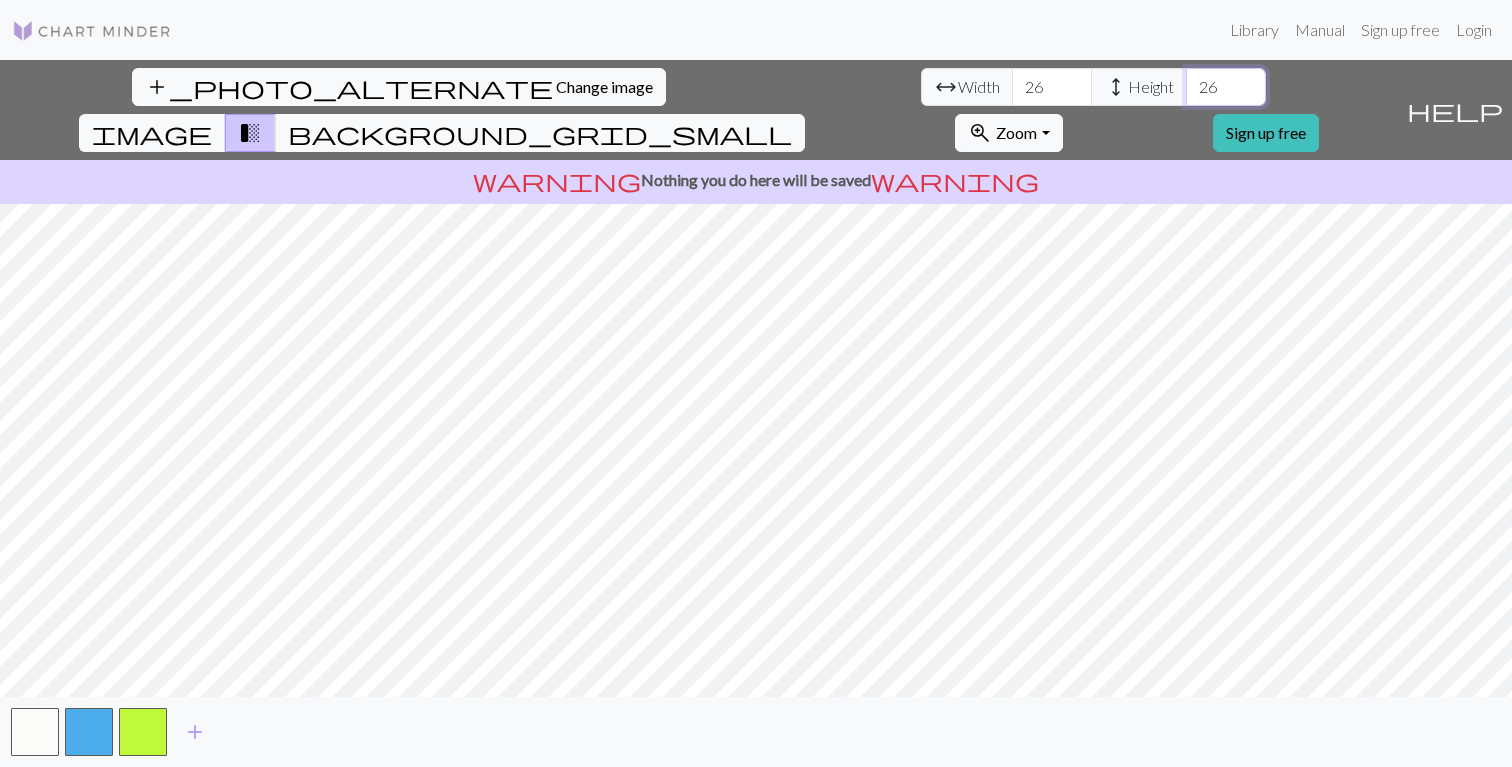 click on "26" at bounding box center (1226, 87) 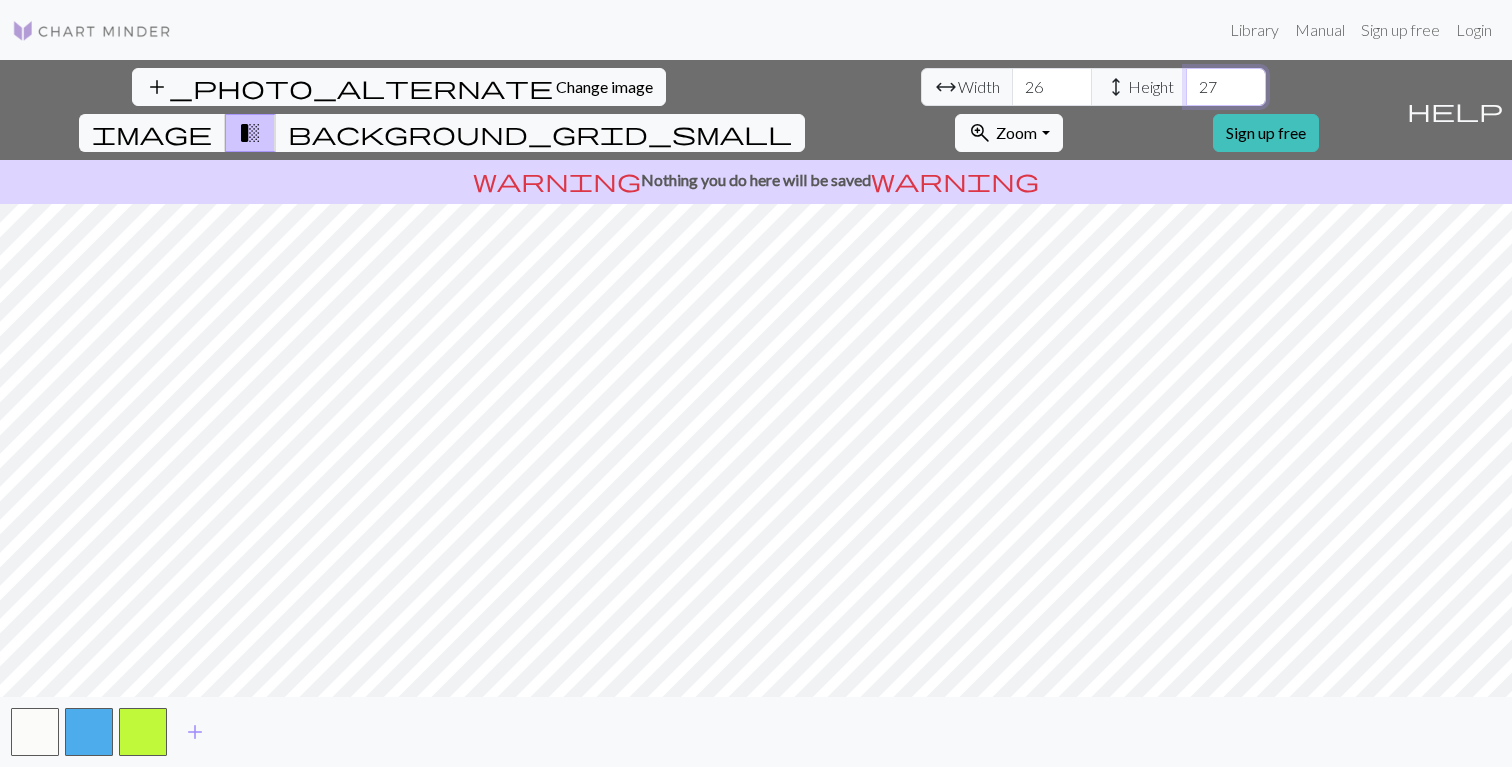 click on "27" at bounding box center (1226, 87) 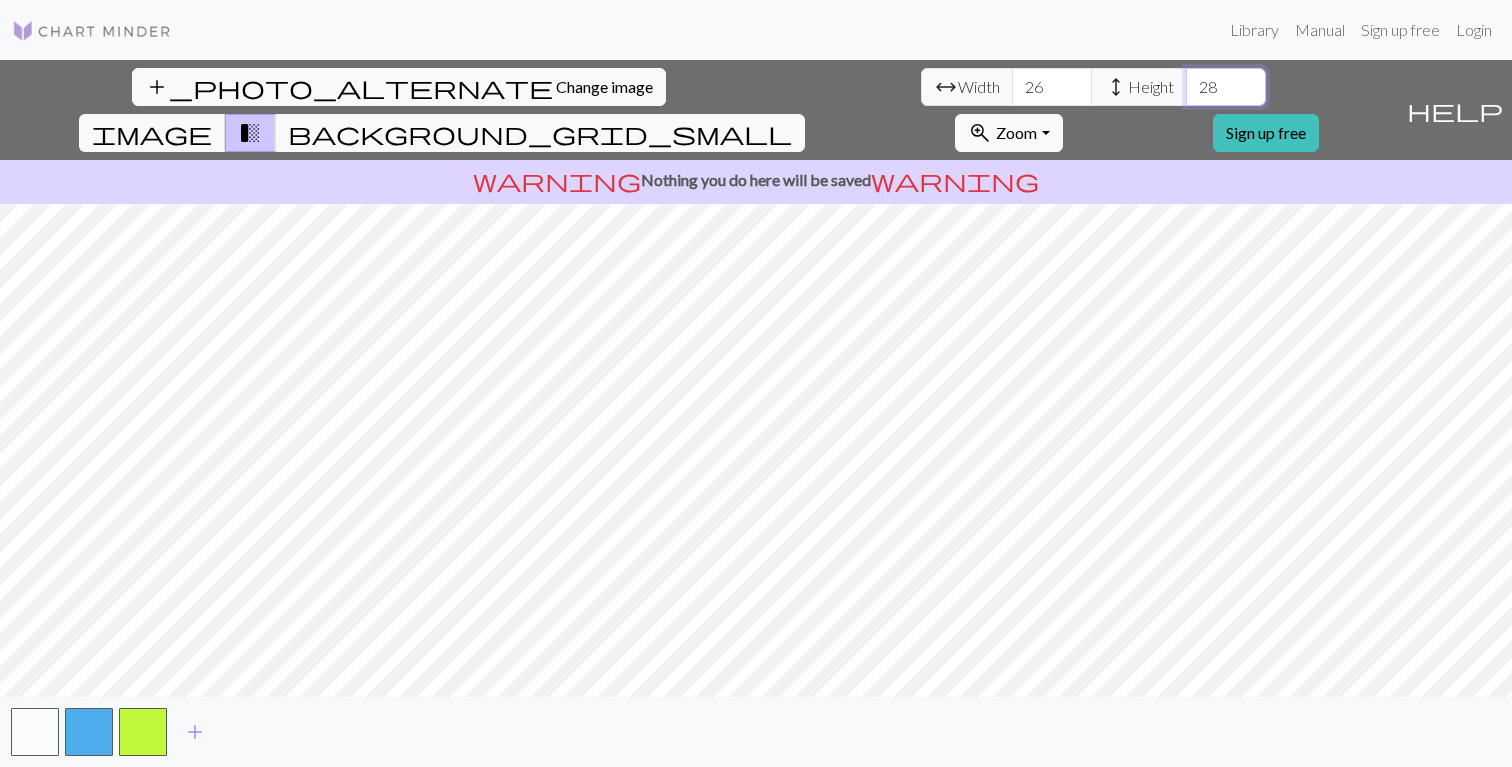 click on "28" at bounding box center (1226, 87) 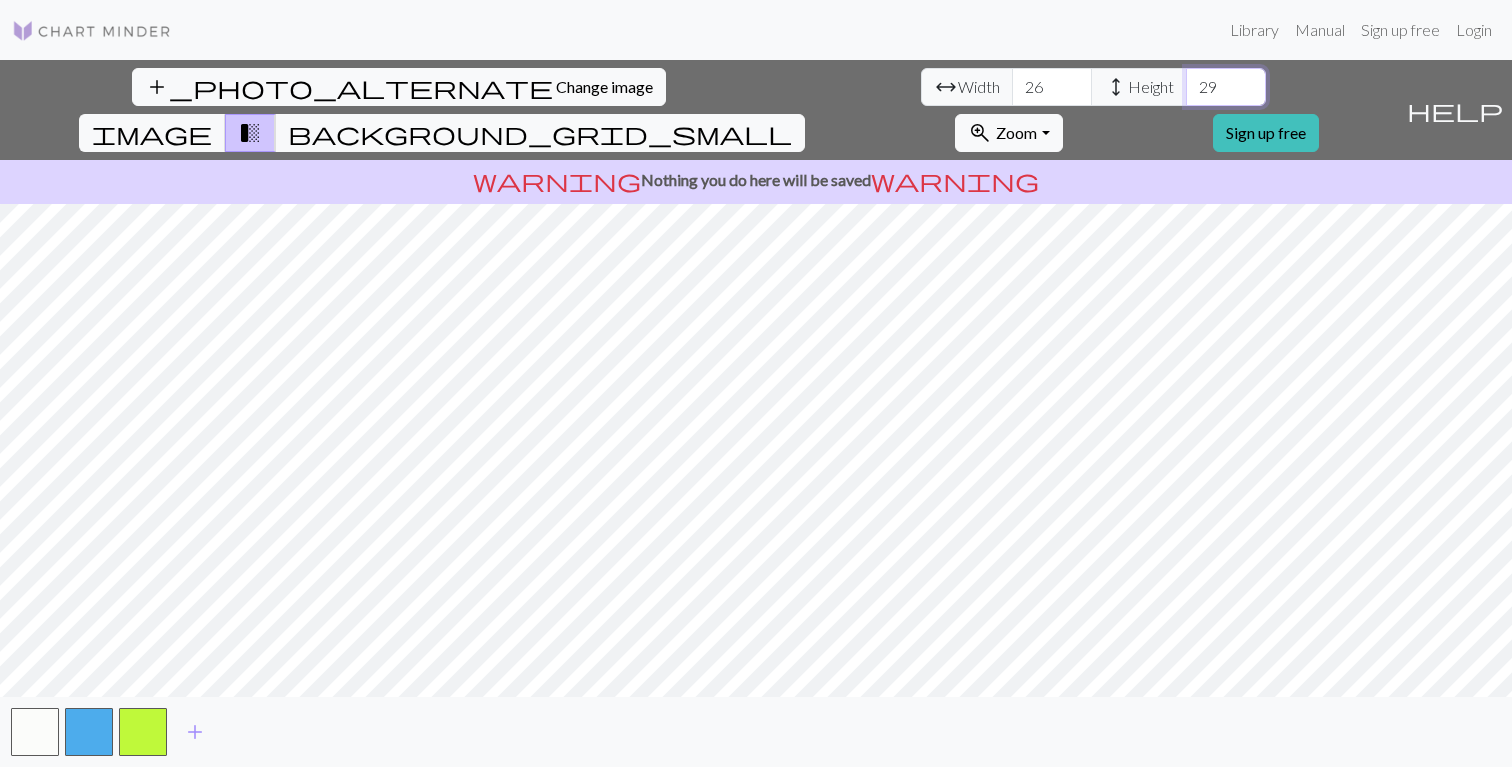 click on "29" at bounding box center (1226, 87) 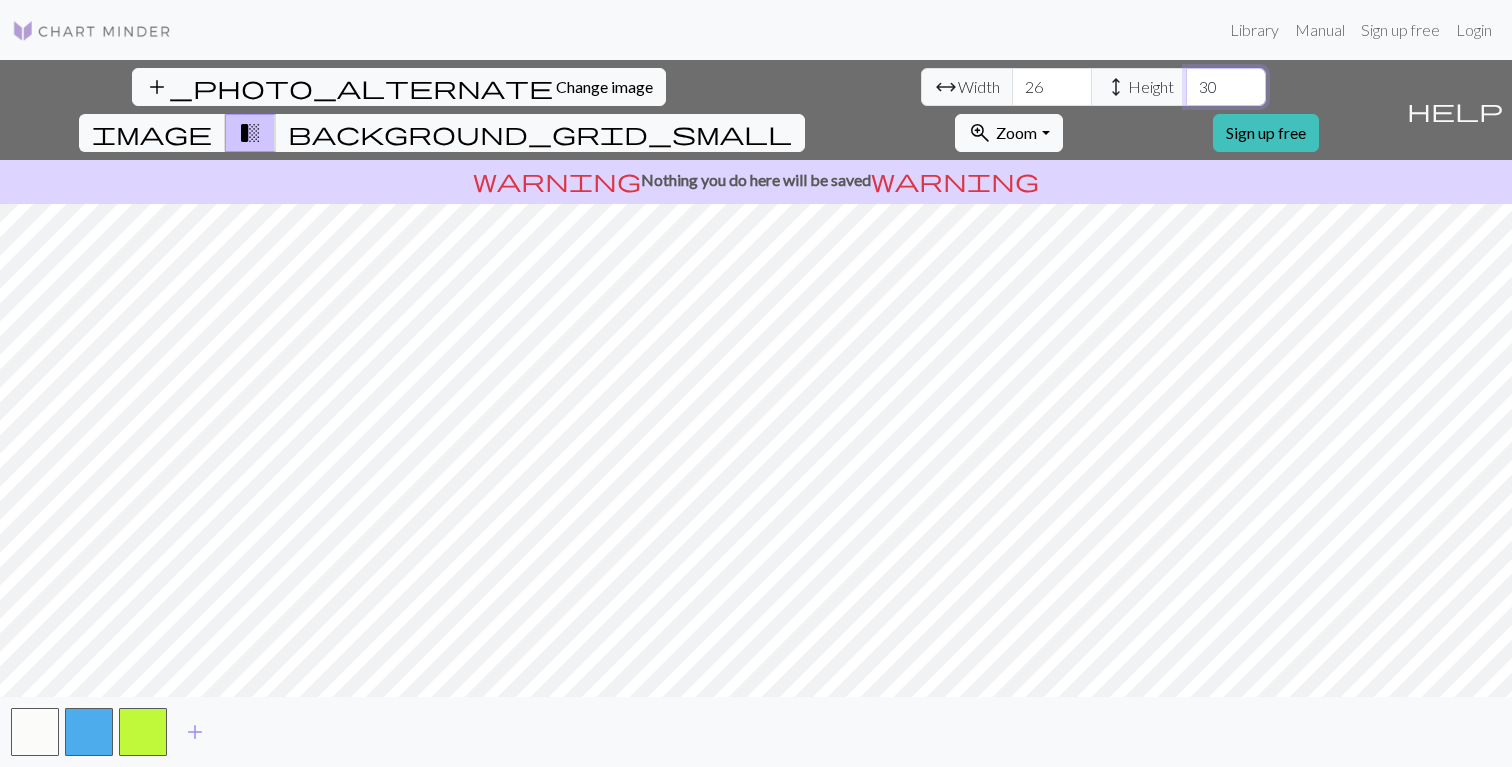 click on "30" at bounding box center [1226, 87] 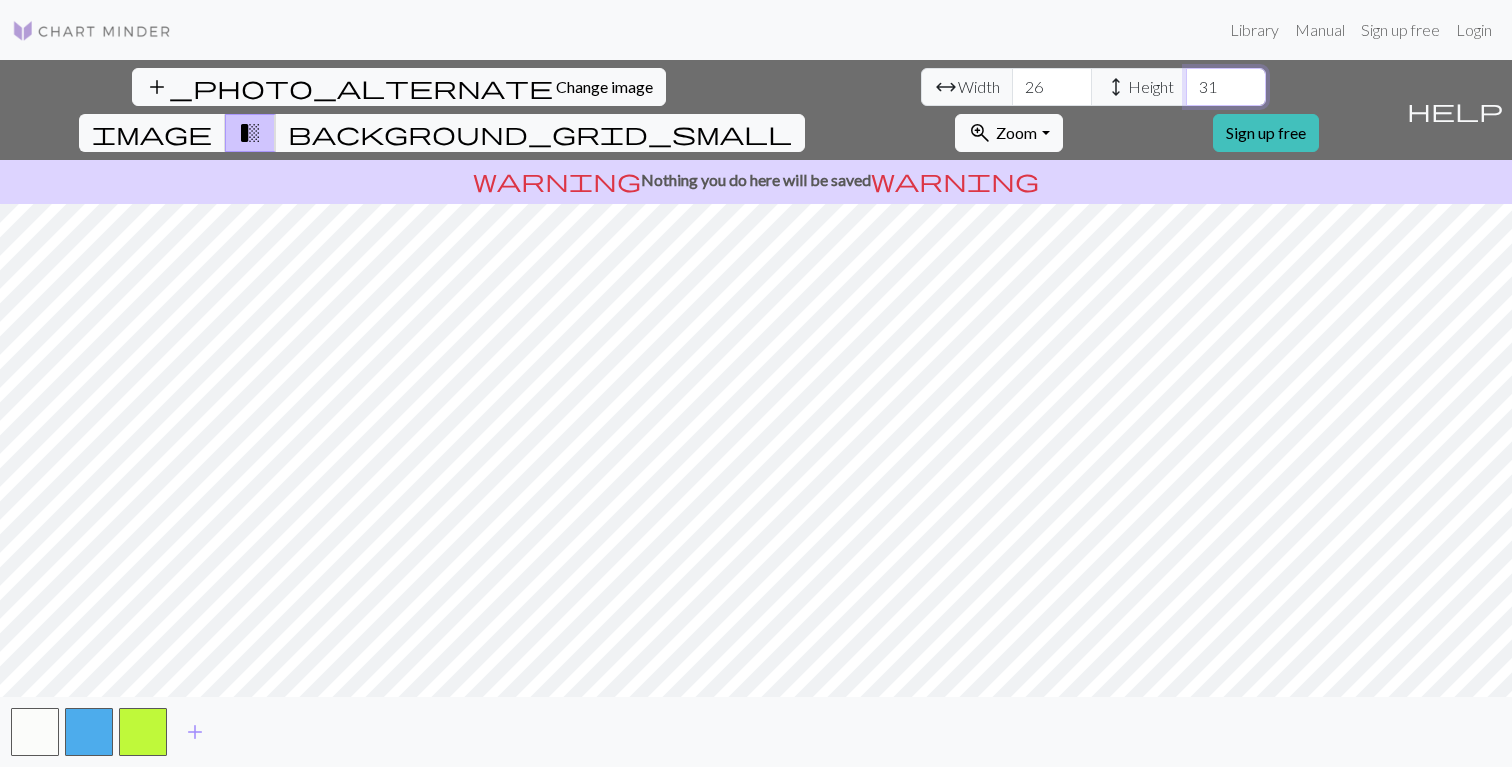 click on "31" at bounding box center [1226, 87] 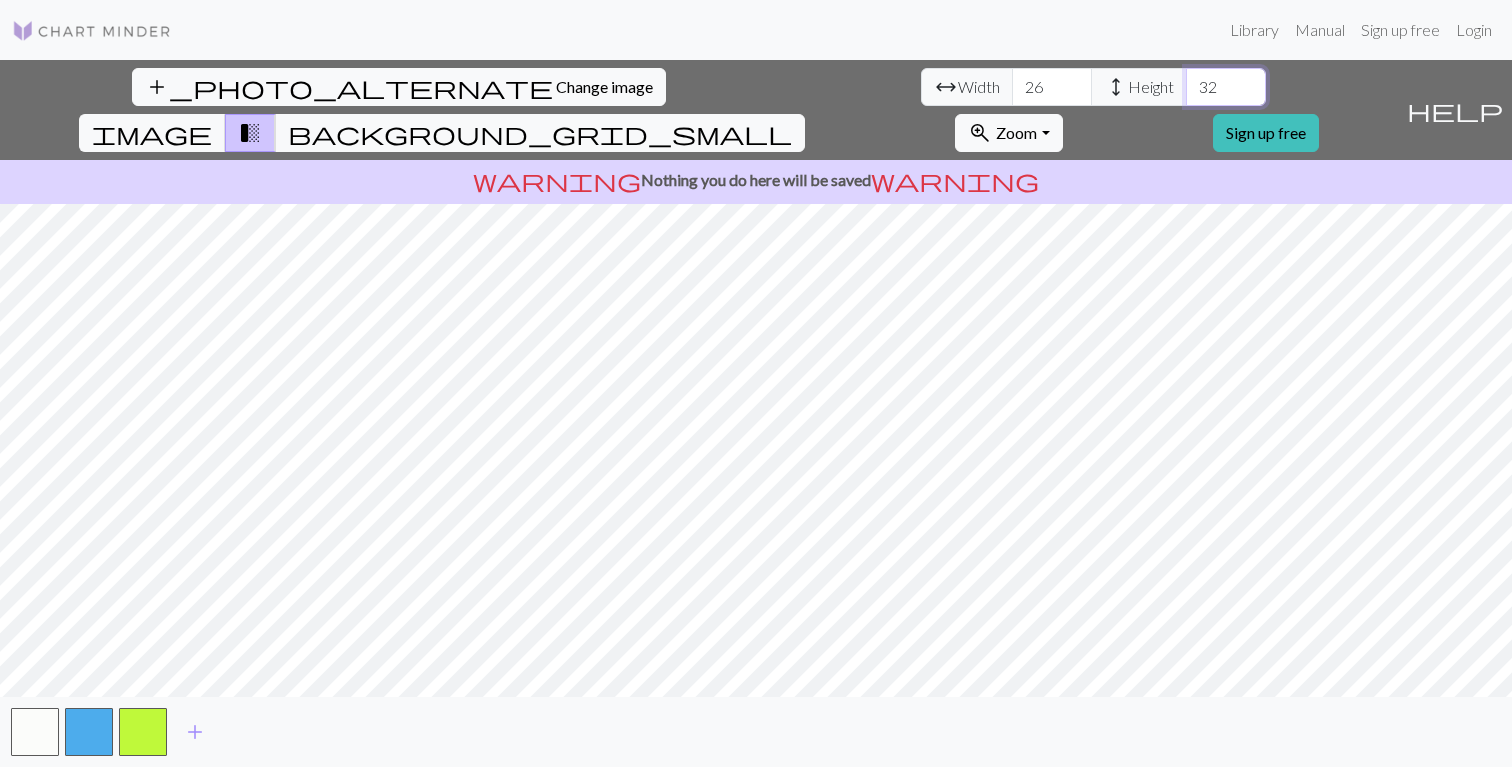 click on "32" at bounding box center (1226, 87) 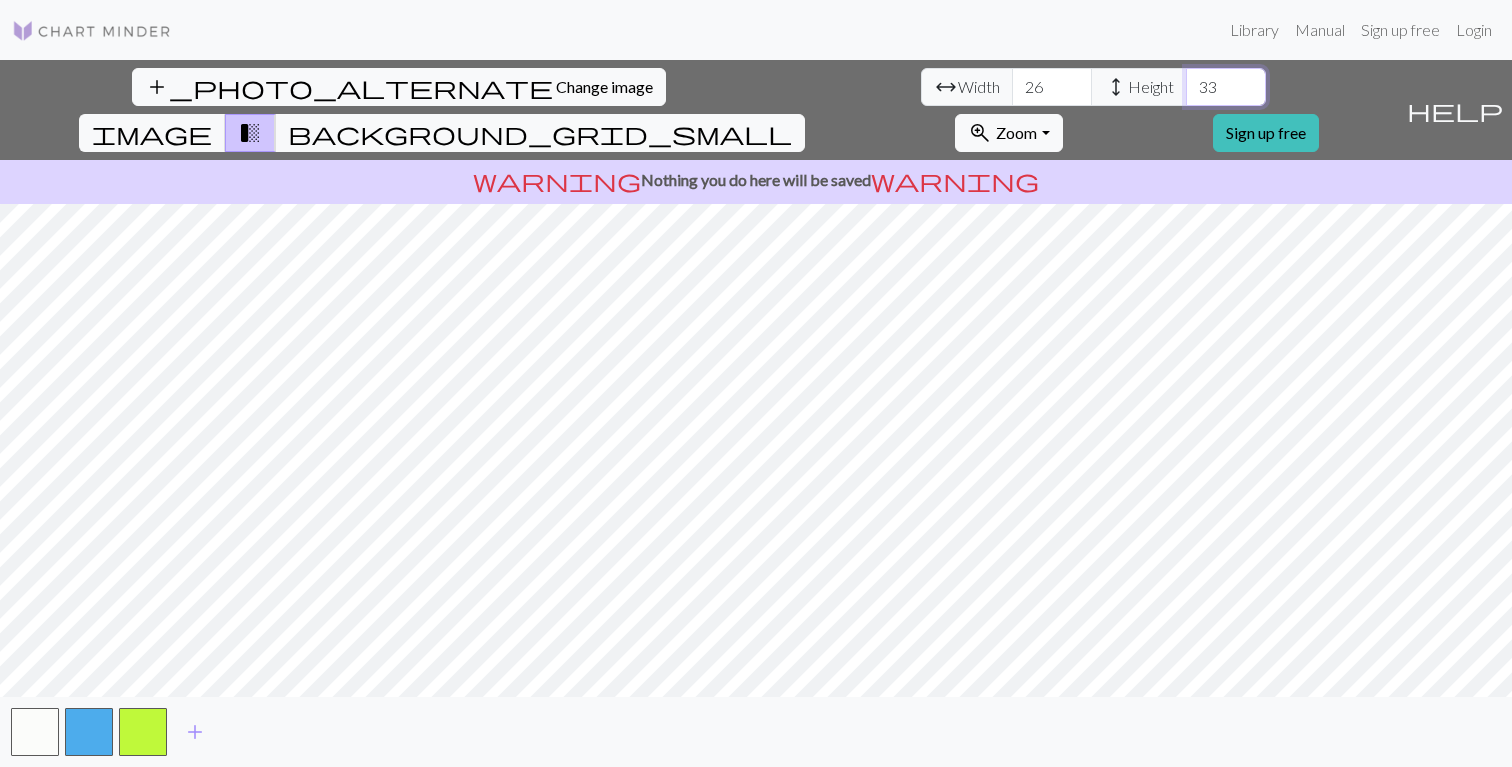 click on "33" at bounding box center (1226, 87) 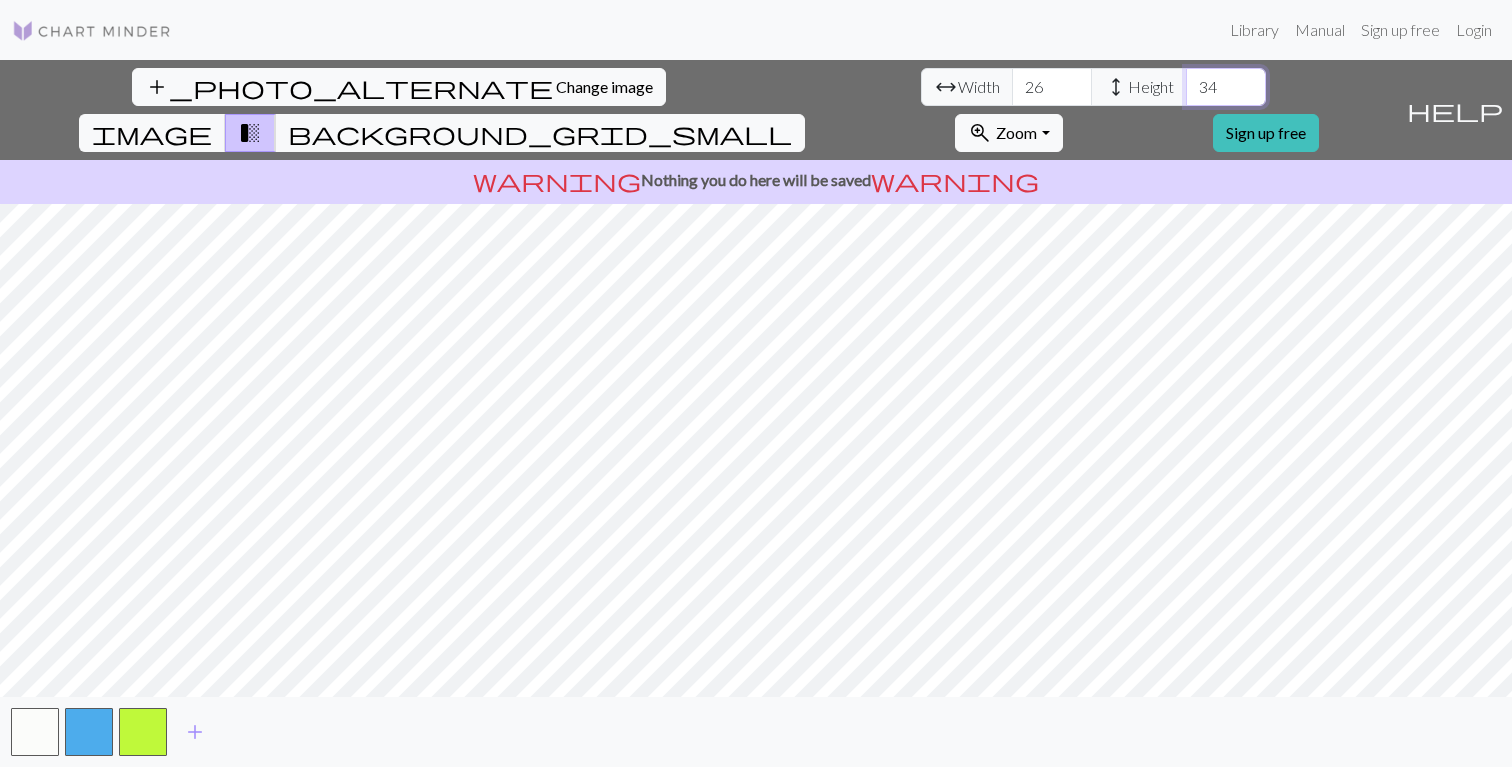 click on "34" at bounding box center (1226, 87) 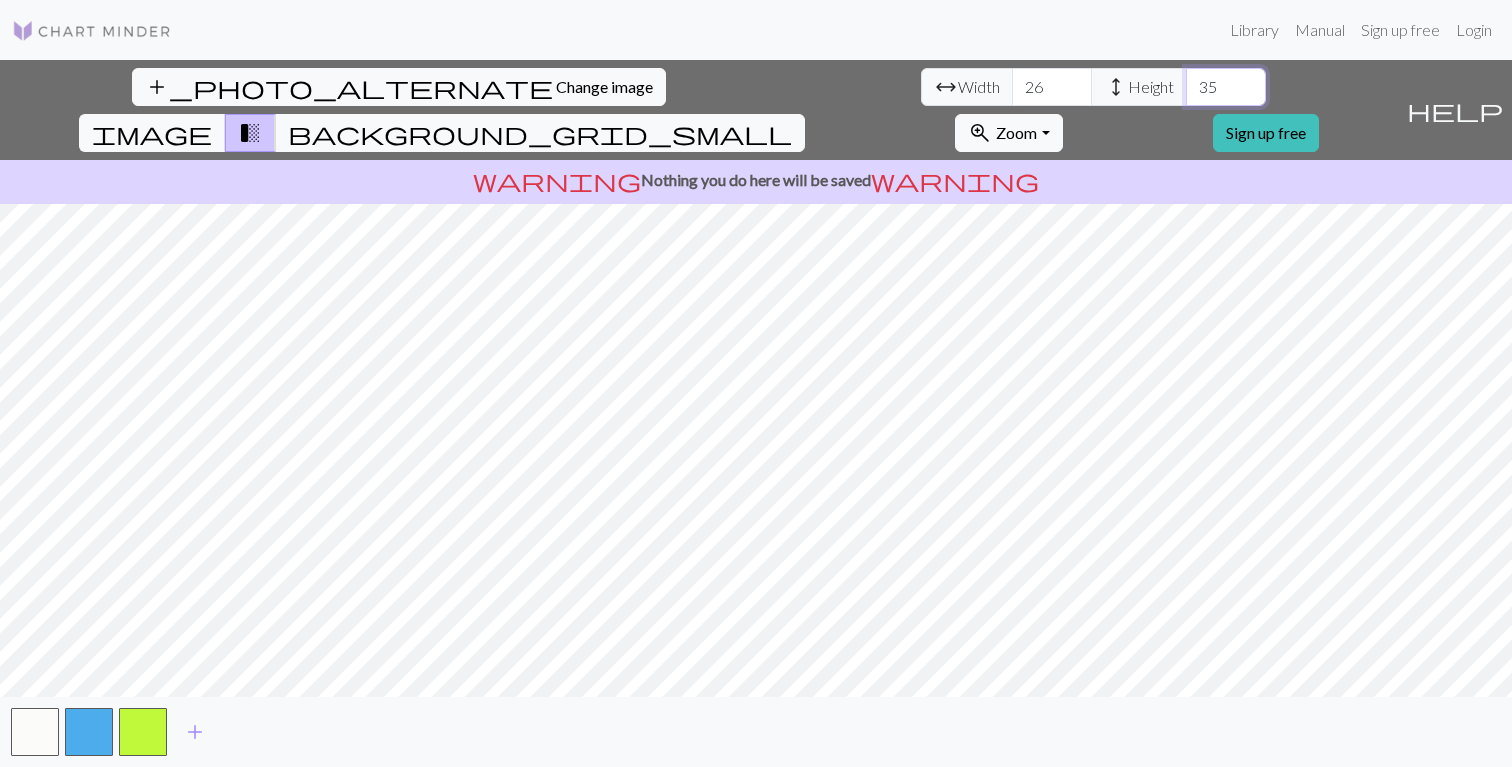 click on "35" at bounding box center [1226, 87] 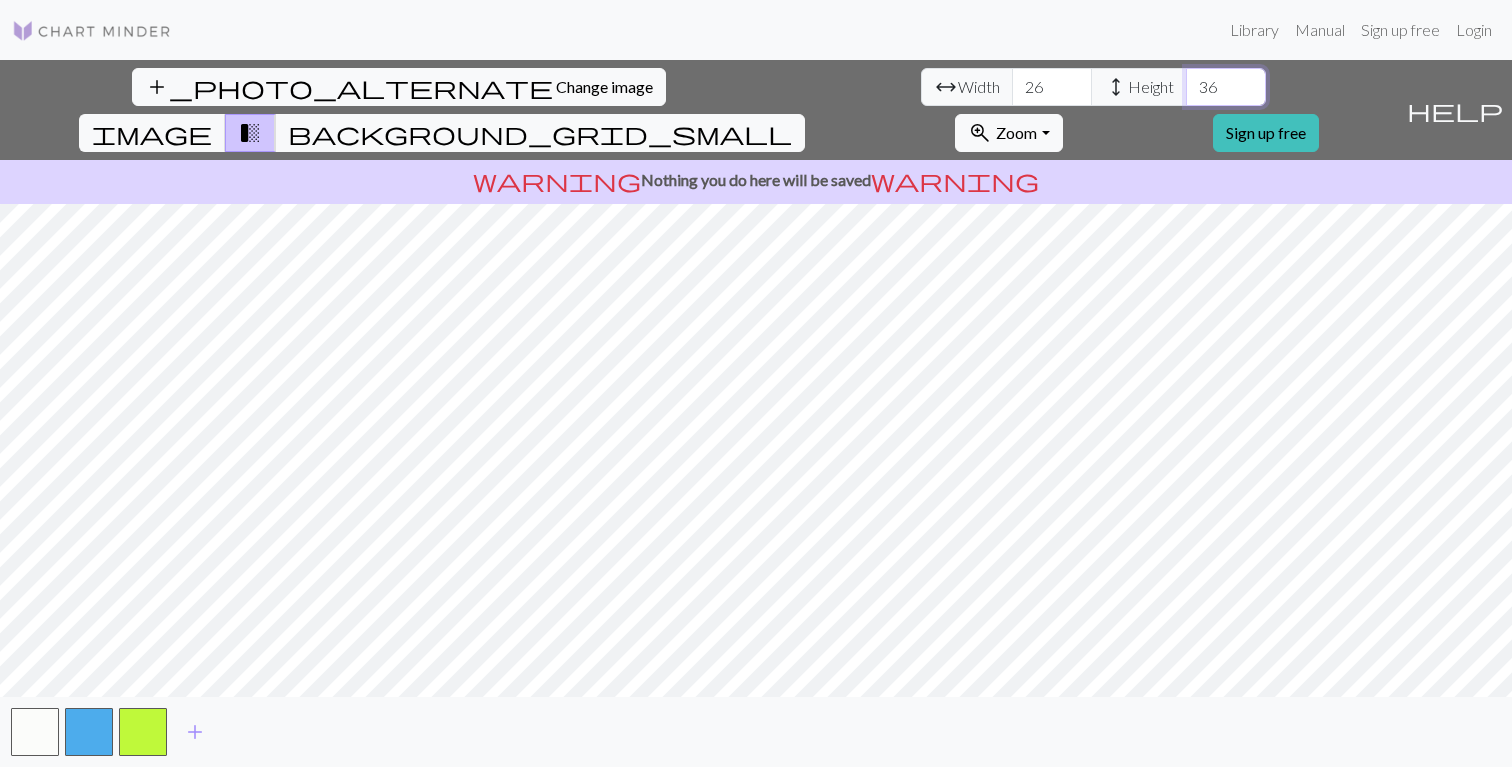 click on "36" at bounding box center [1226, 87] 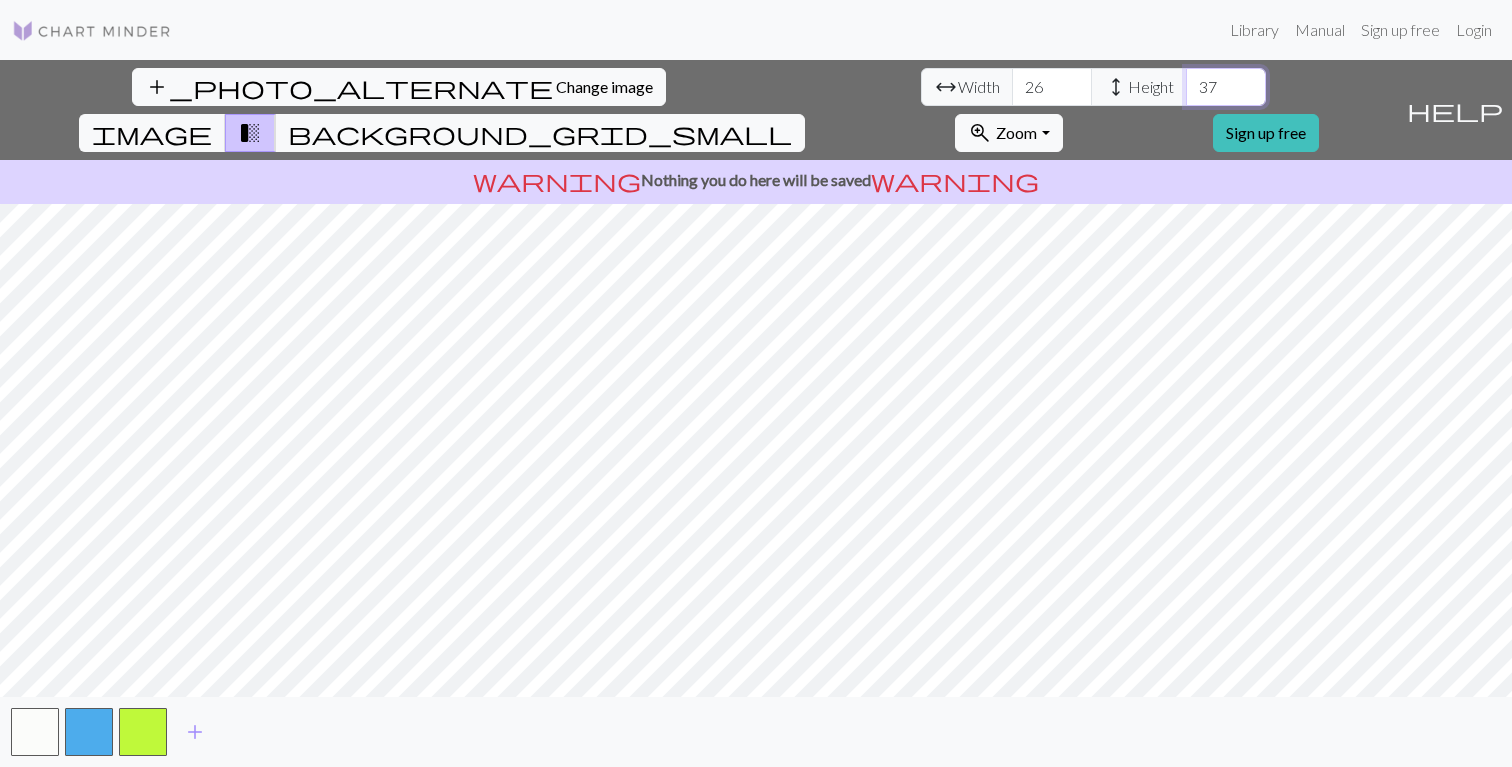 click on "37" at bounding box center [1226, 87] 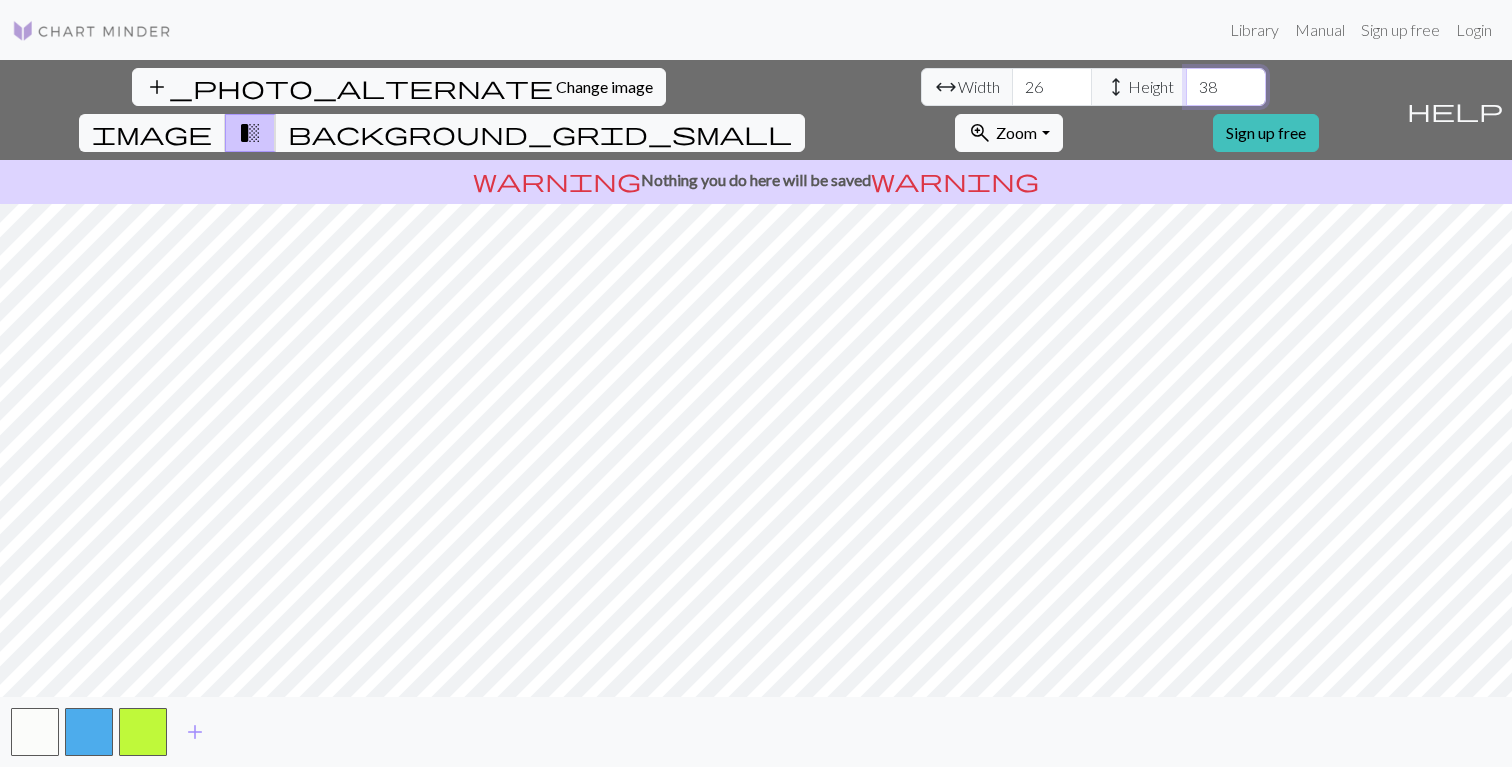 click on "38" at bounding box center [1226, 87] 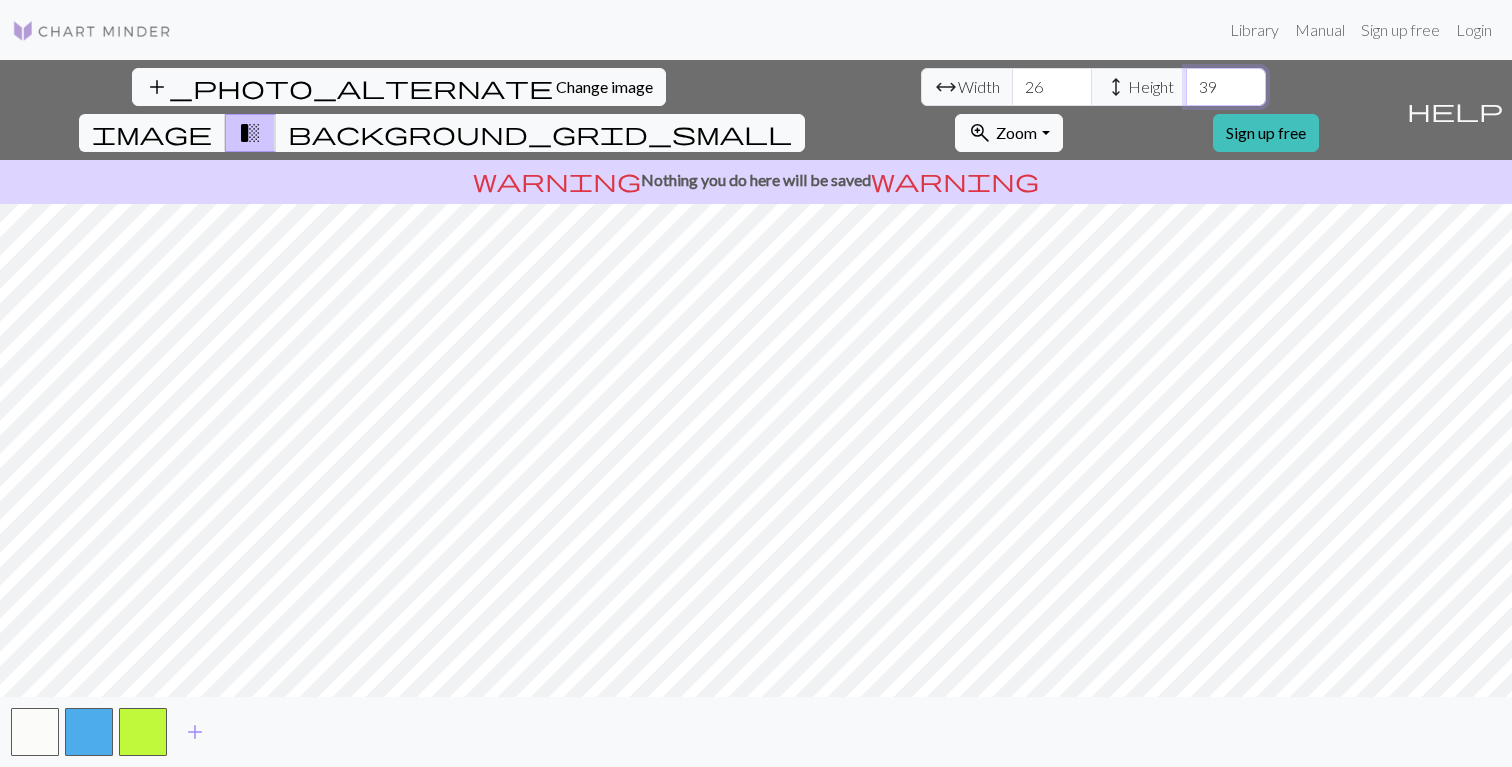 click on "39" at bounding box center (1226, 87) 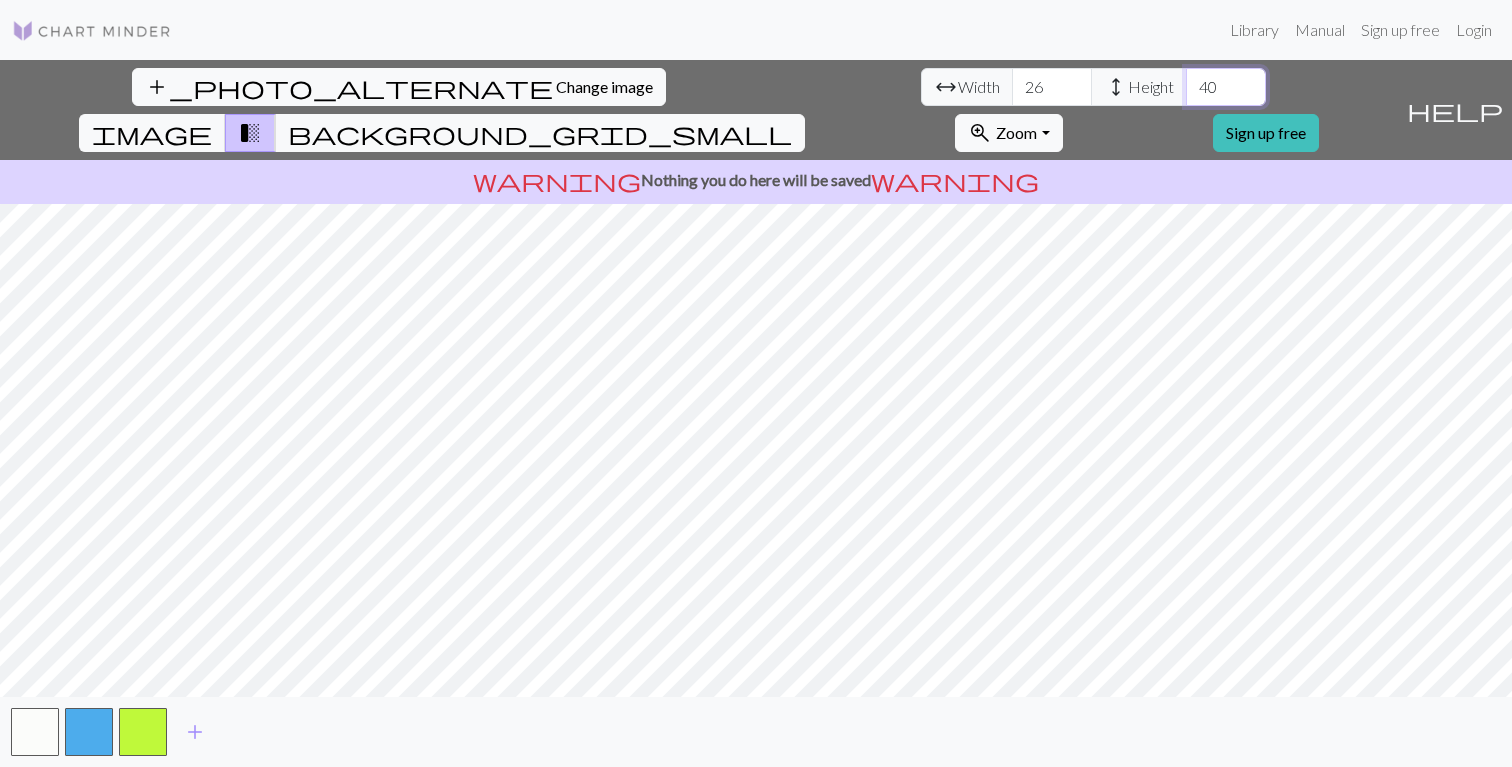 type on "40" 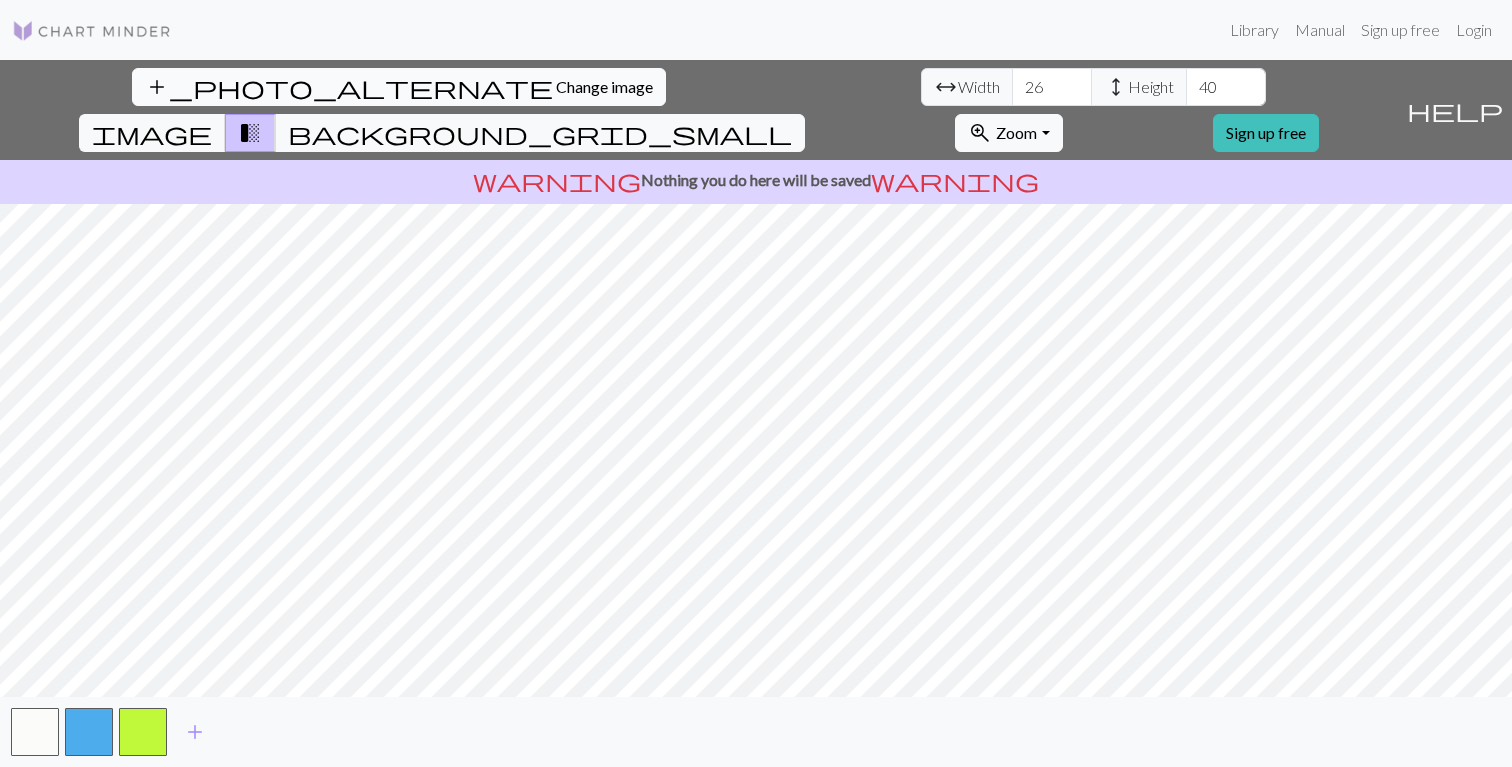 click on "Change image" at bounding box center [604, 86] 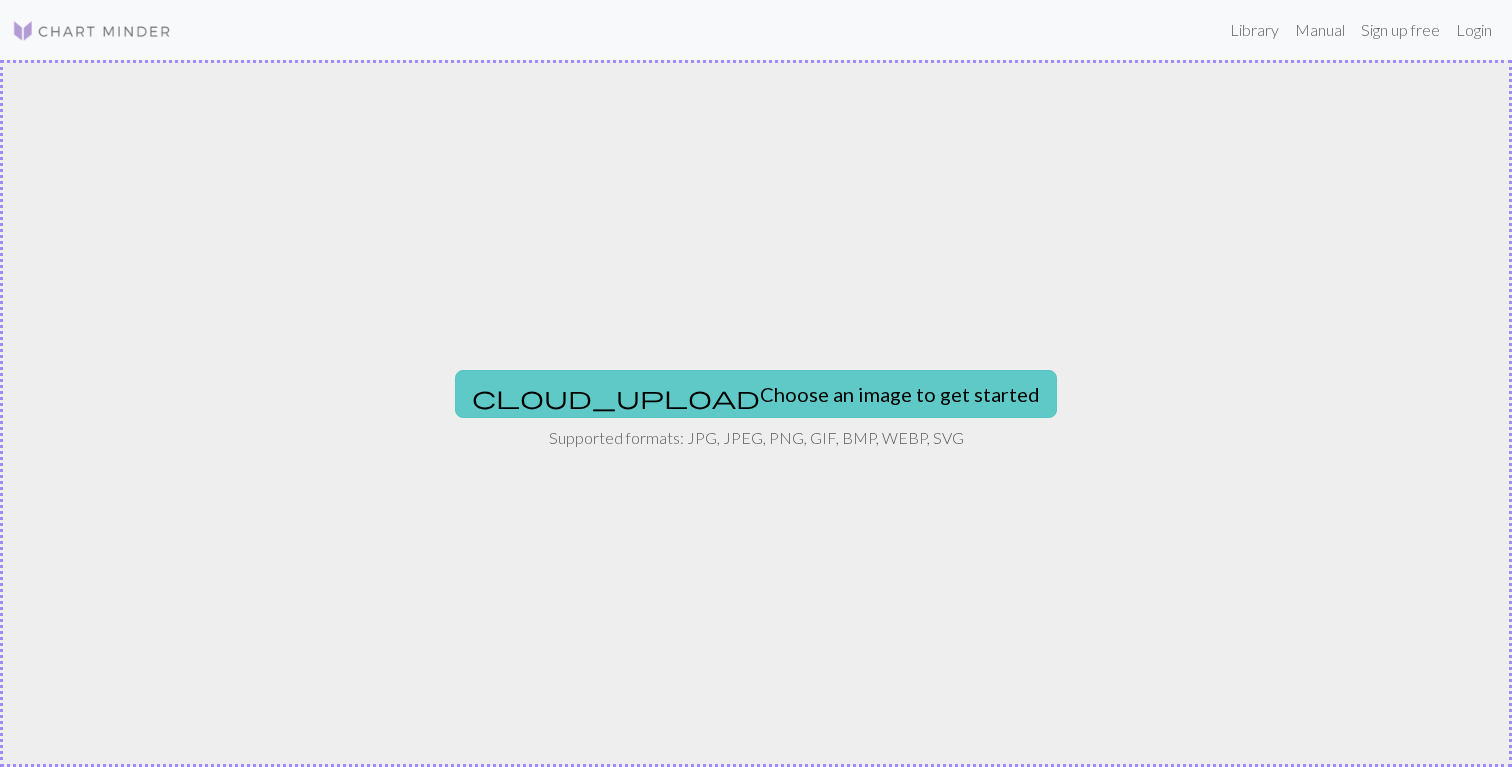 click on "cloud_upload  Choose an image to get started" at bounding box center (756, 394) 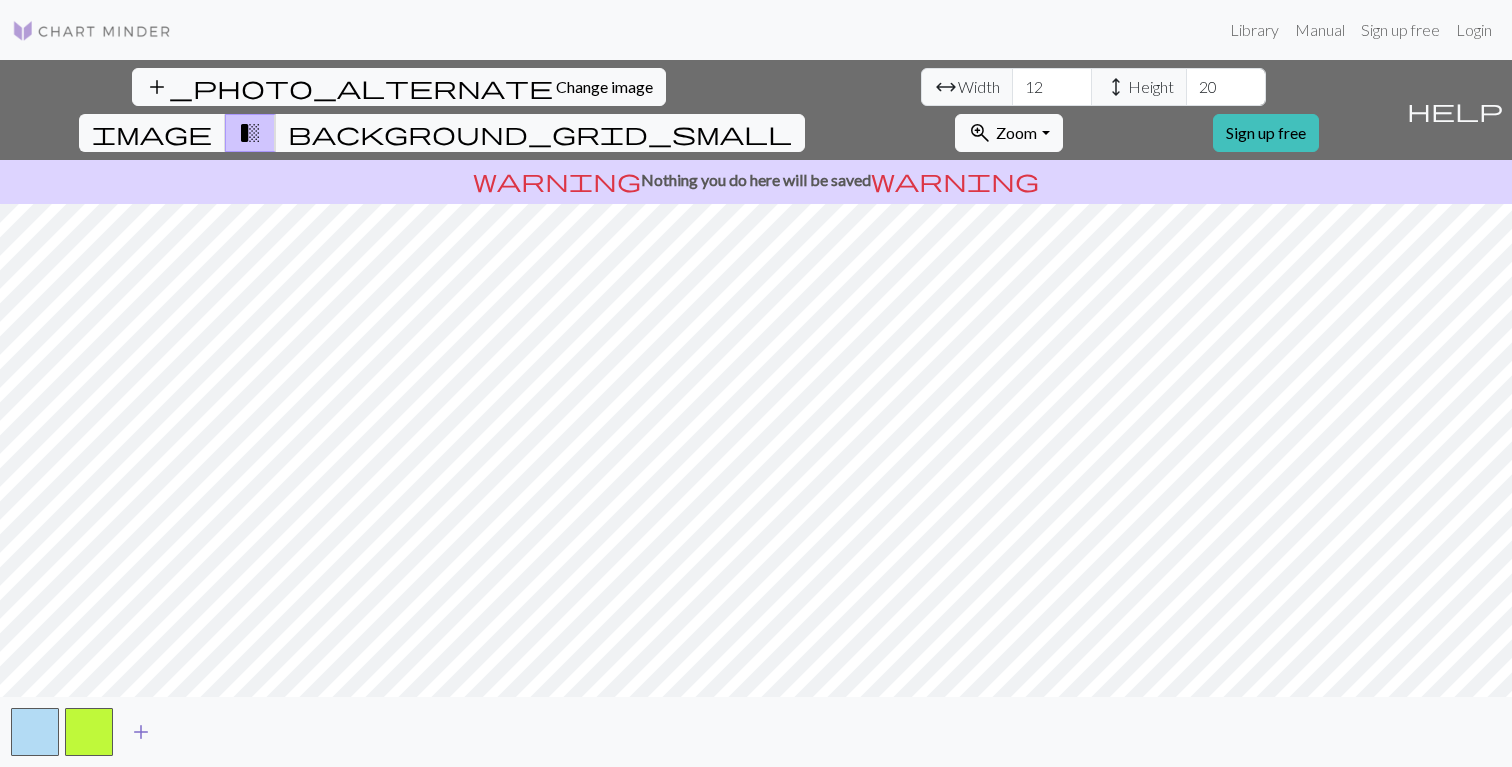 click on "add" at bounding box center (141, 732) 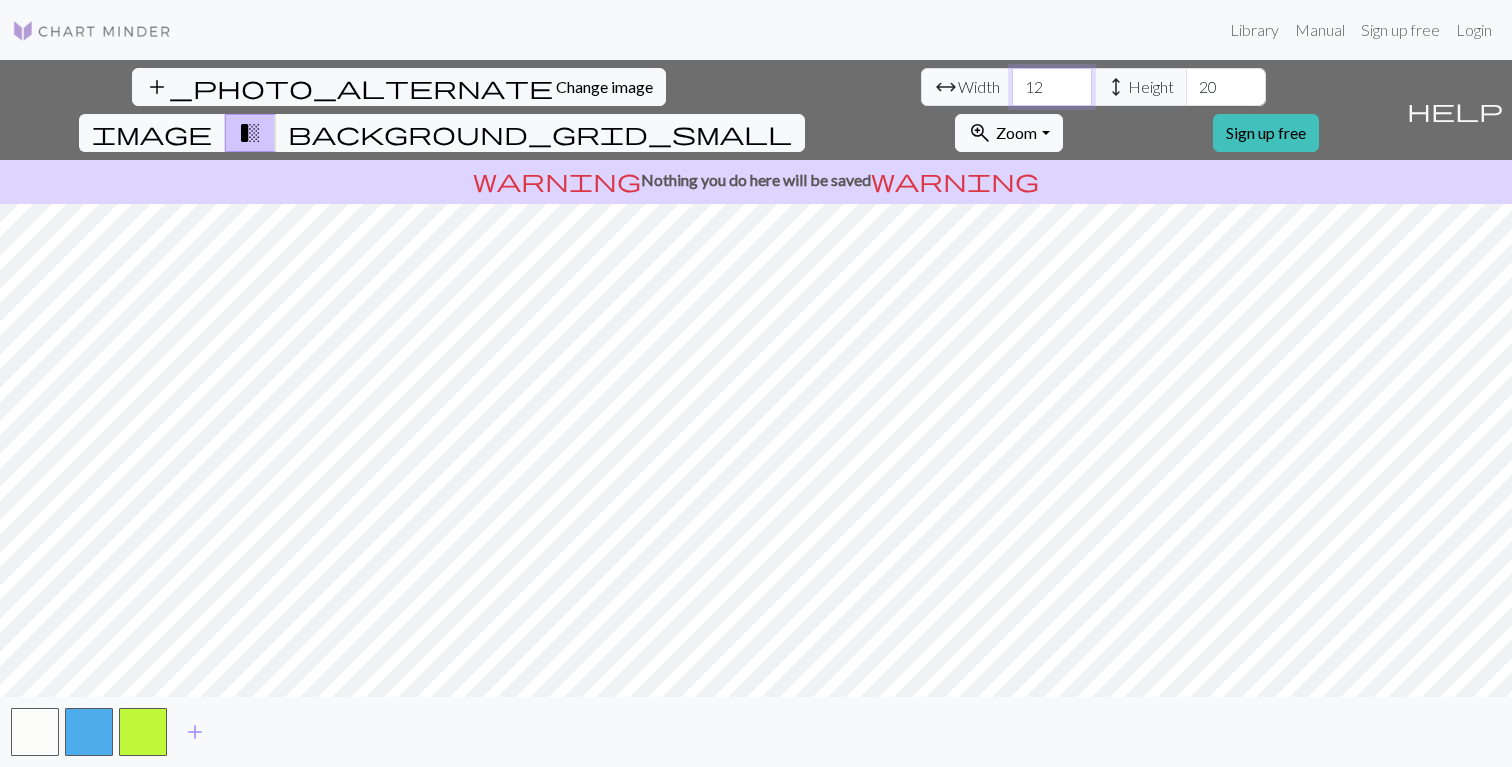 click on "12" at bounding box center [1052, 87] 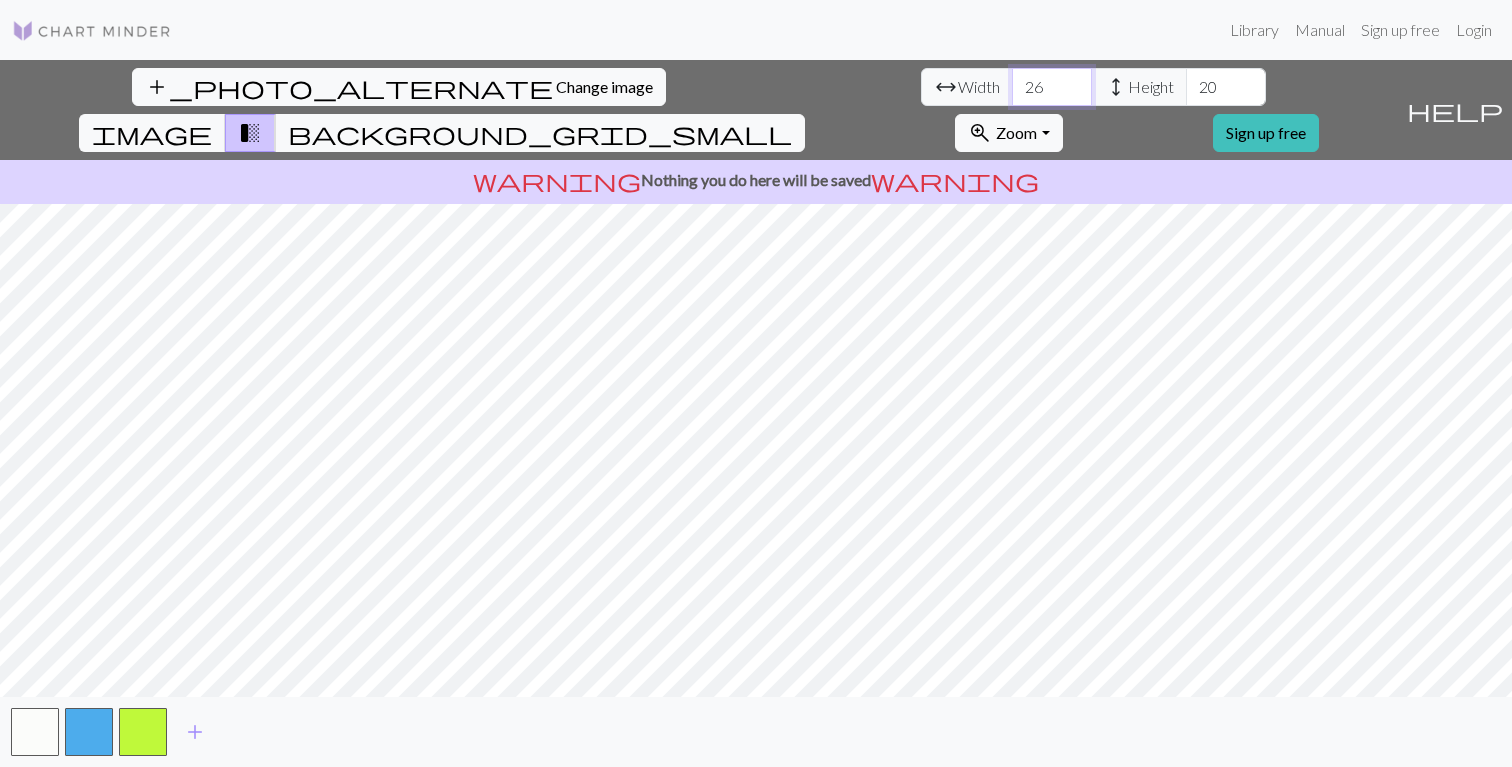 type on "26" 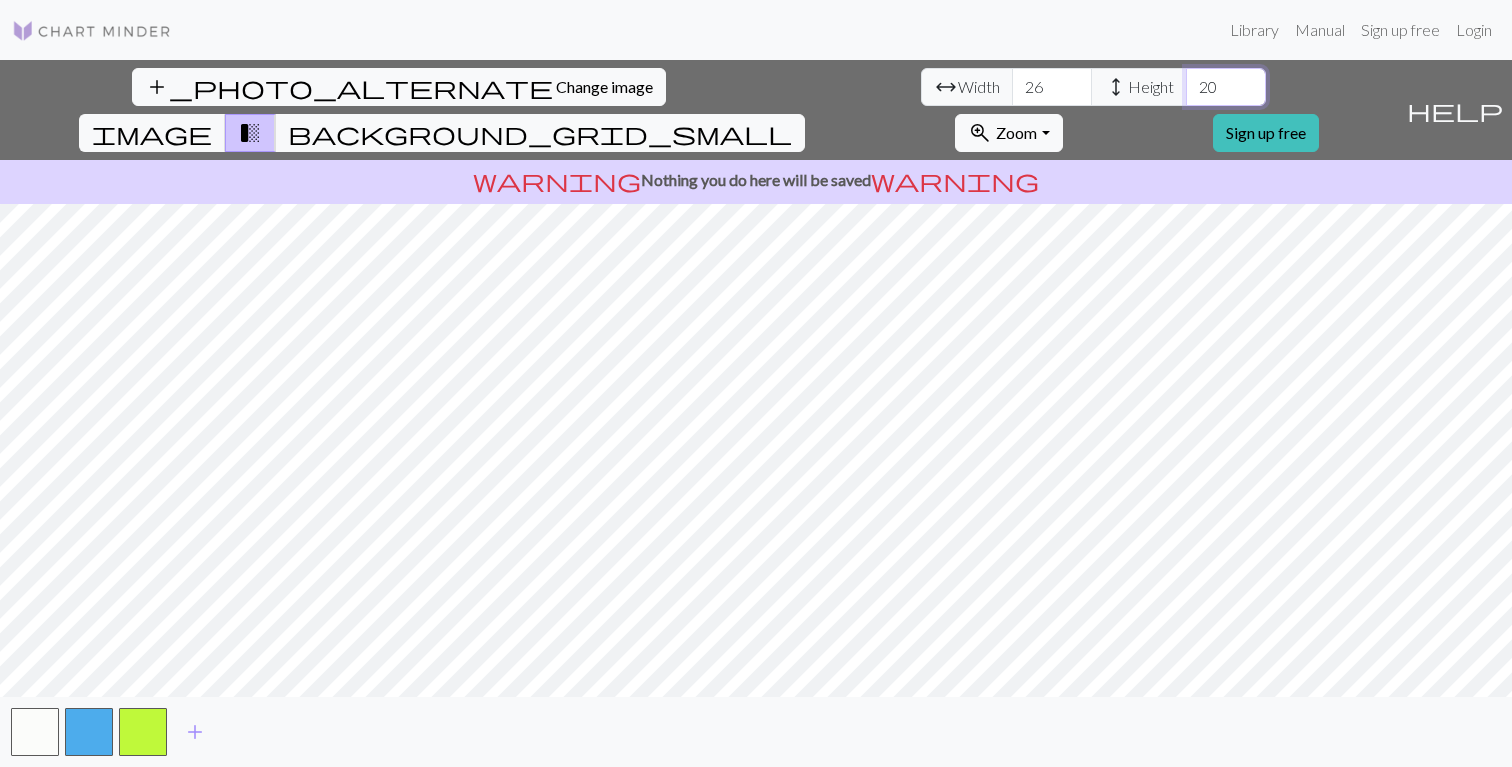 click on "20" at bounding box center [1226, 87] 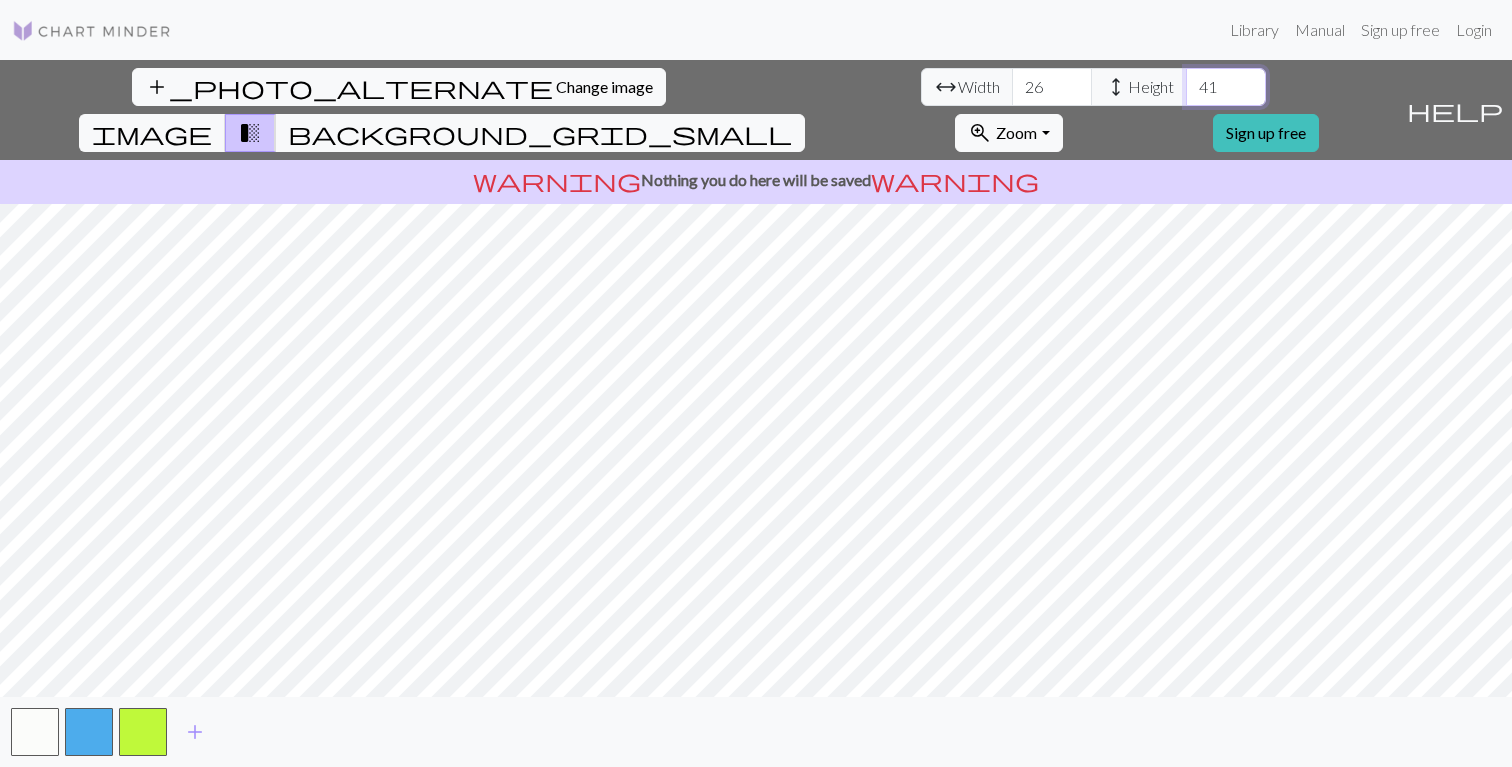 click on "41" at bounding box center [1226, 87] 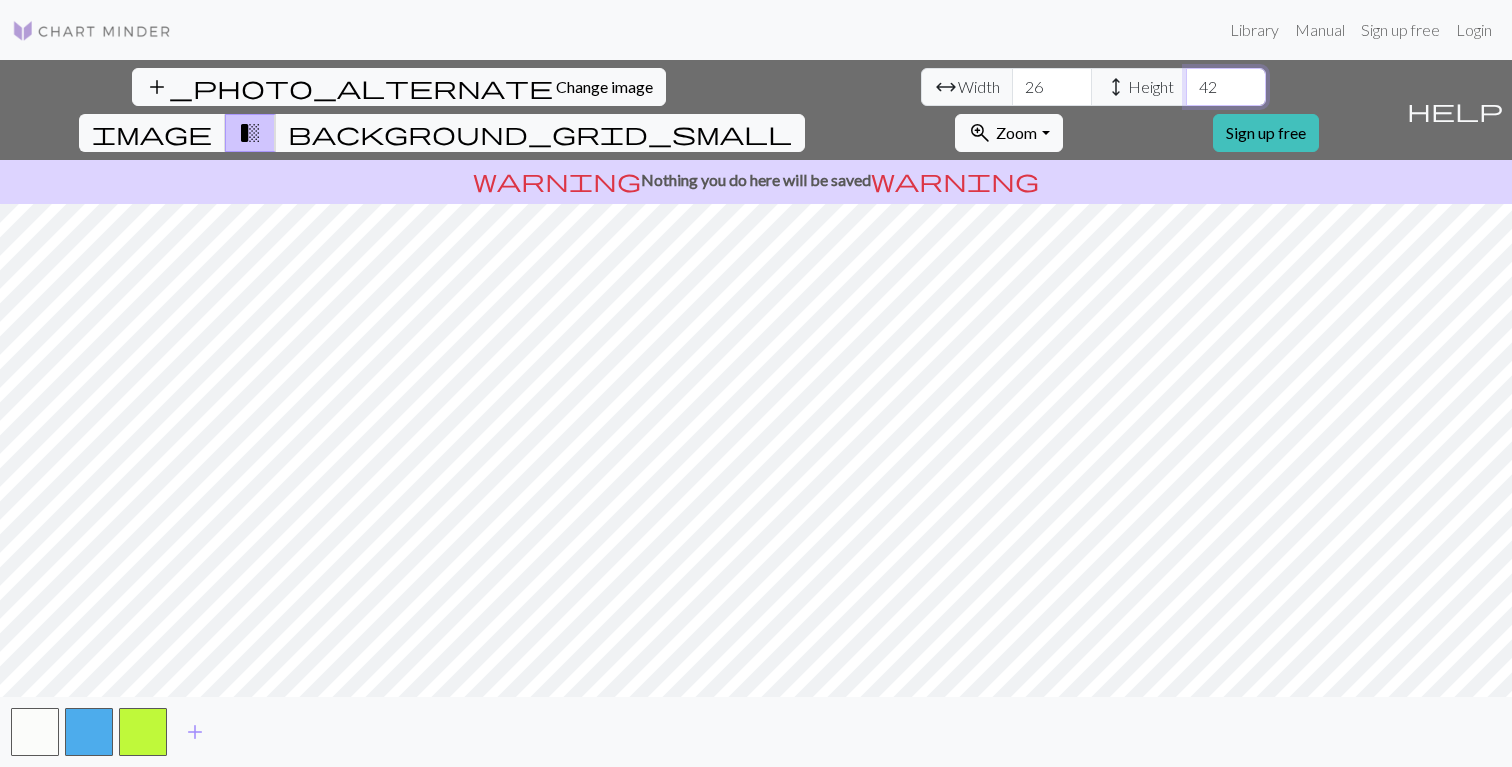 click on "42" at bounding box center [1226, 87] 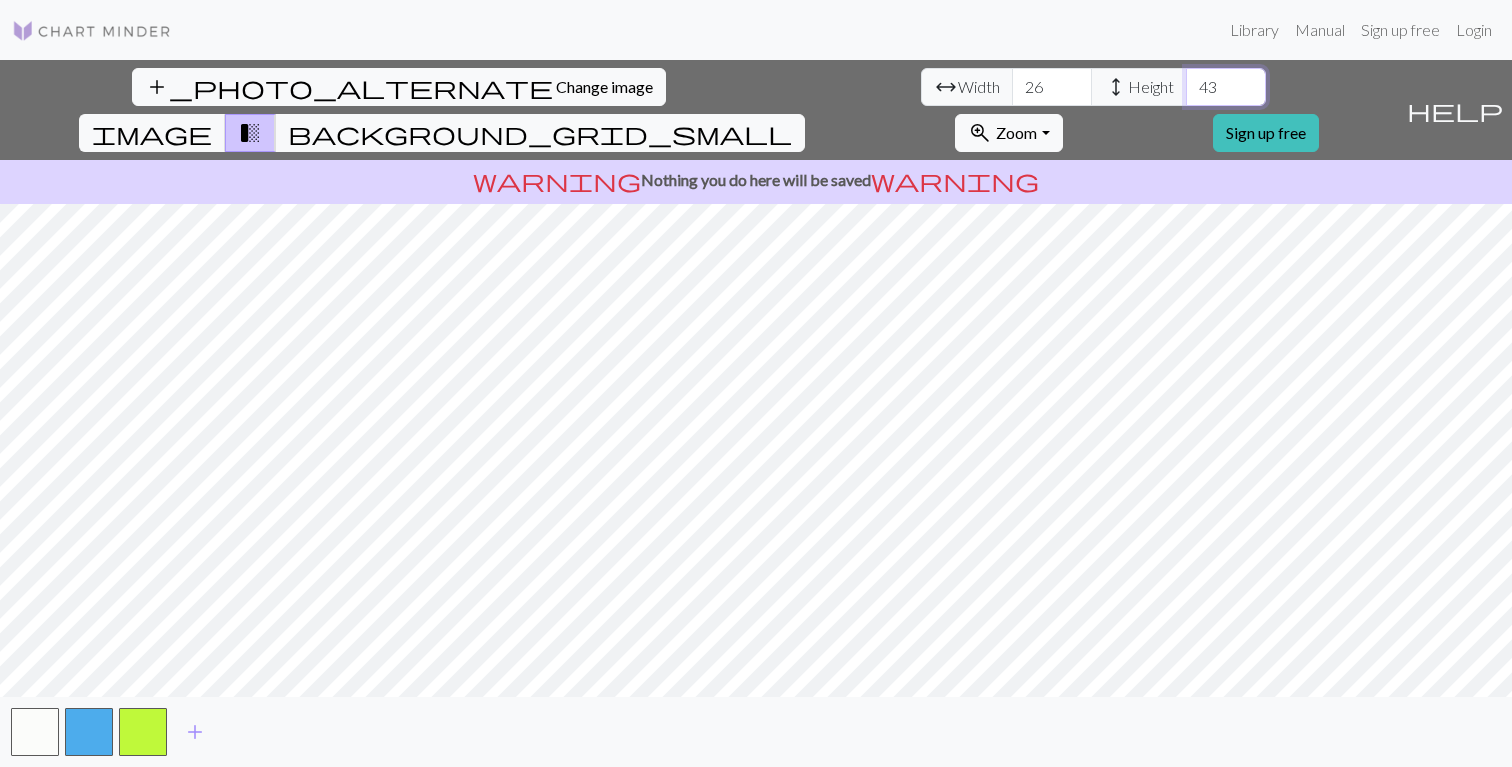 click on "43" at bounding box center (1226, 87) 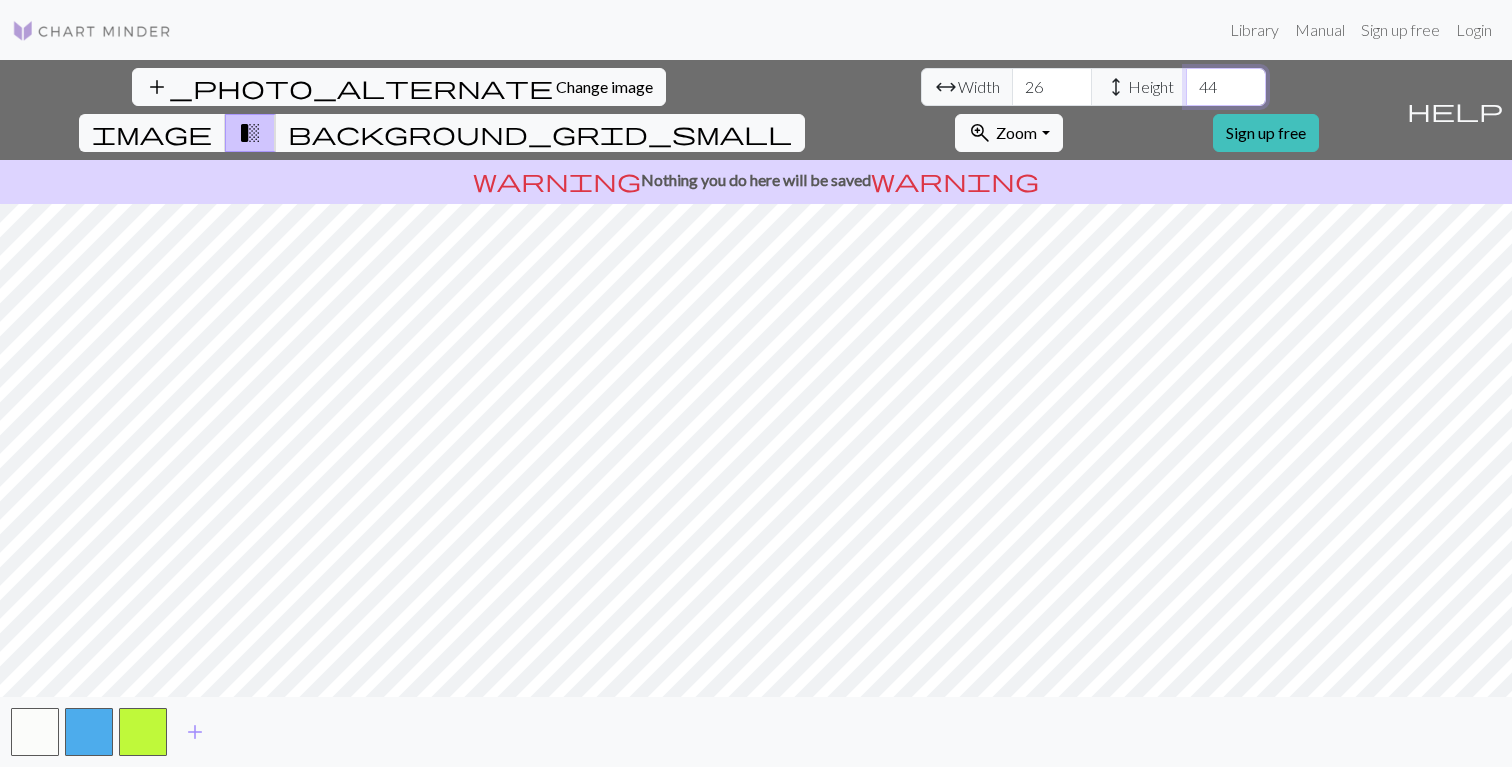 click on "44" at bounding box center [1226, 87] 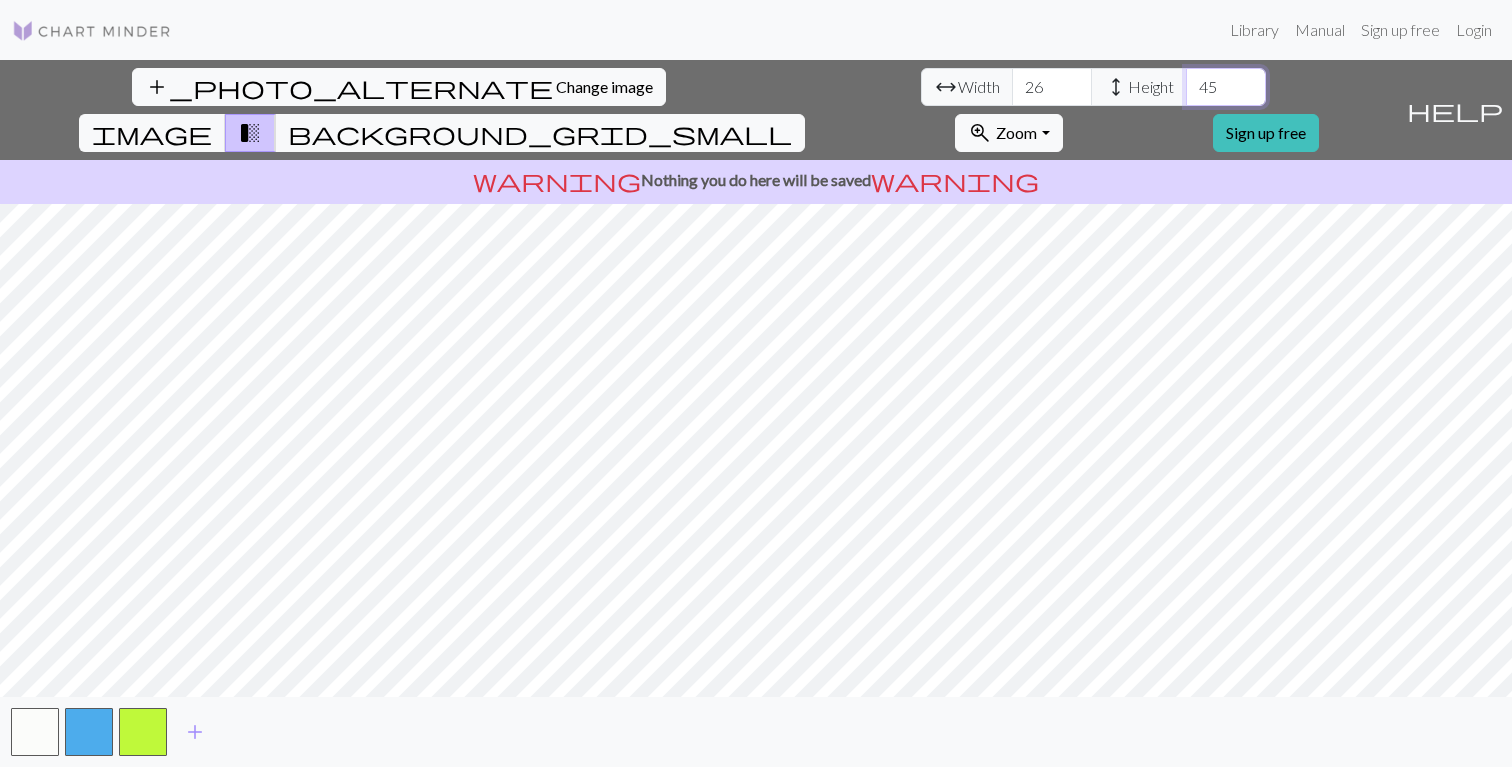 type on "45" 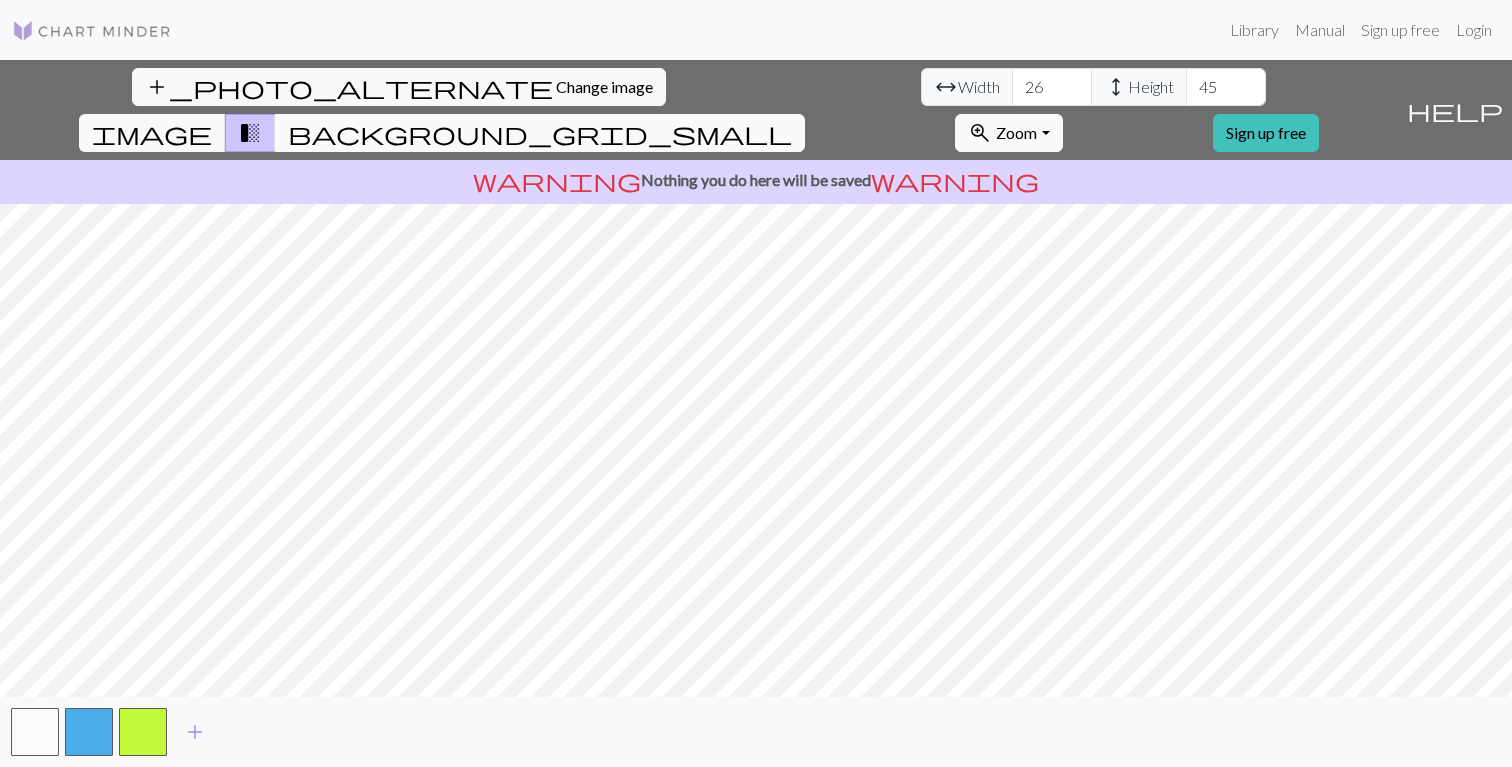 click on "background_grid_small" at bounding box center [540, 133] 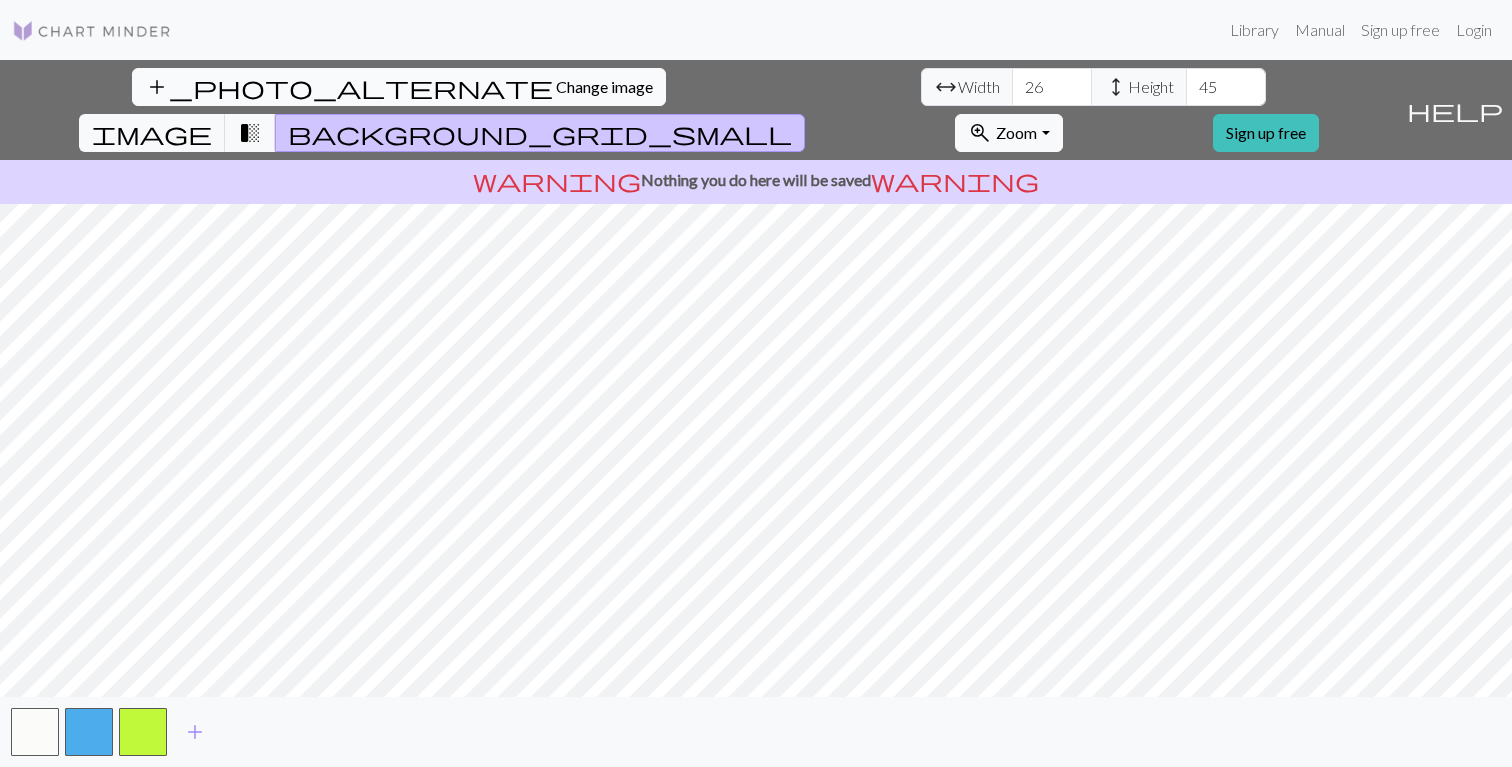 click on "Change image" at bounding box center [604, 86] 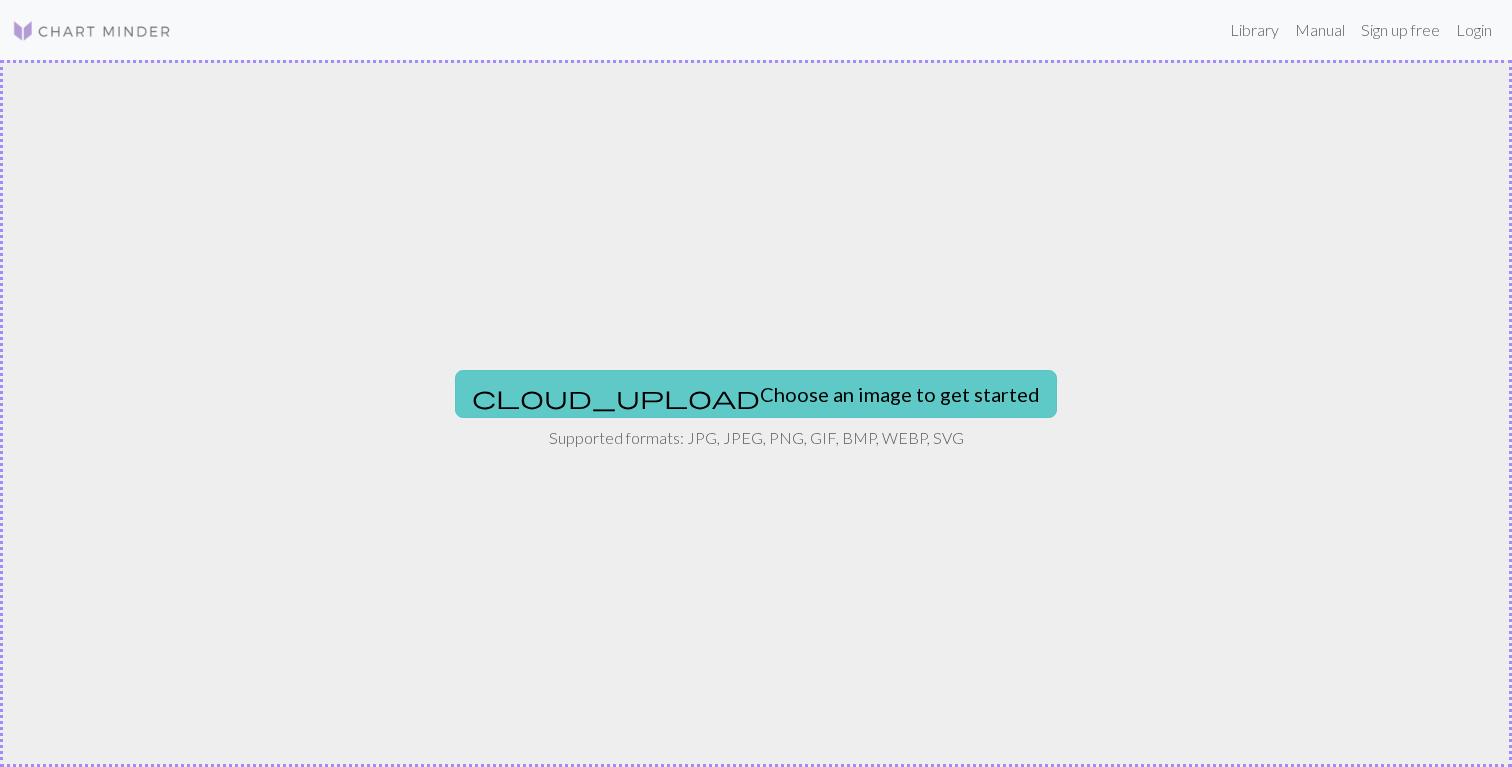 click on "cloud_upload  Choose an image to get started" at bounding box center [756, 394] 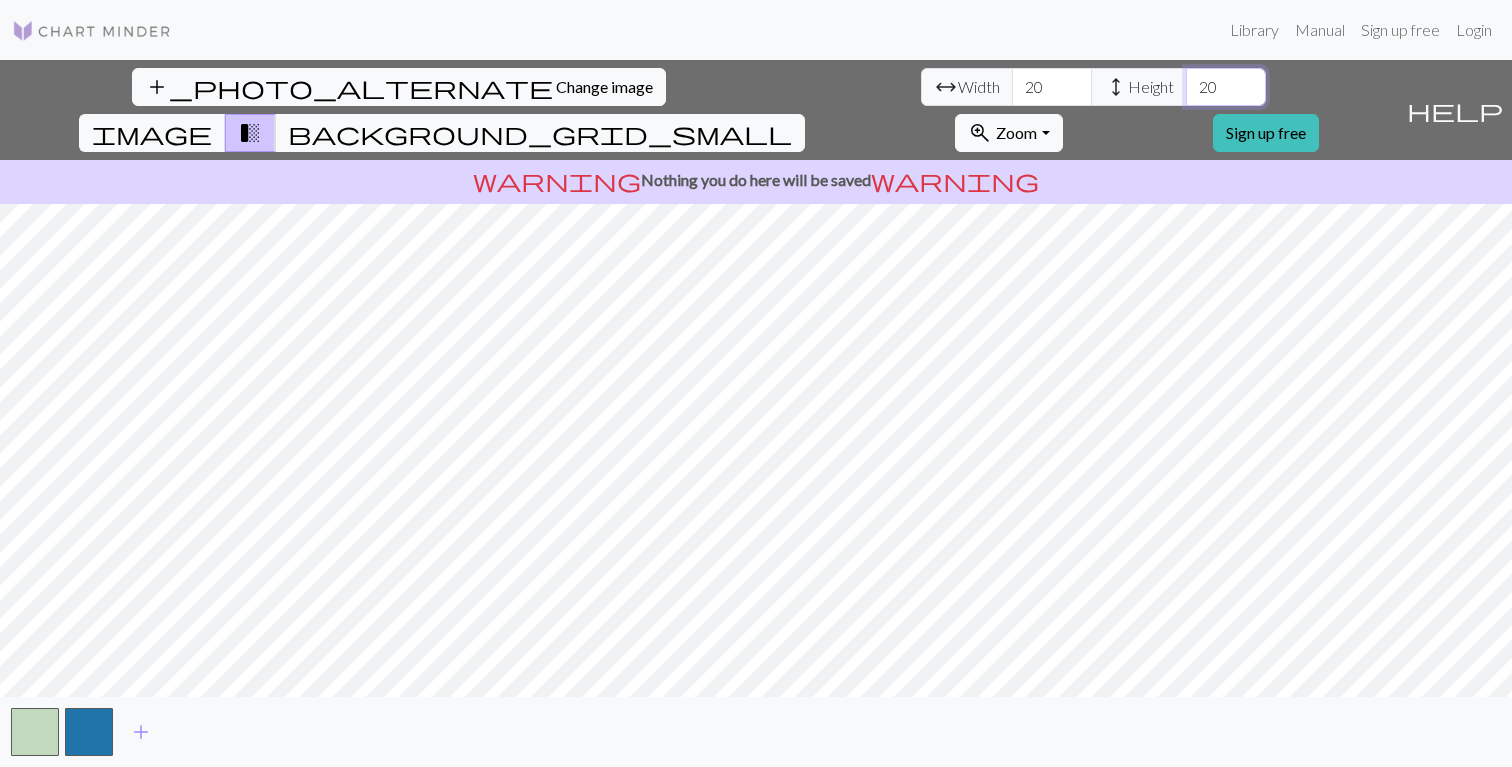 click on "20" at bounding box center [1226, 87] 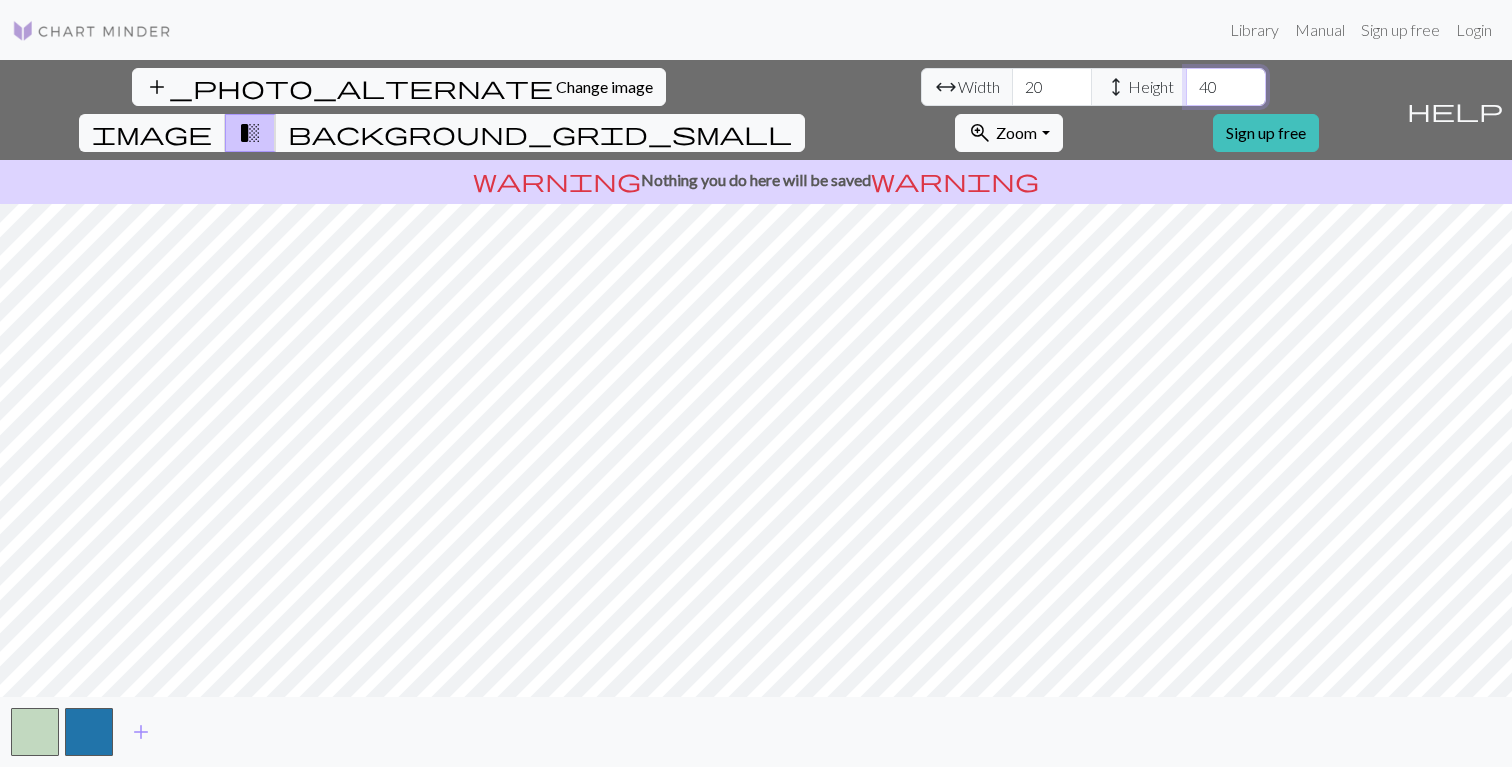 type on "40" 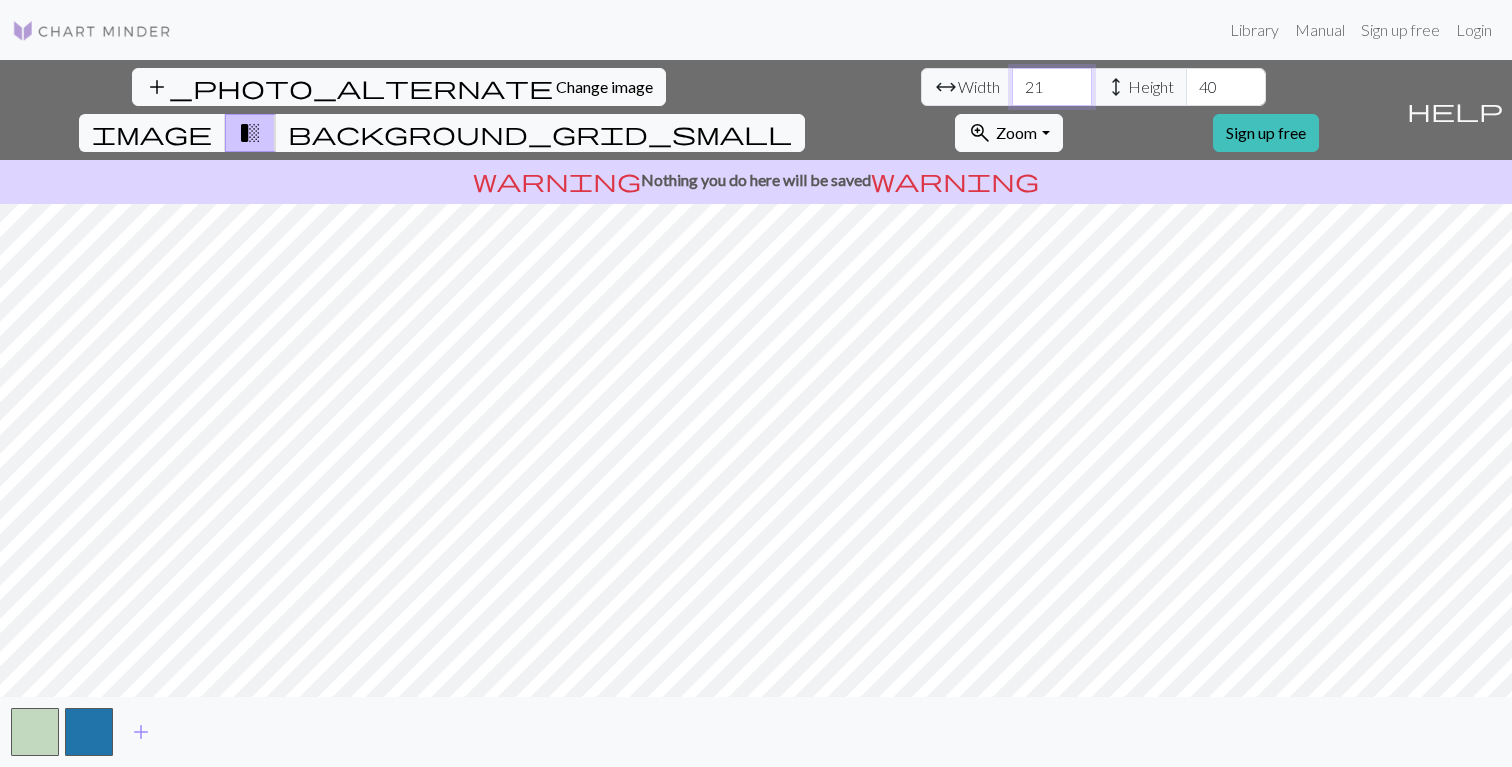 click on "21" at bounding box center (1052, 87) 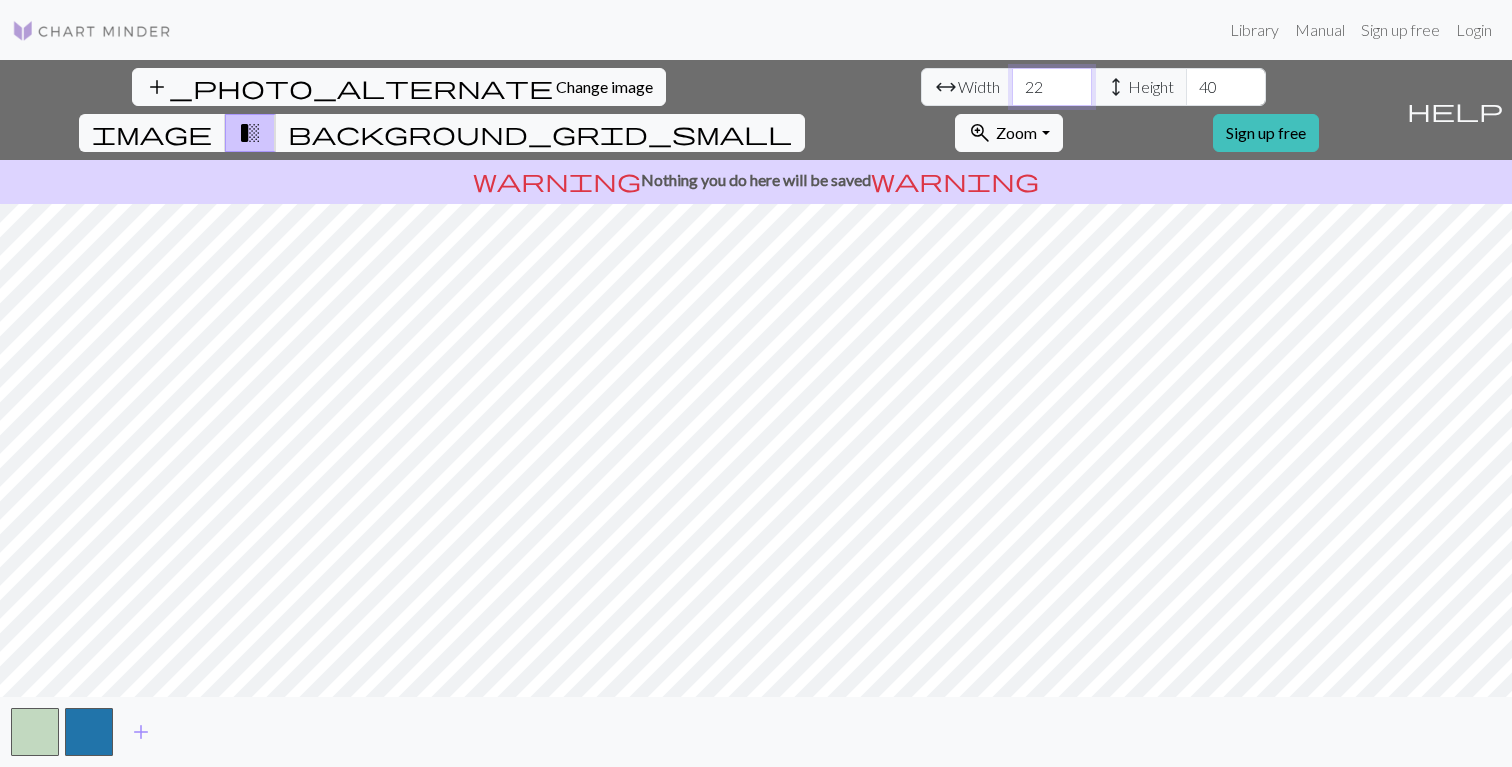 click on "22" at bounding box center (1052, 87) 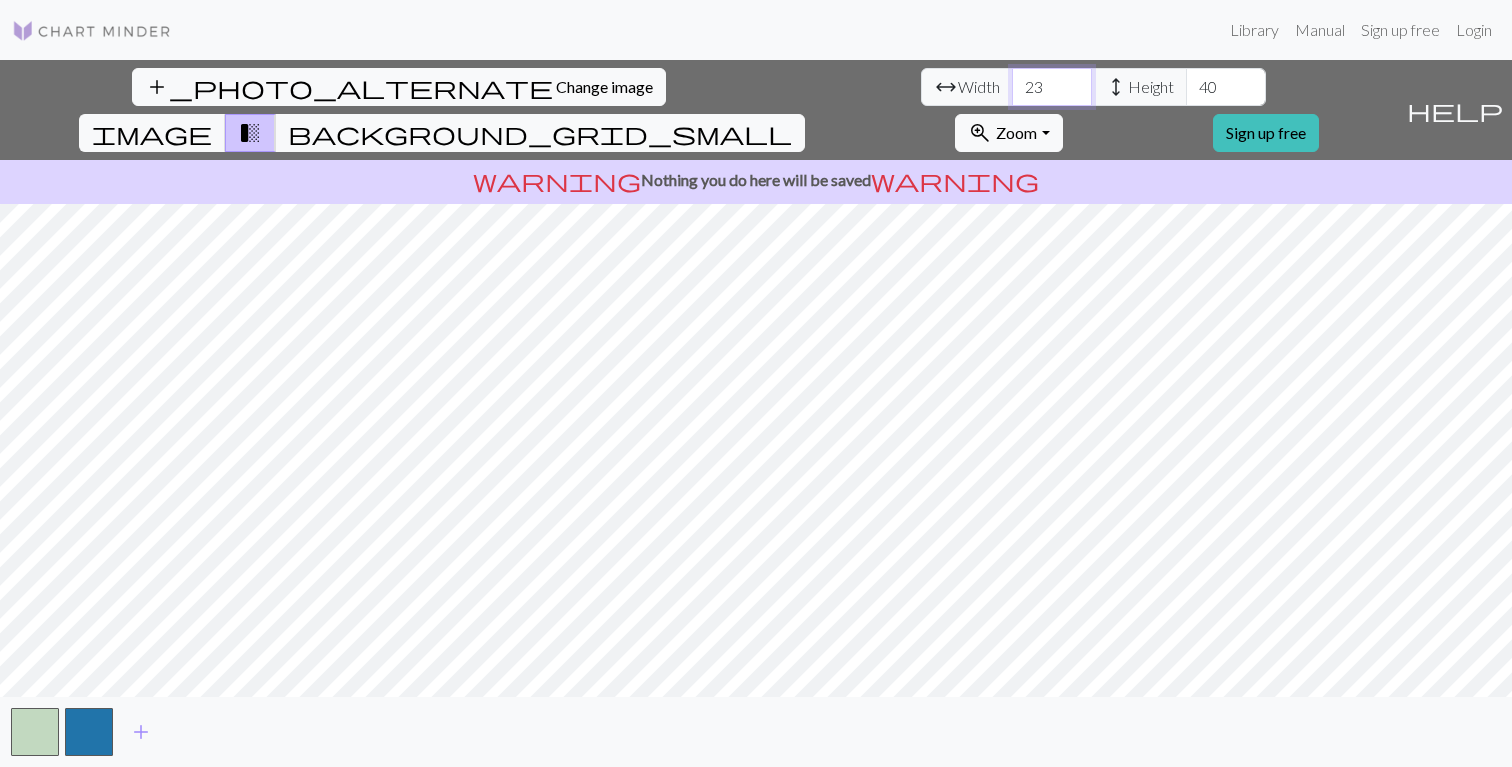click on "23" at bounding box center [1052, 87] 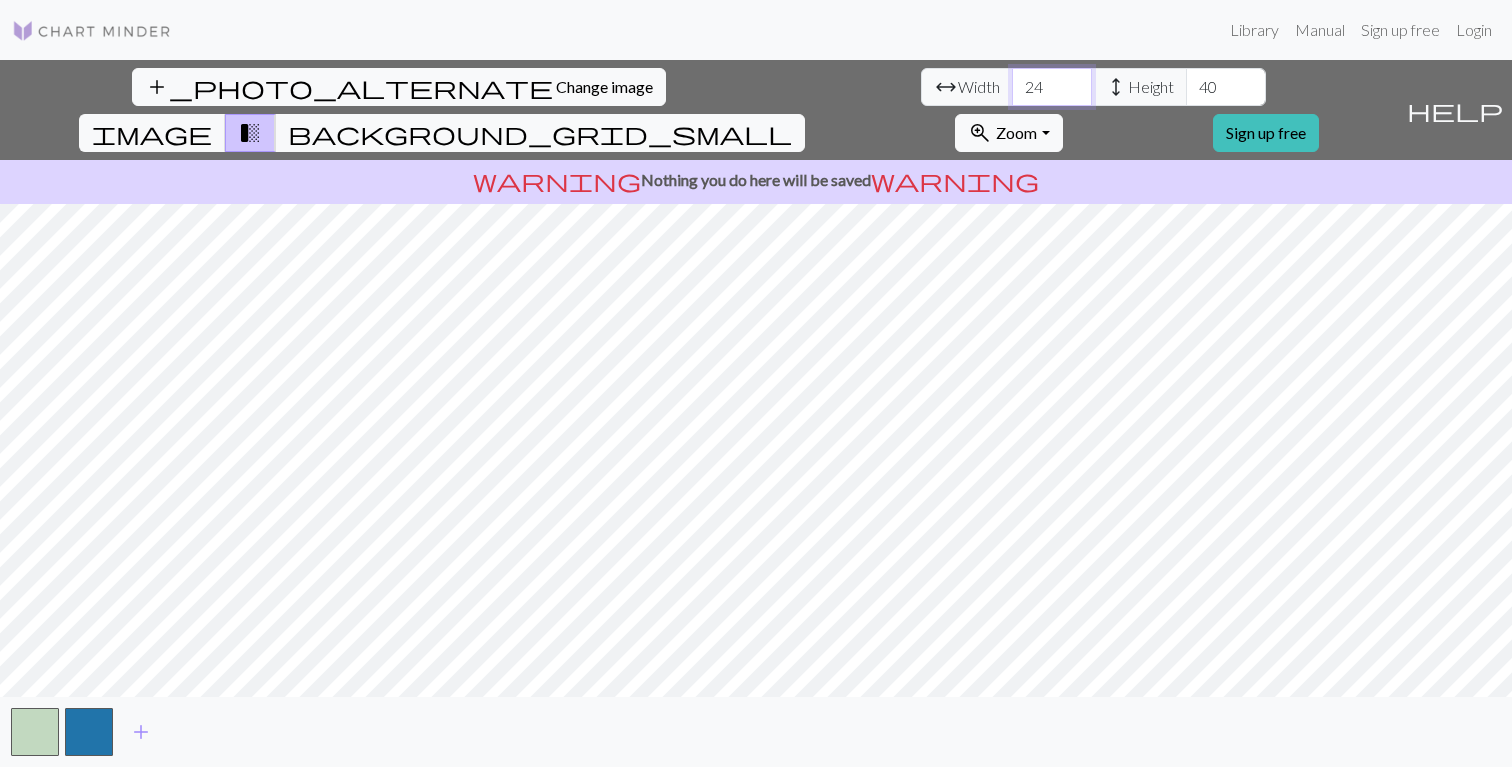click on "24" at bounding box center [1052, 87] 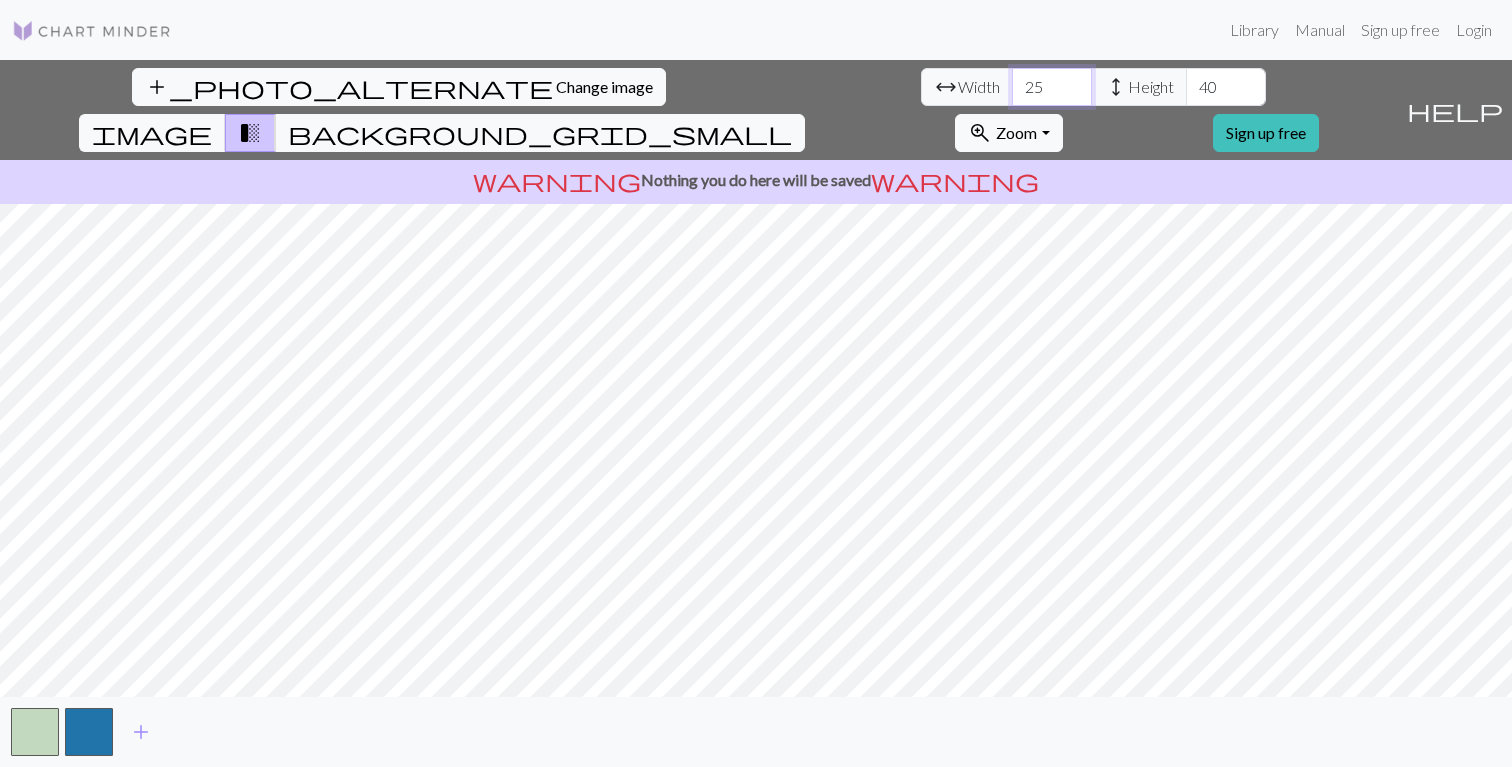 click on "25" at bounding box center [1052, 87] 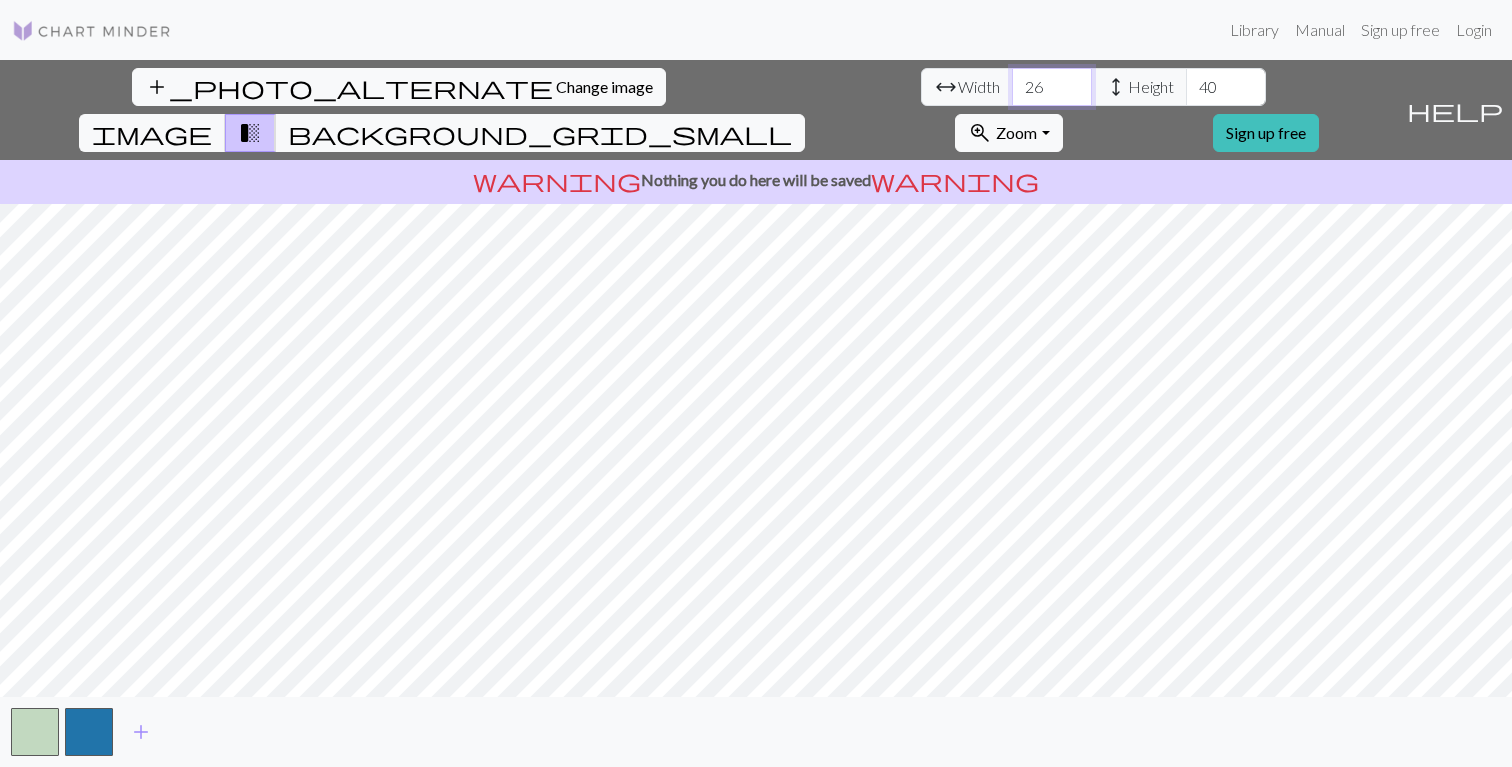 type on "26" 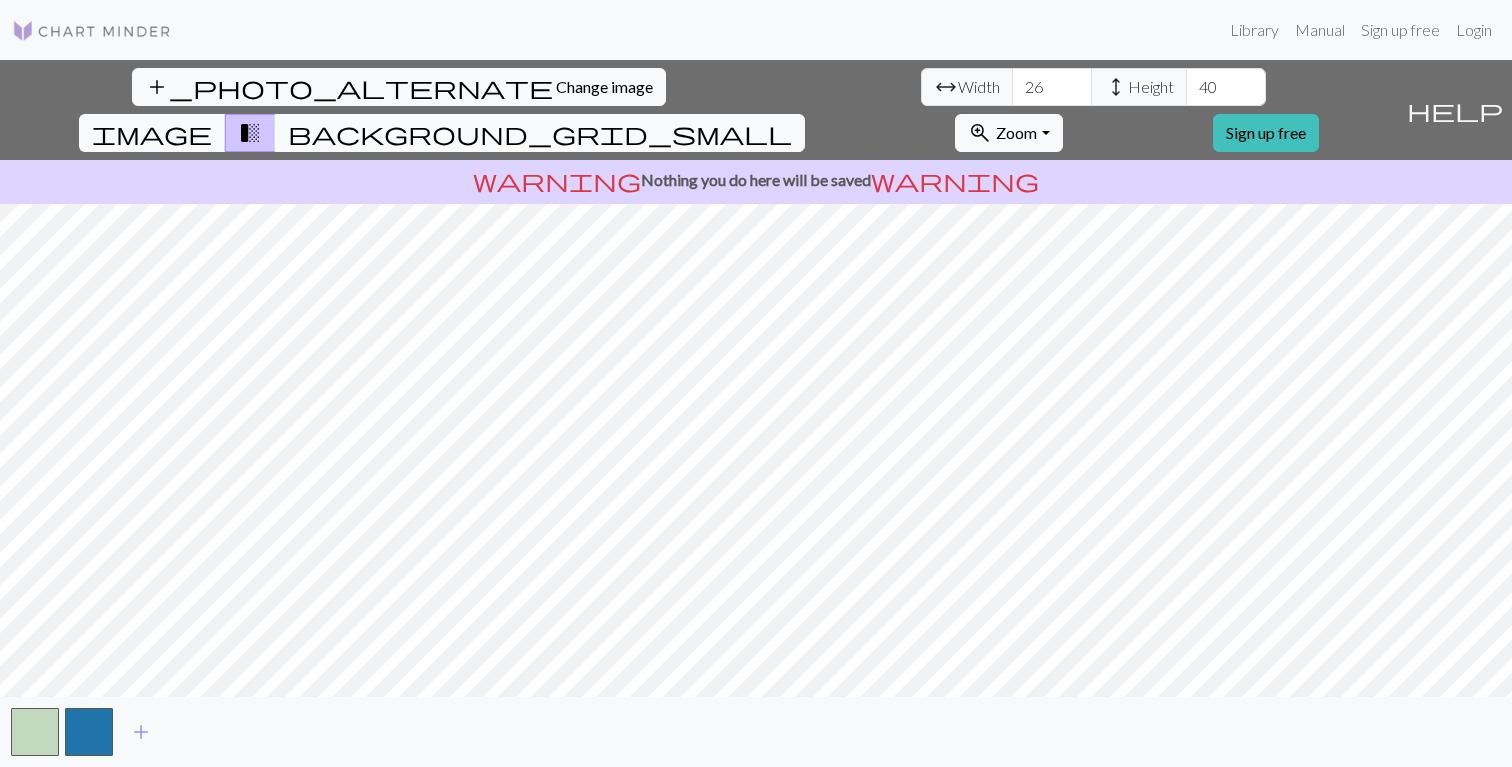 click on "background_grid_small" at bounding box center [540, 133] 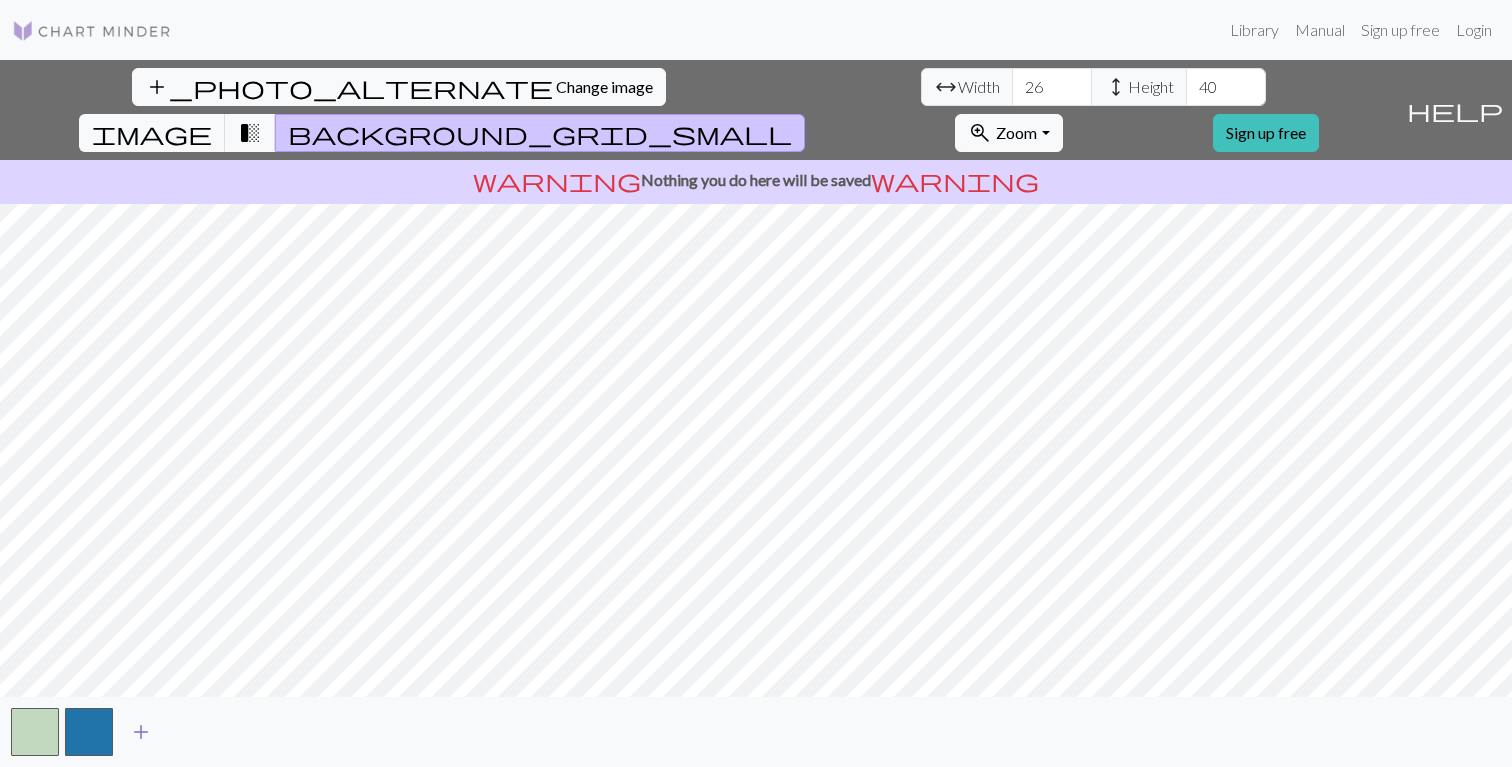 click on "add" at bounding box center [141, 732] 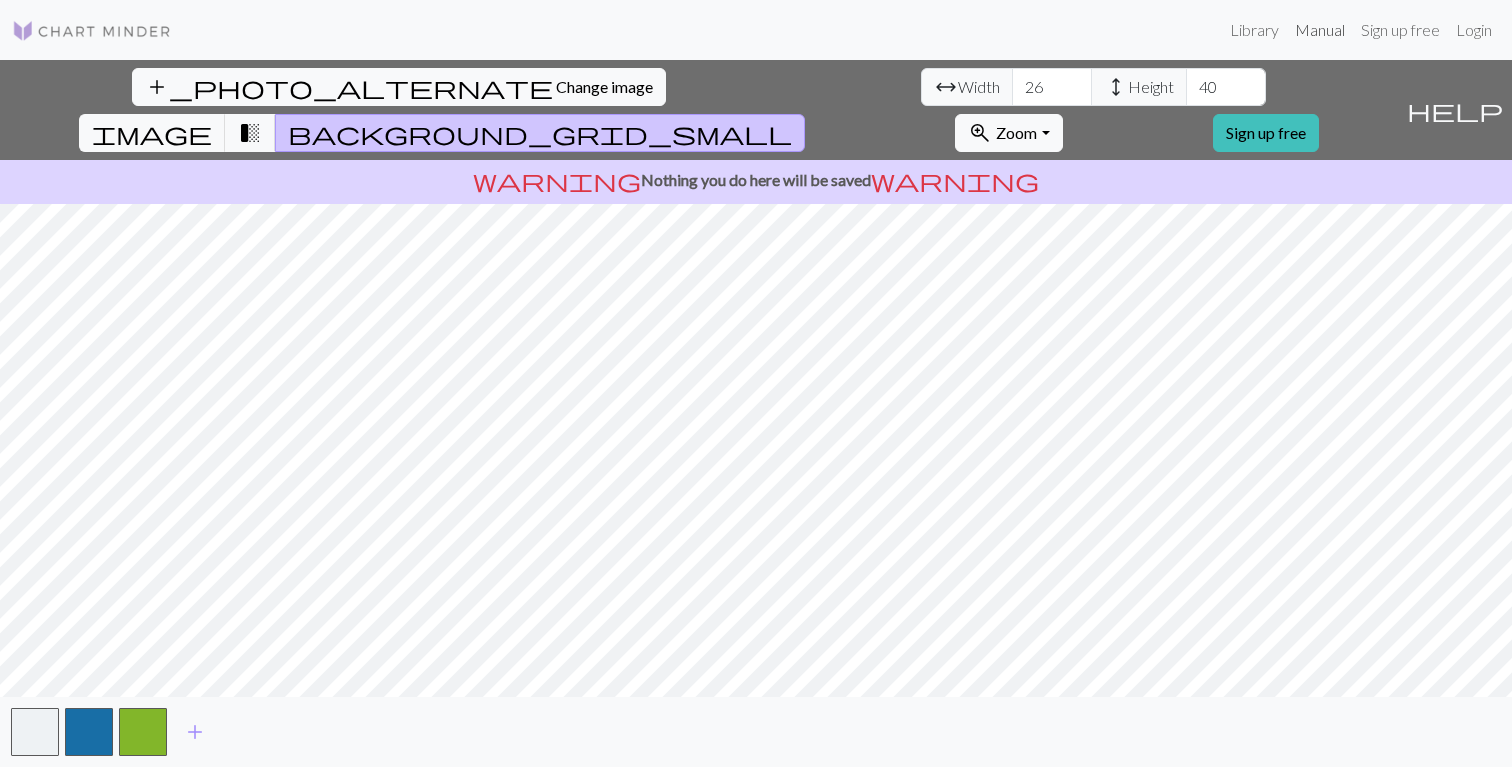 click on "Manual" at bounding box center (1320, 30) 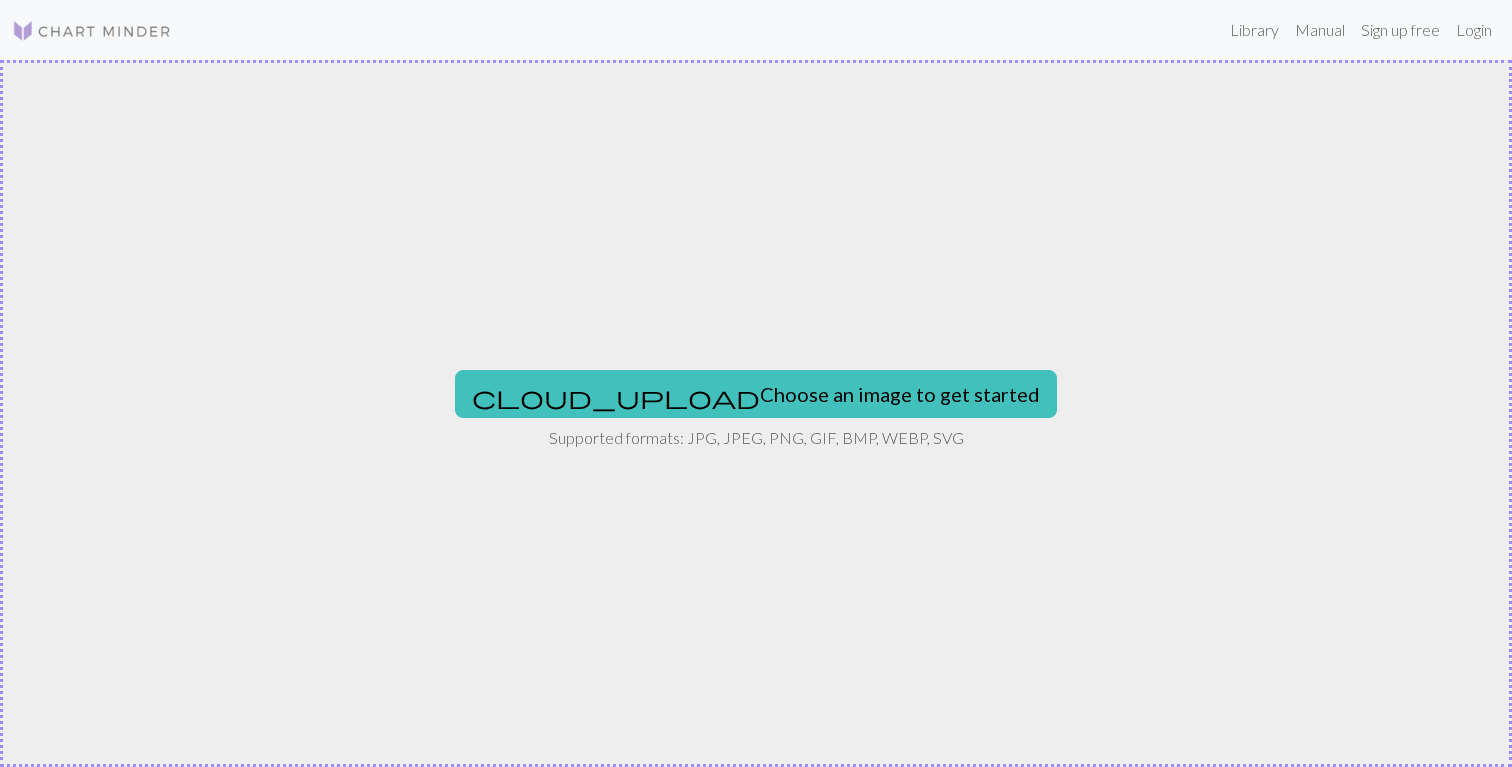 scroll, scrollTop: 0, scrollLeft: 0, axis: both 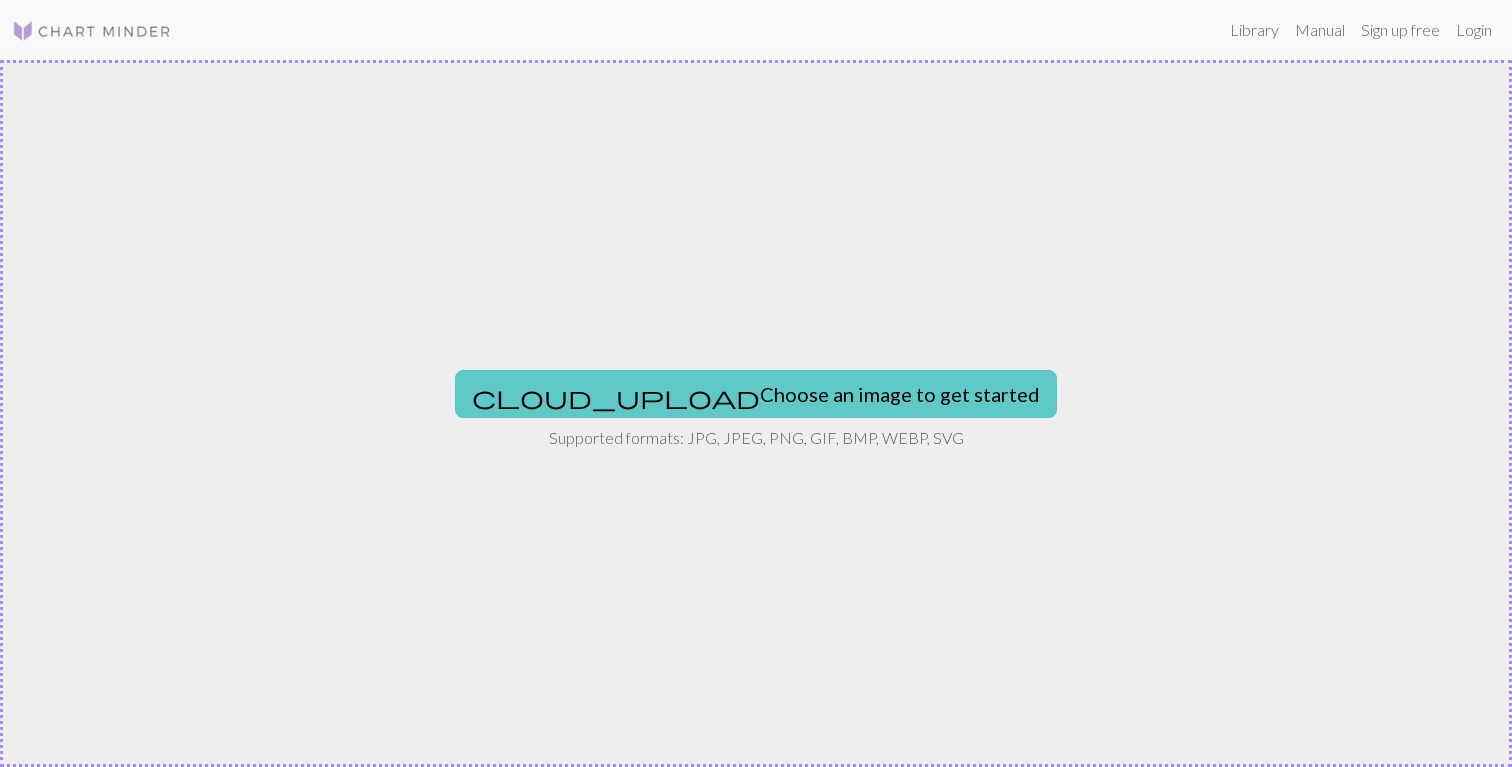 click on "cloud_upload  Choose an image to get started" at bounding box center [756, 394] 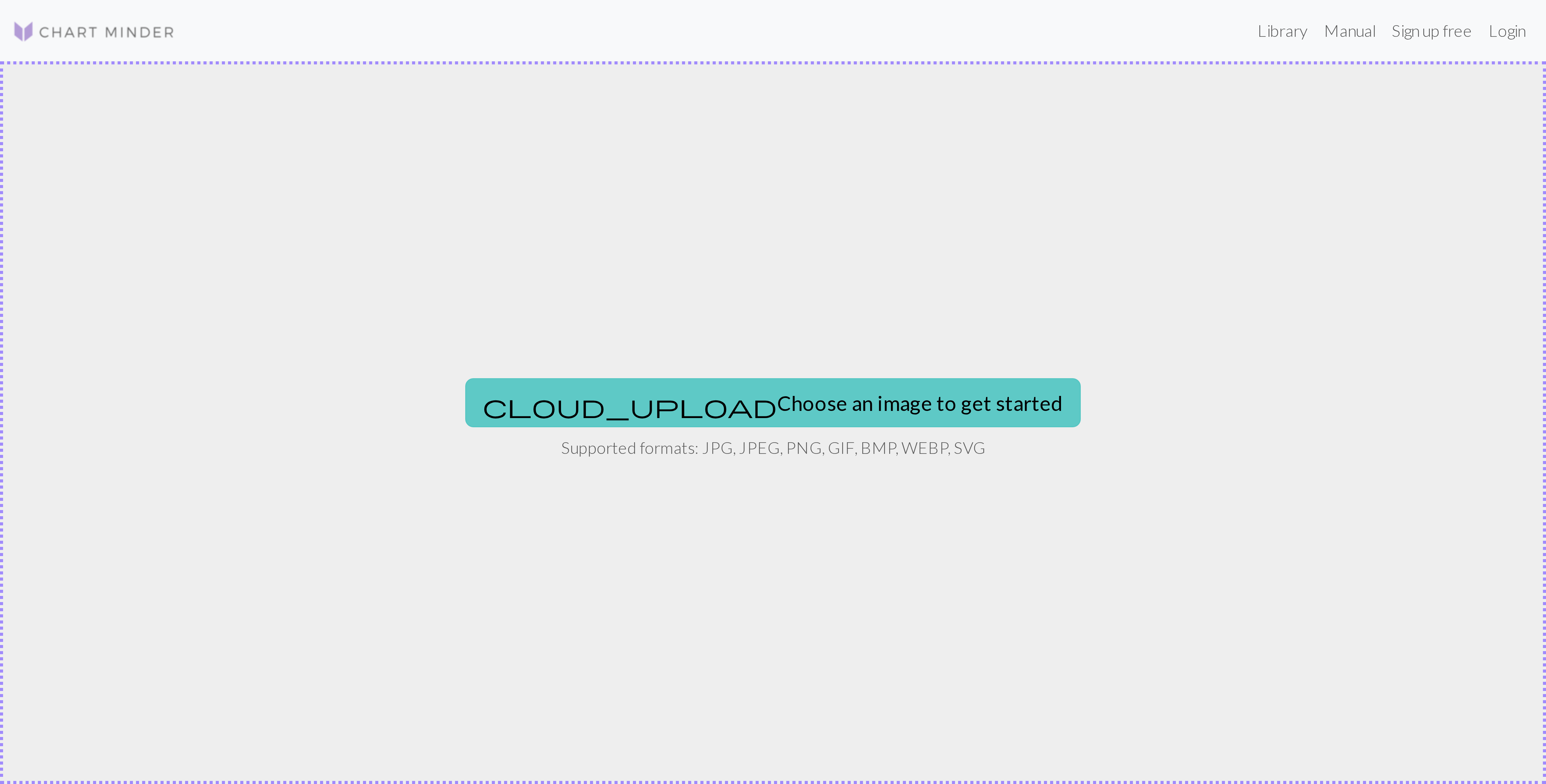 scroll, scrollTop: 0, scrollLeft: 0, axis: both 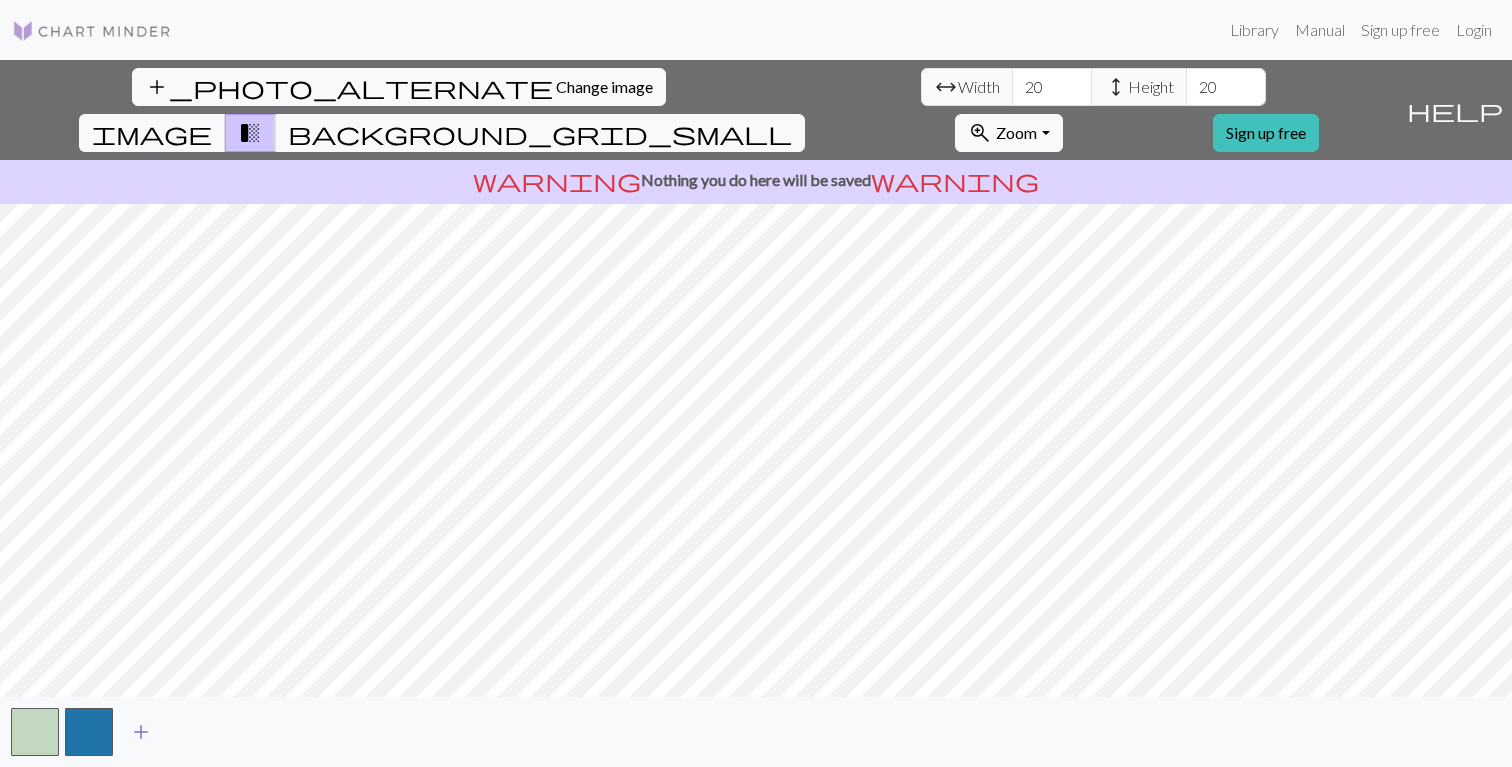 click on "add" at bounding box center (141, 732) 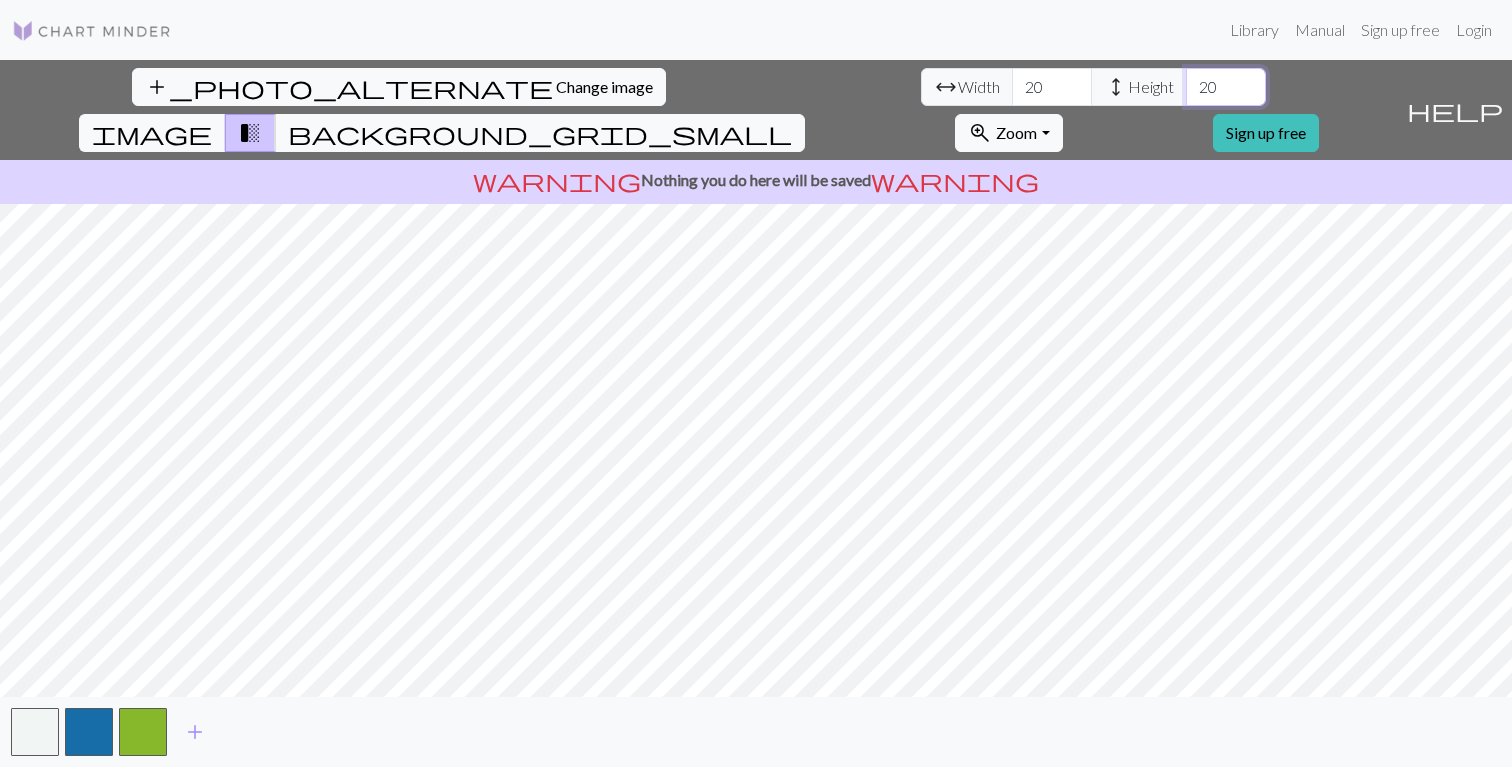 click on "20" at bounding box center [1226, 87] 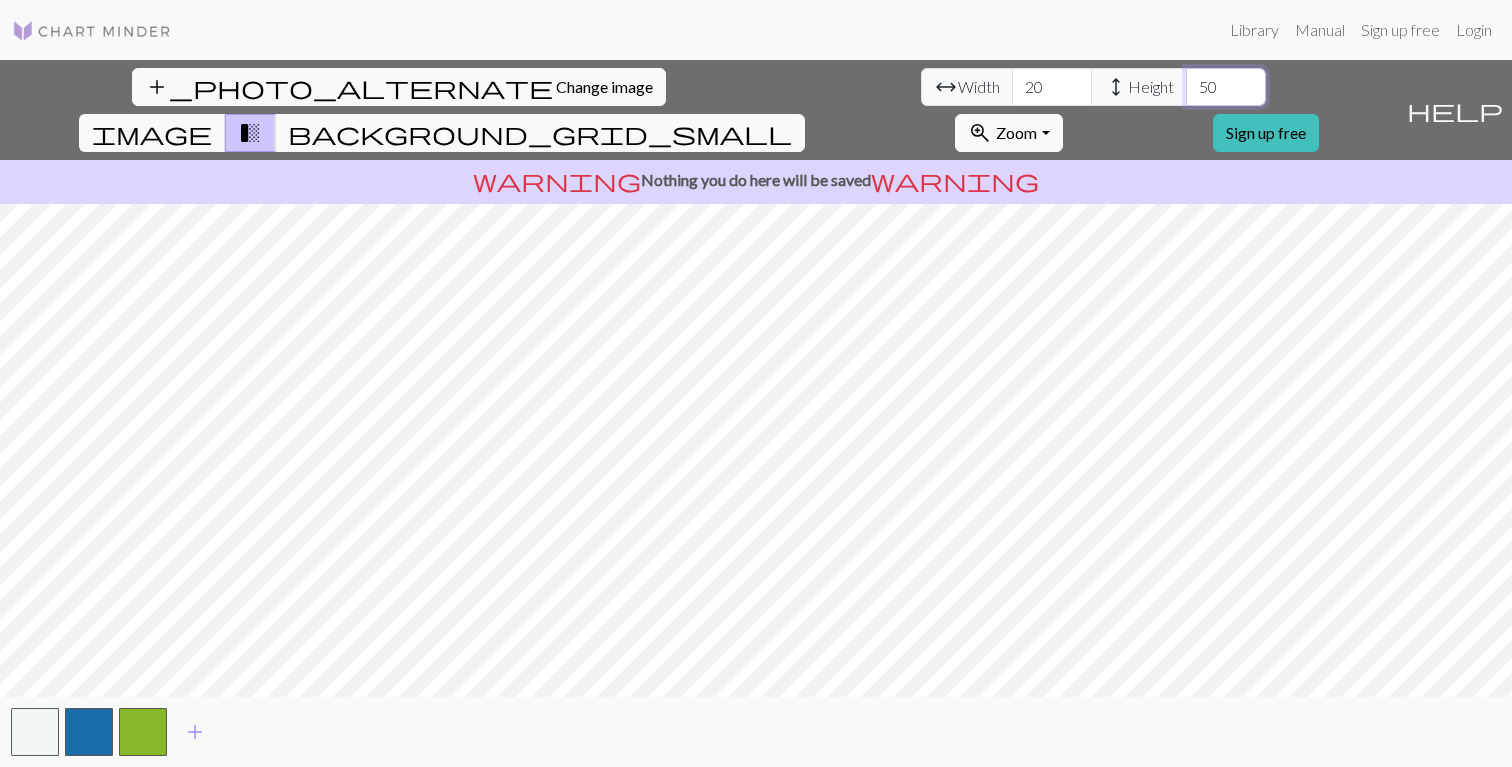 type on "50" 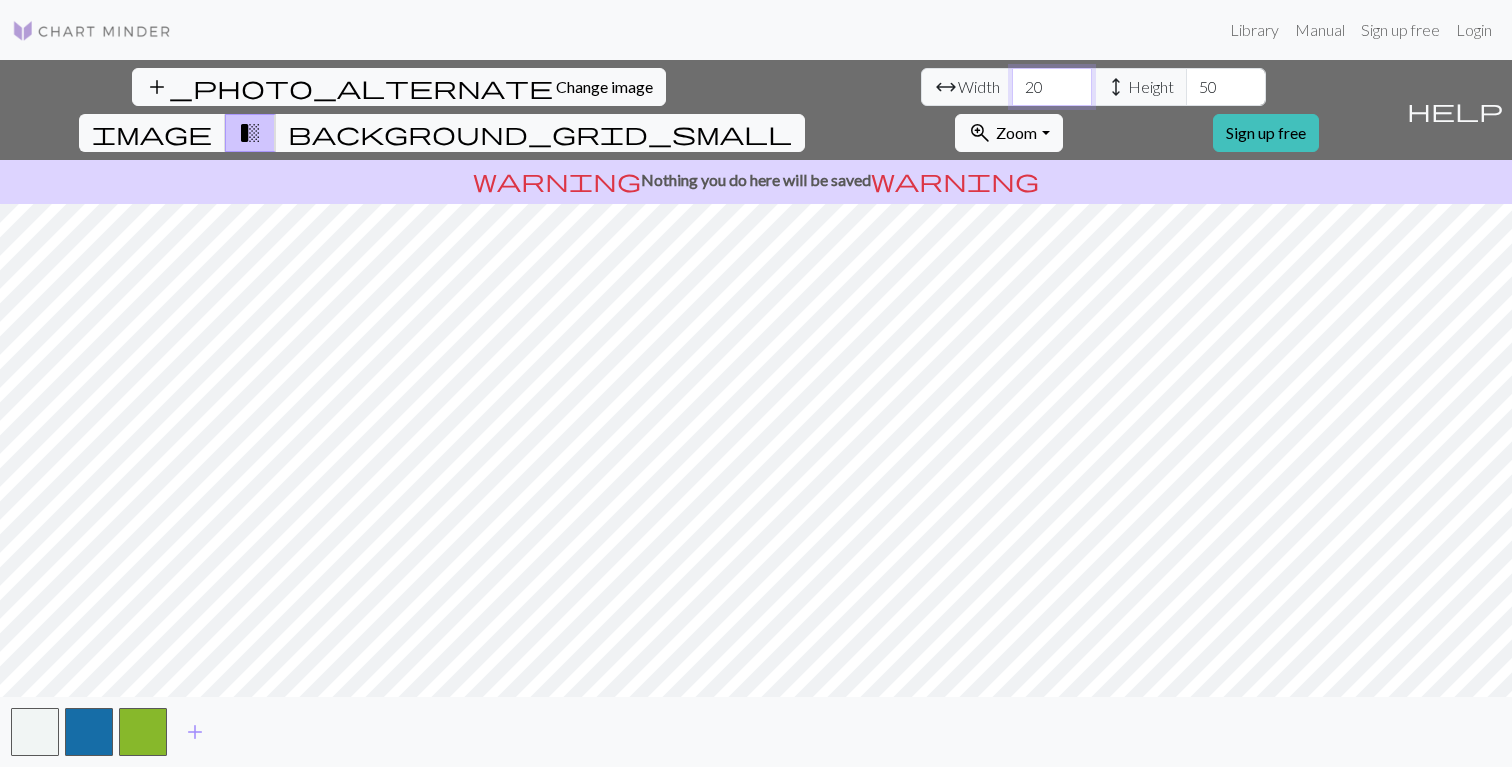 click on "20" at bounding box center [1052, 87] 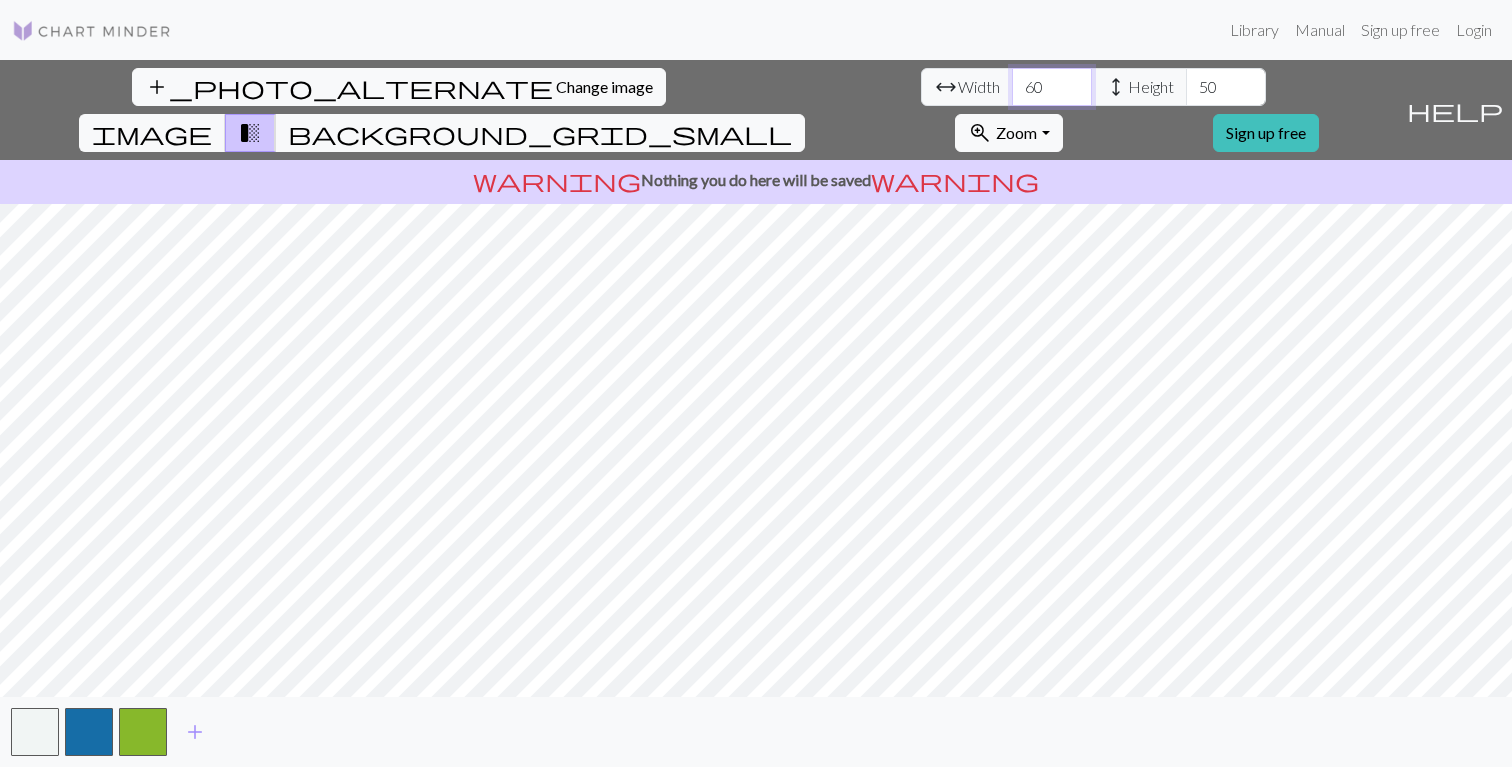 type on "0" 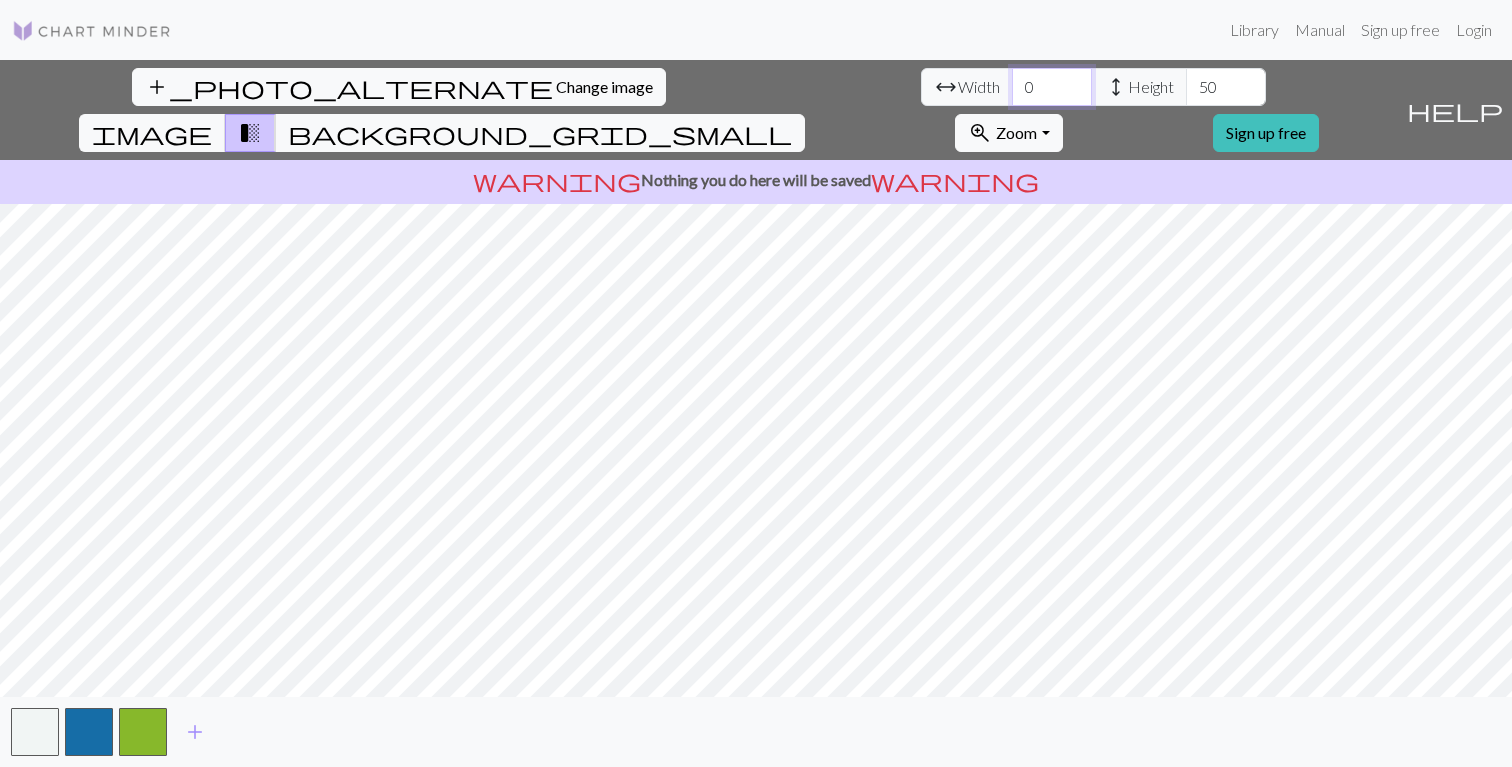 click on "0" at bounding box center (1052, 87) 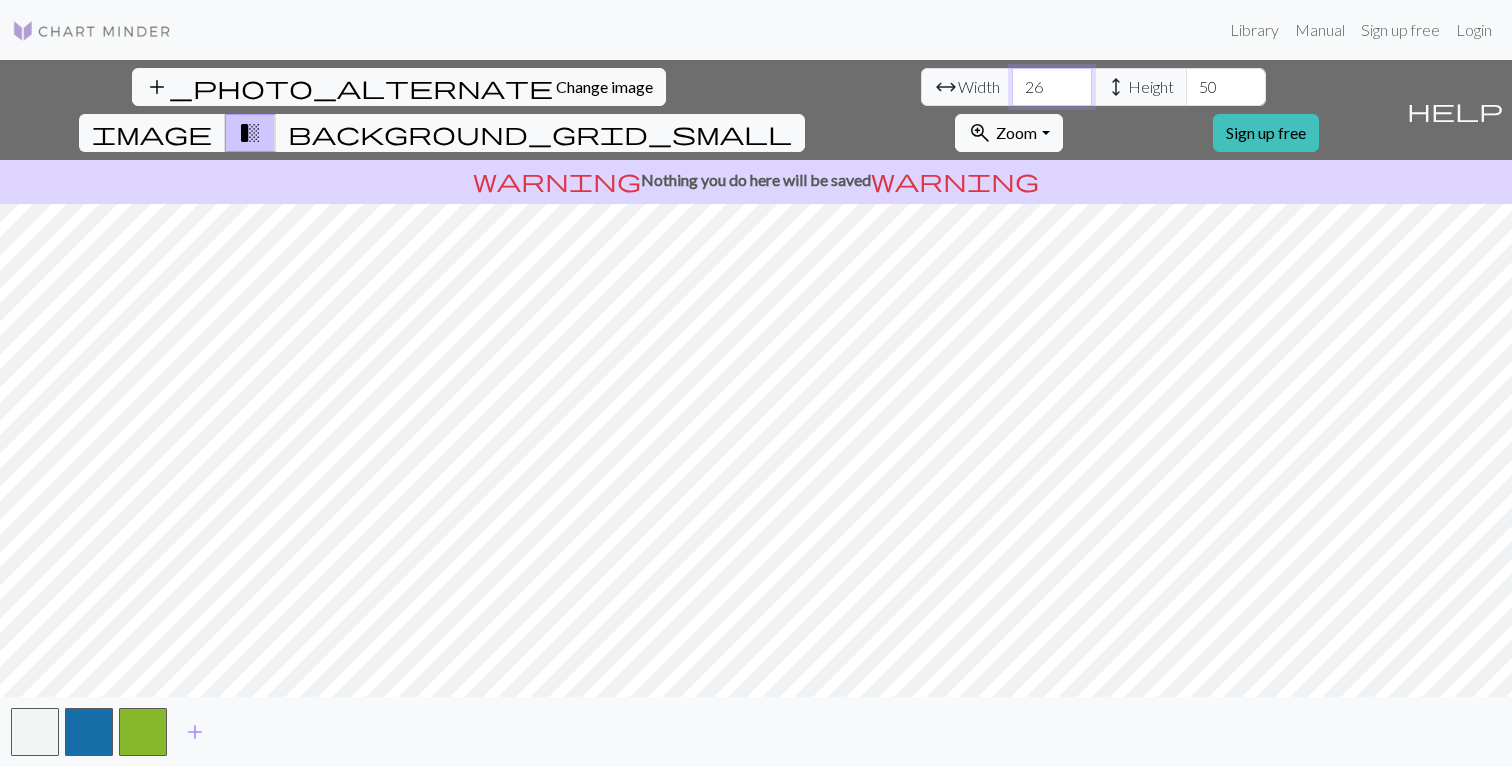 type on "26" 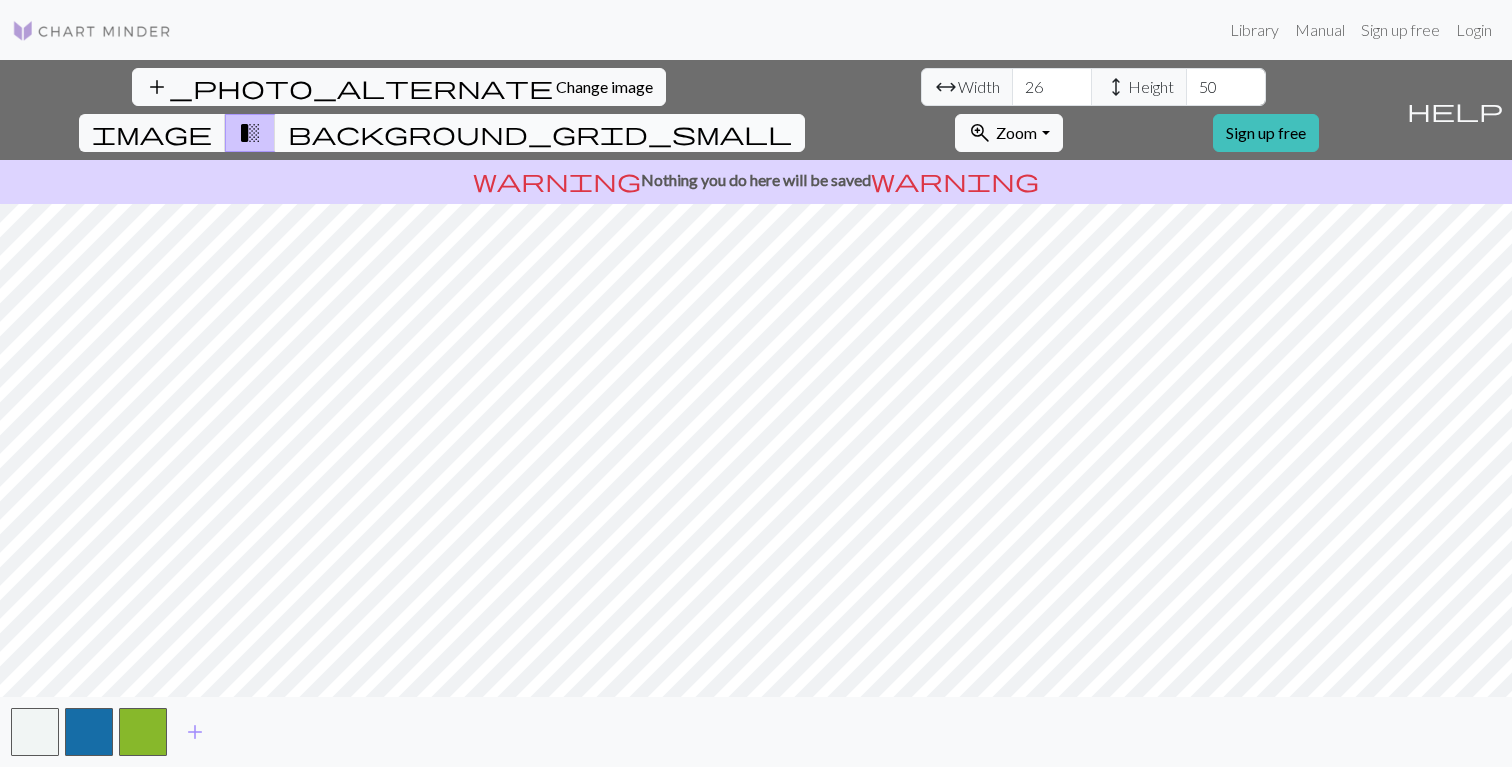 click on "background_grid_small" at bounding box center [540, 133] 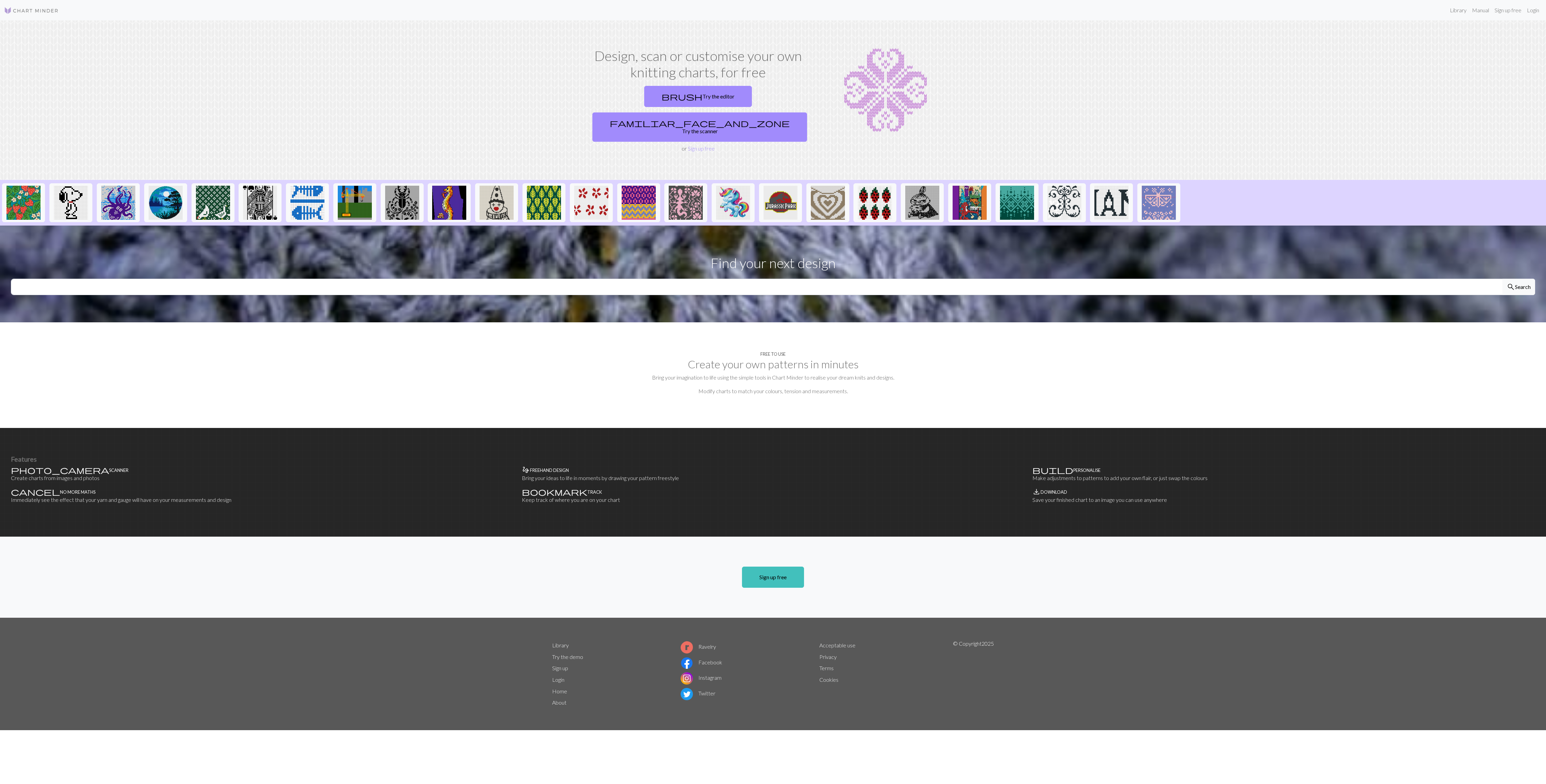 scroll, scrollTop: 0, scrollLeft: 0, axis: both 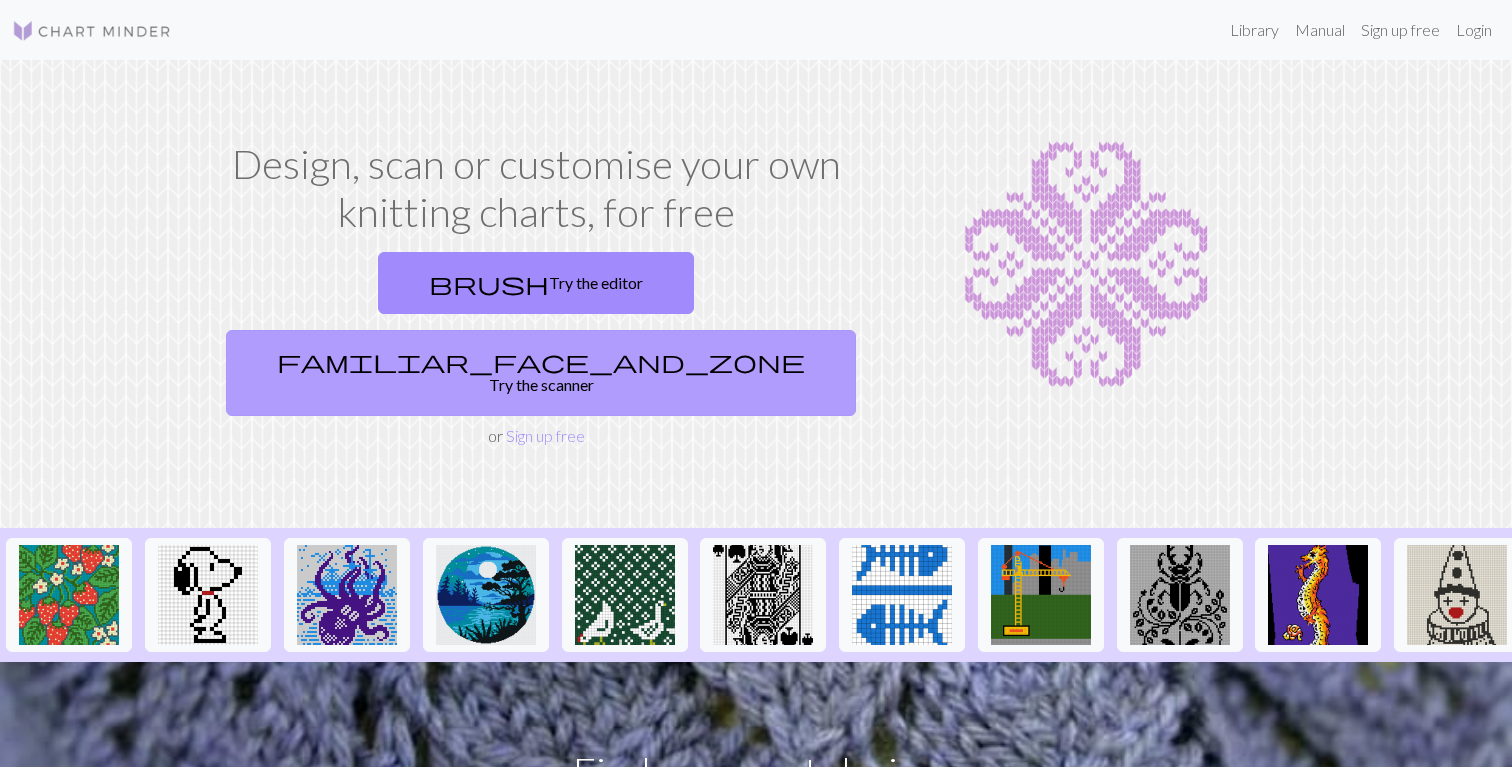 click on "familiar_face_and_zone" at bounding box center [541, 361] 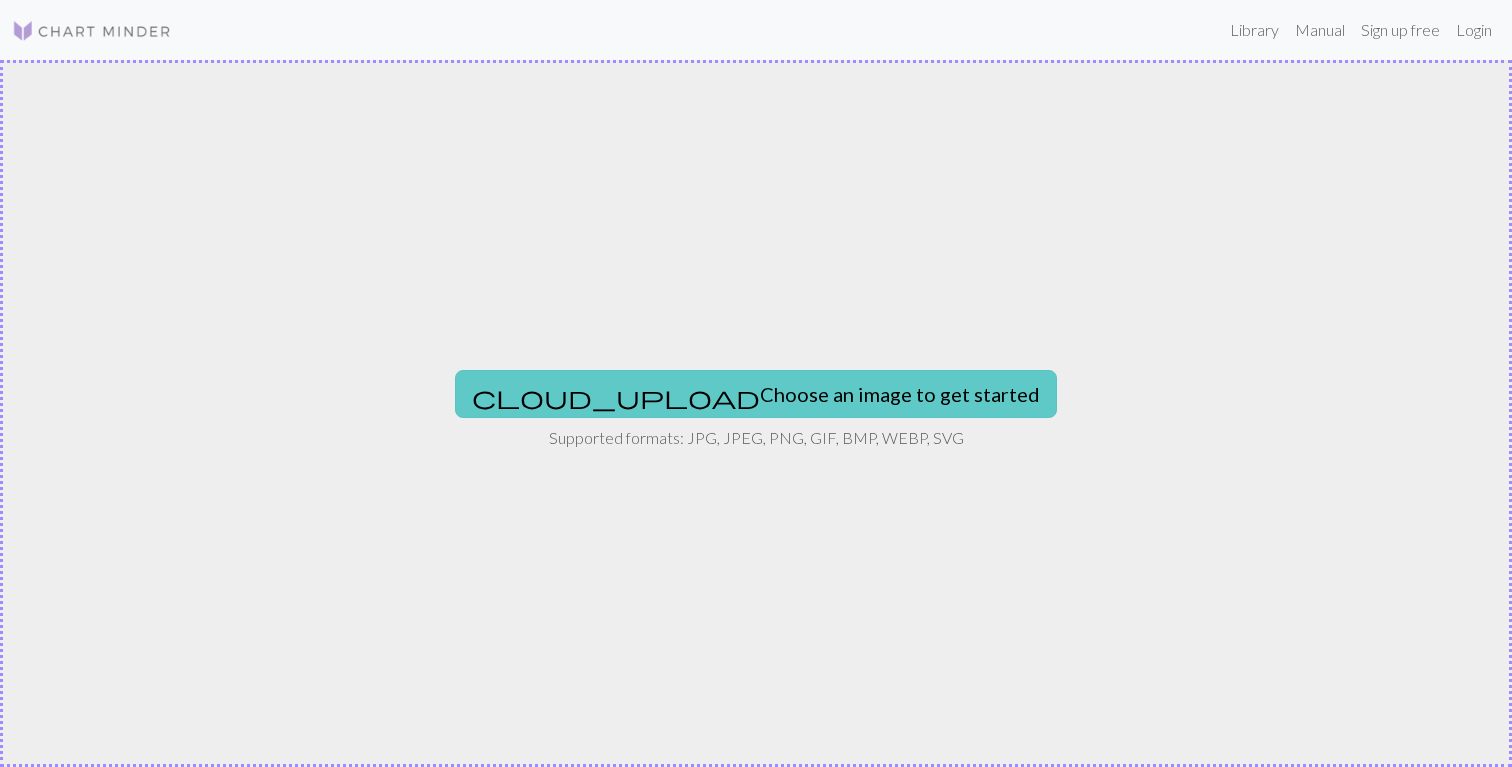 click on "cloud_upload  Choose an image to get started" at bounding box center (756, 394) 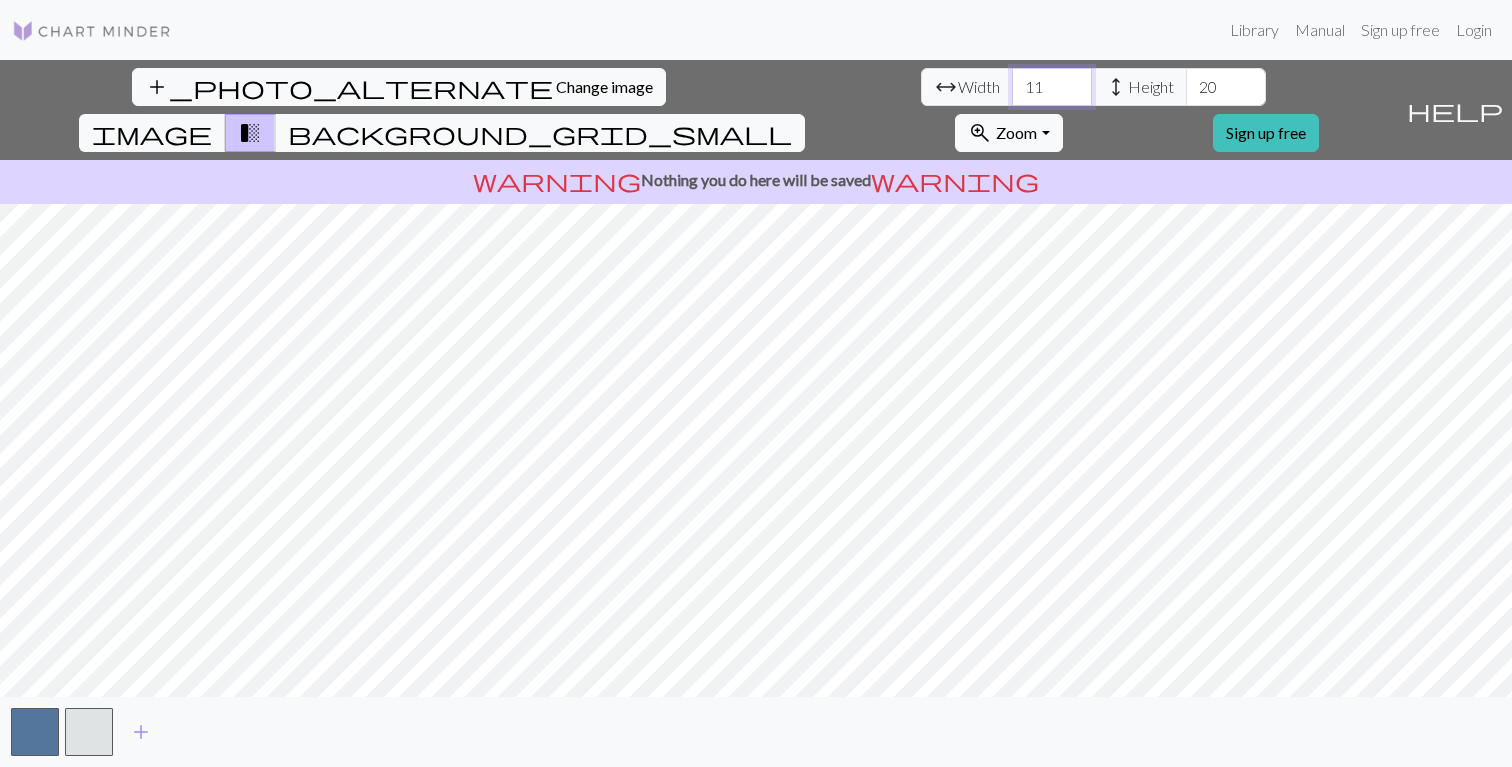 click on "11" at bounding box center [1052, 87] 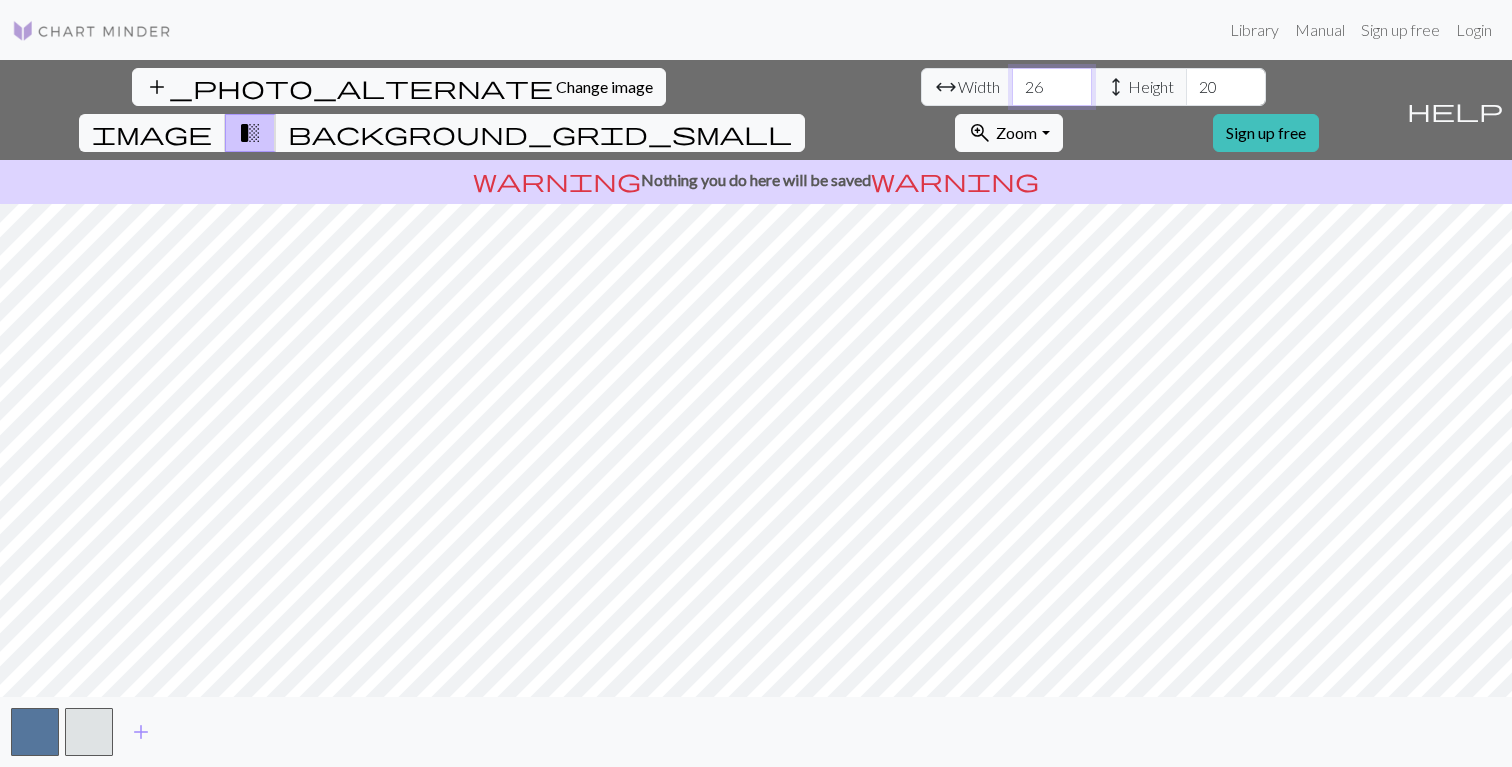 type on "26" 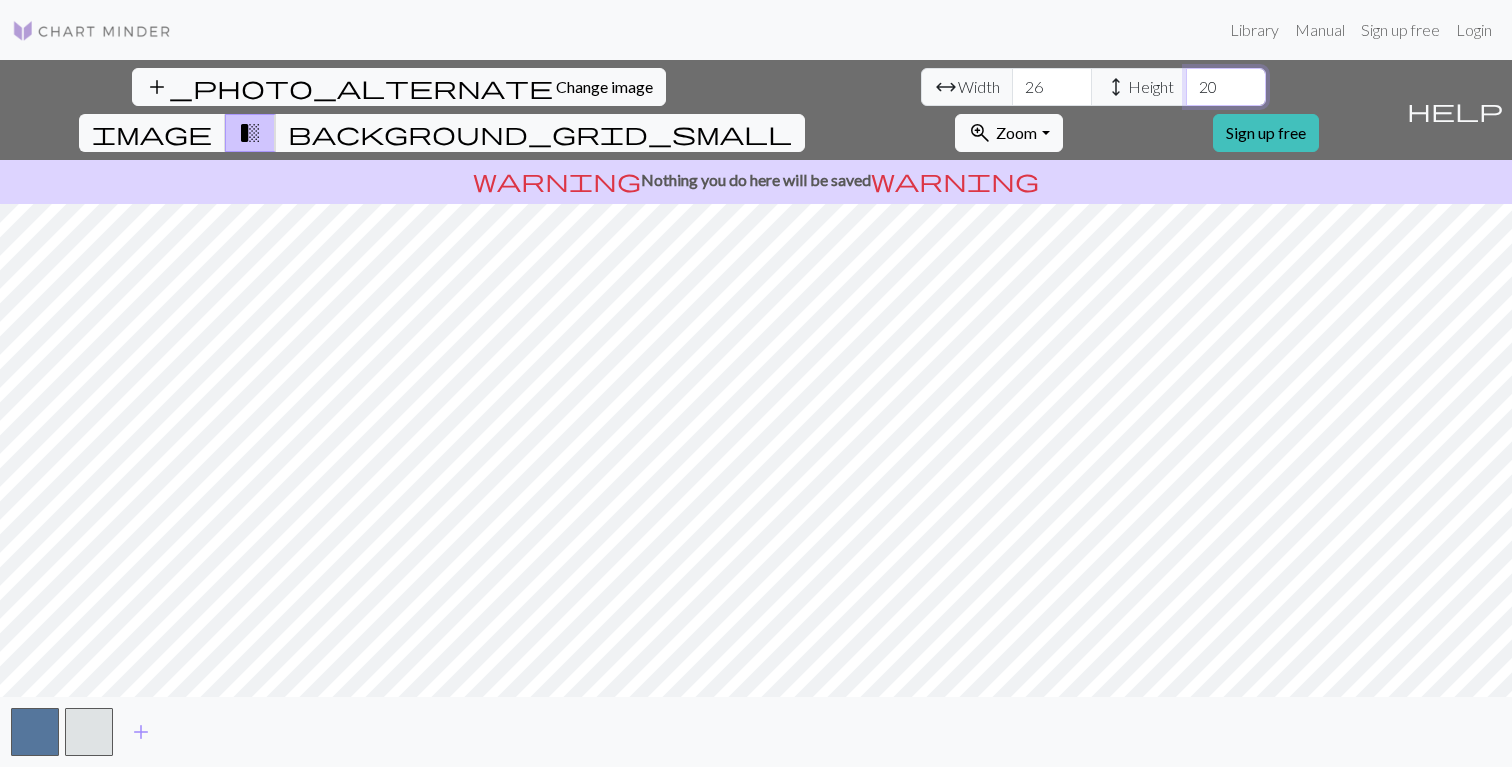 click on "20" at bounding box center (1226, 87) 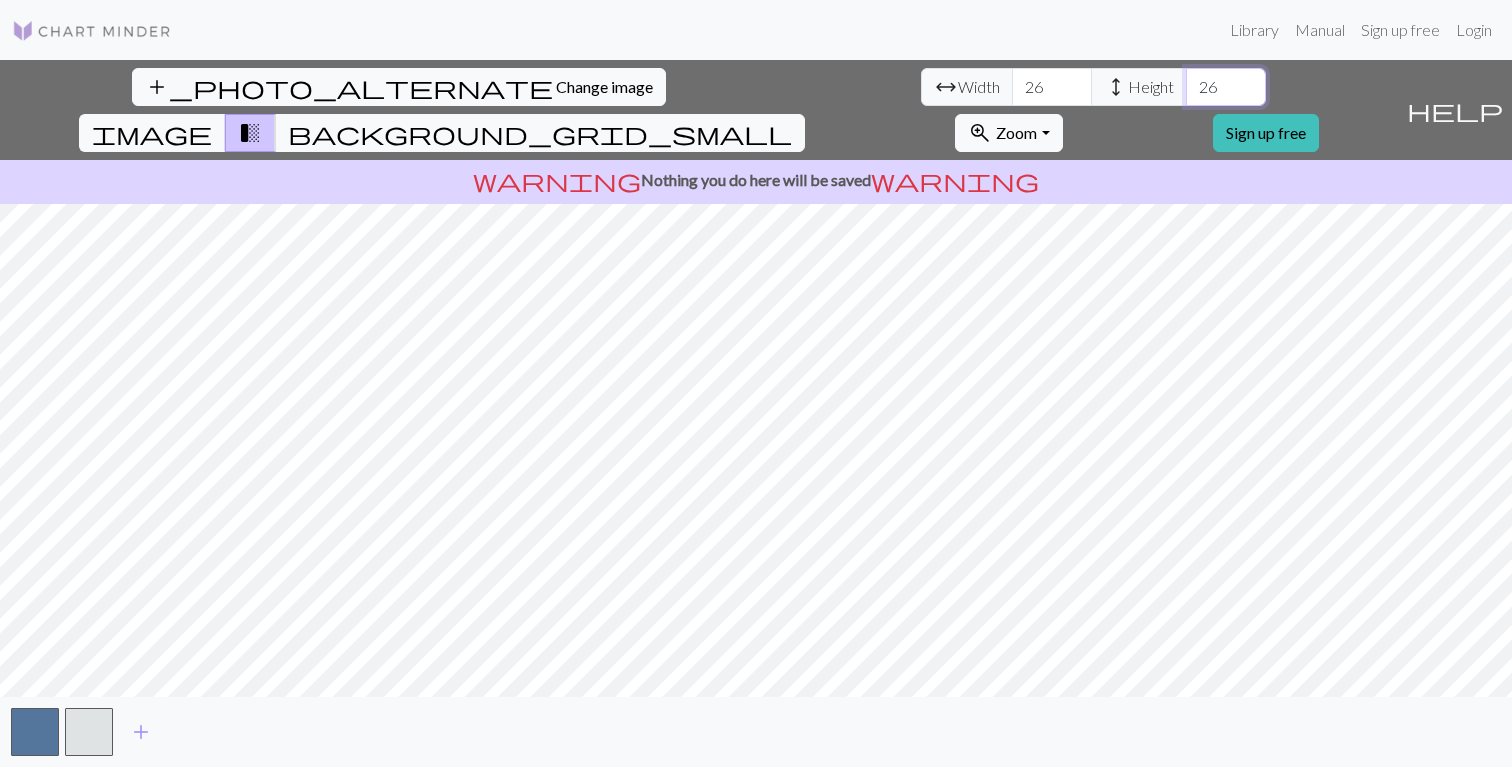type on "2" 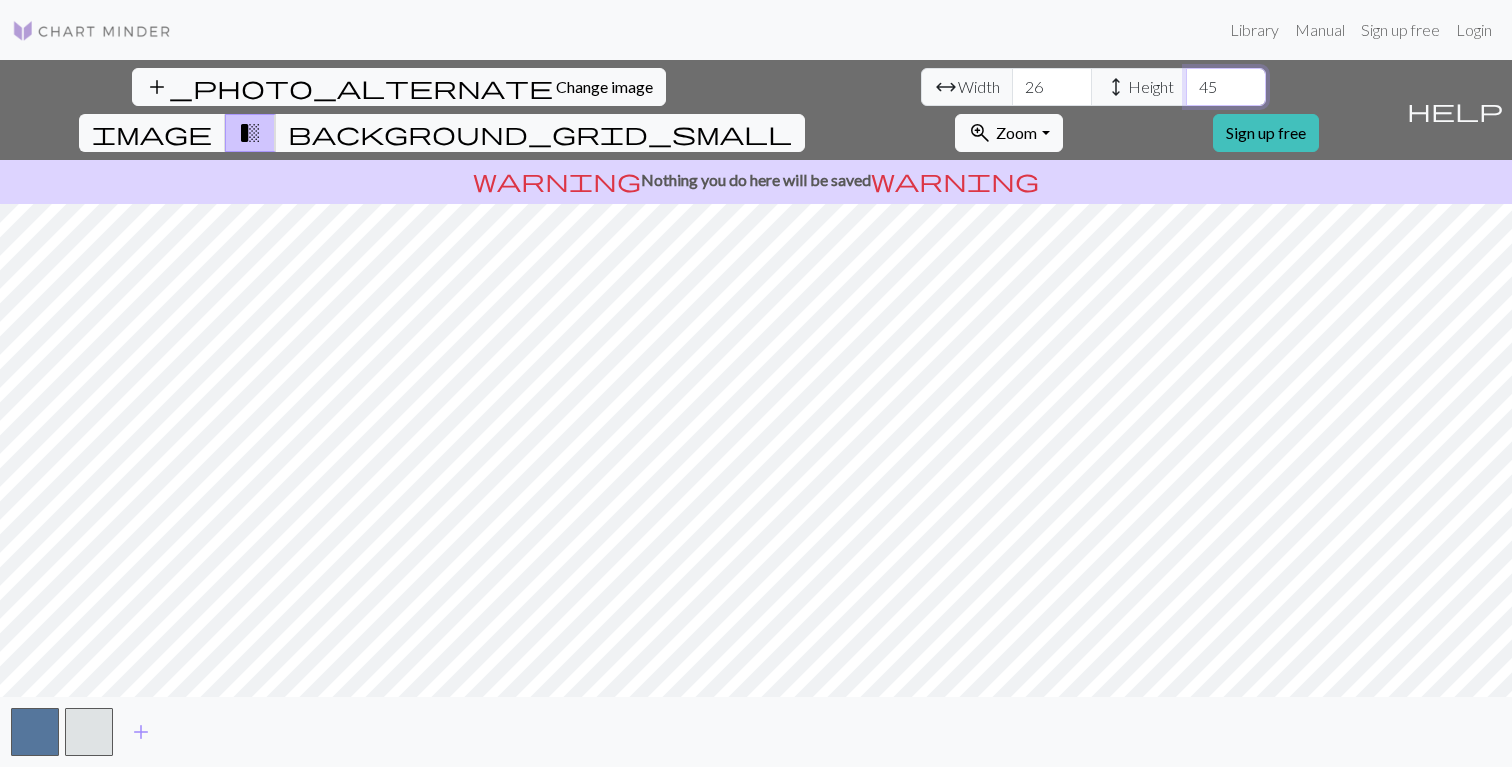 type on "45" 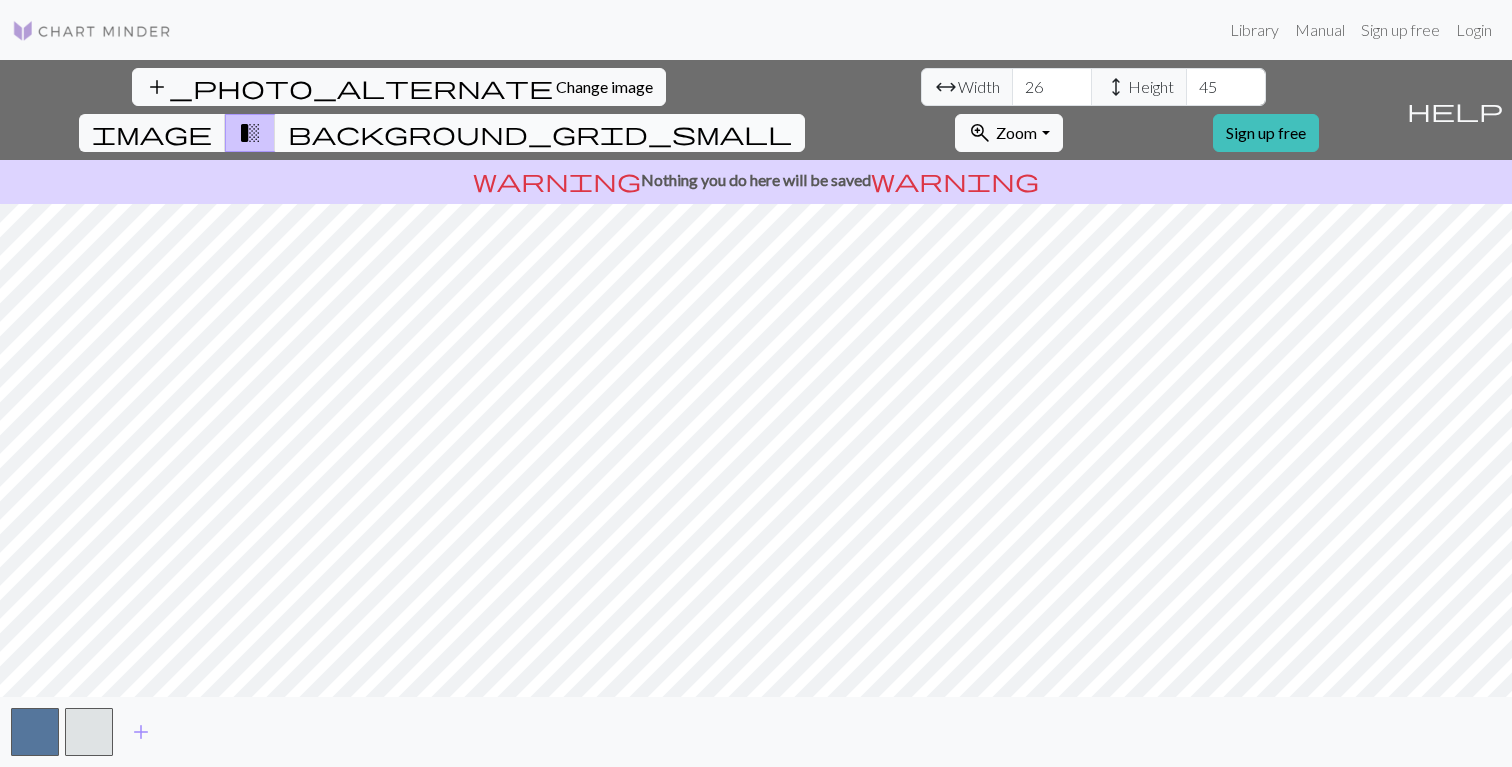 click on "background_grid_small" at bounding box center (540, 133) 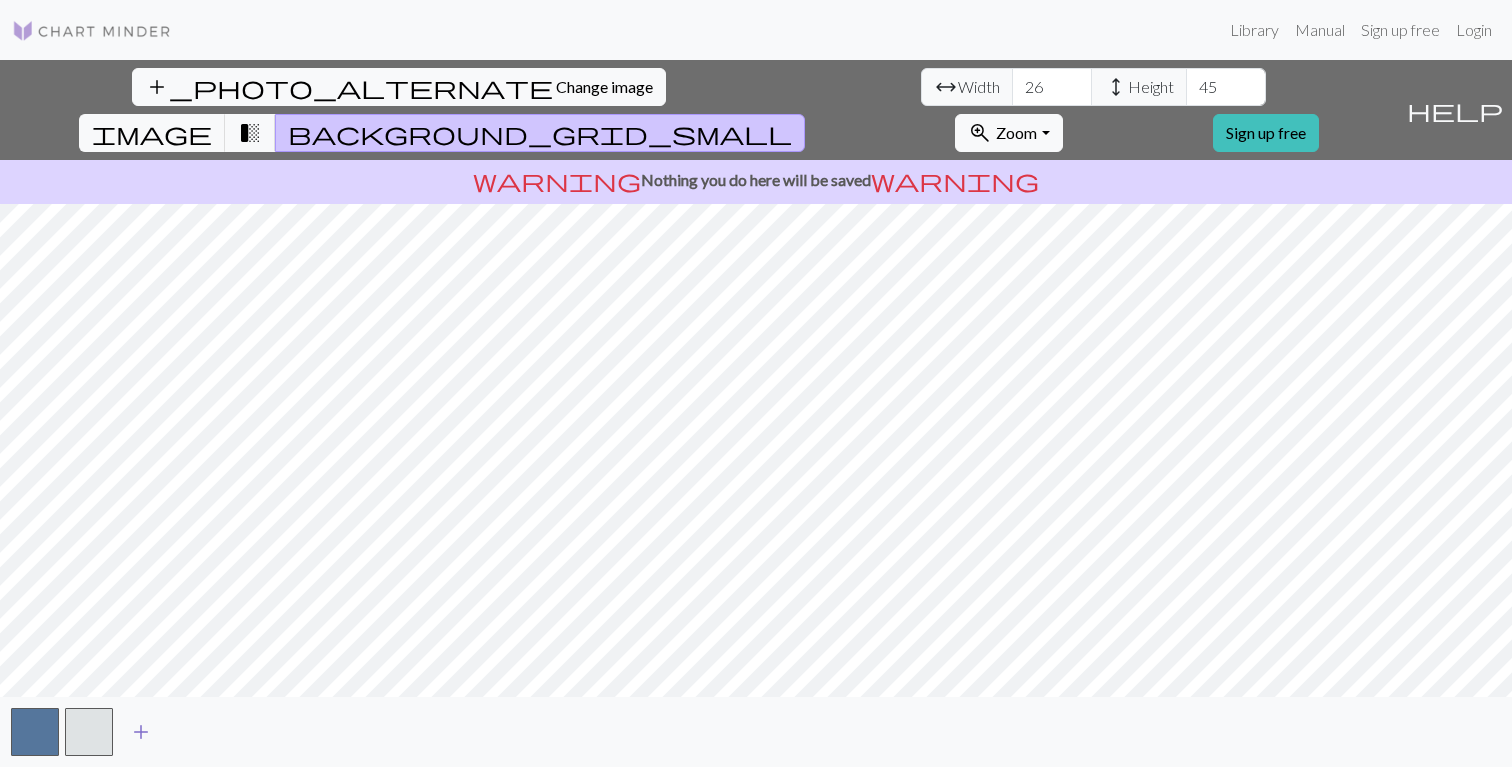 click on "add" at bounding box center (141, 732) 